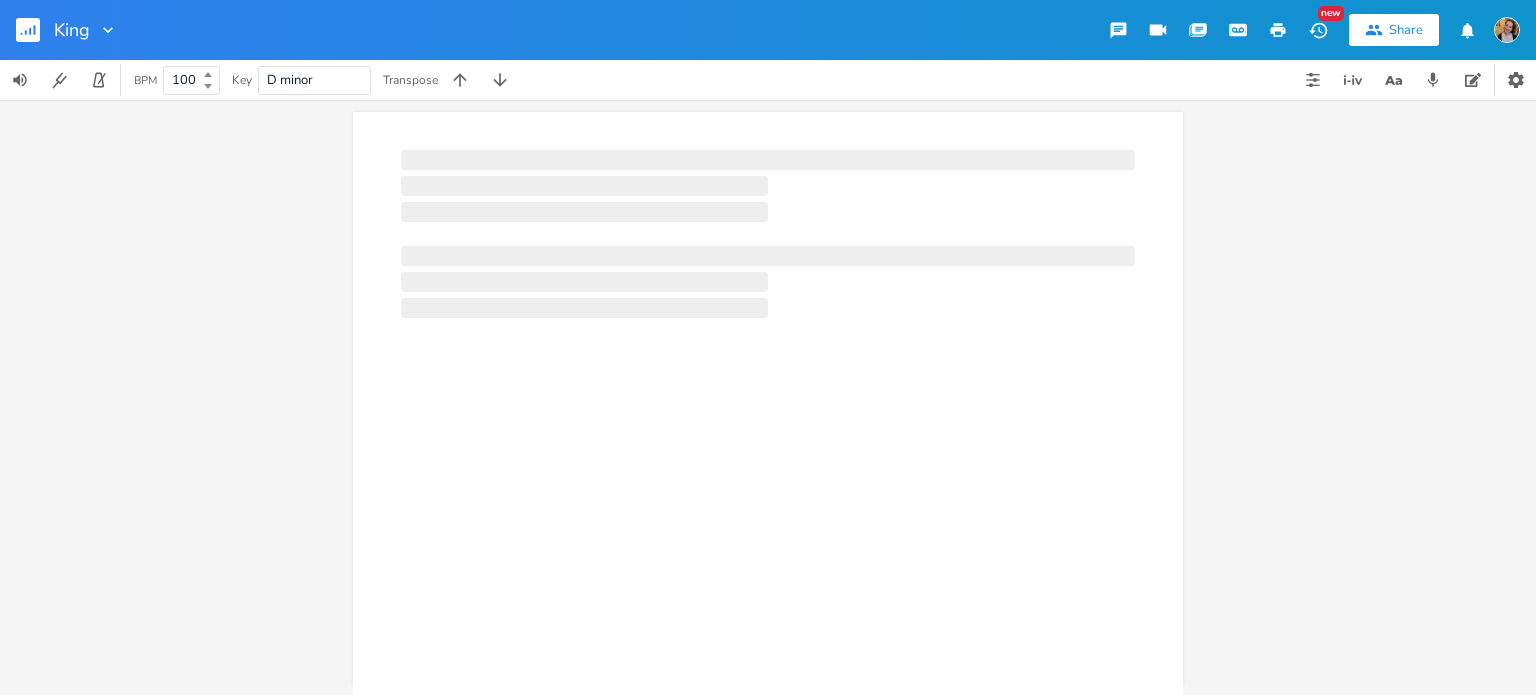 scroll, scrollTop: 0, scrollLeft: 0, axis: both 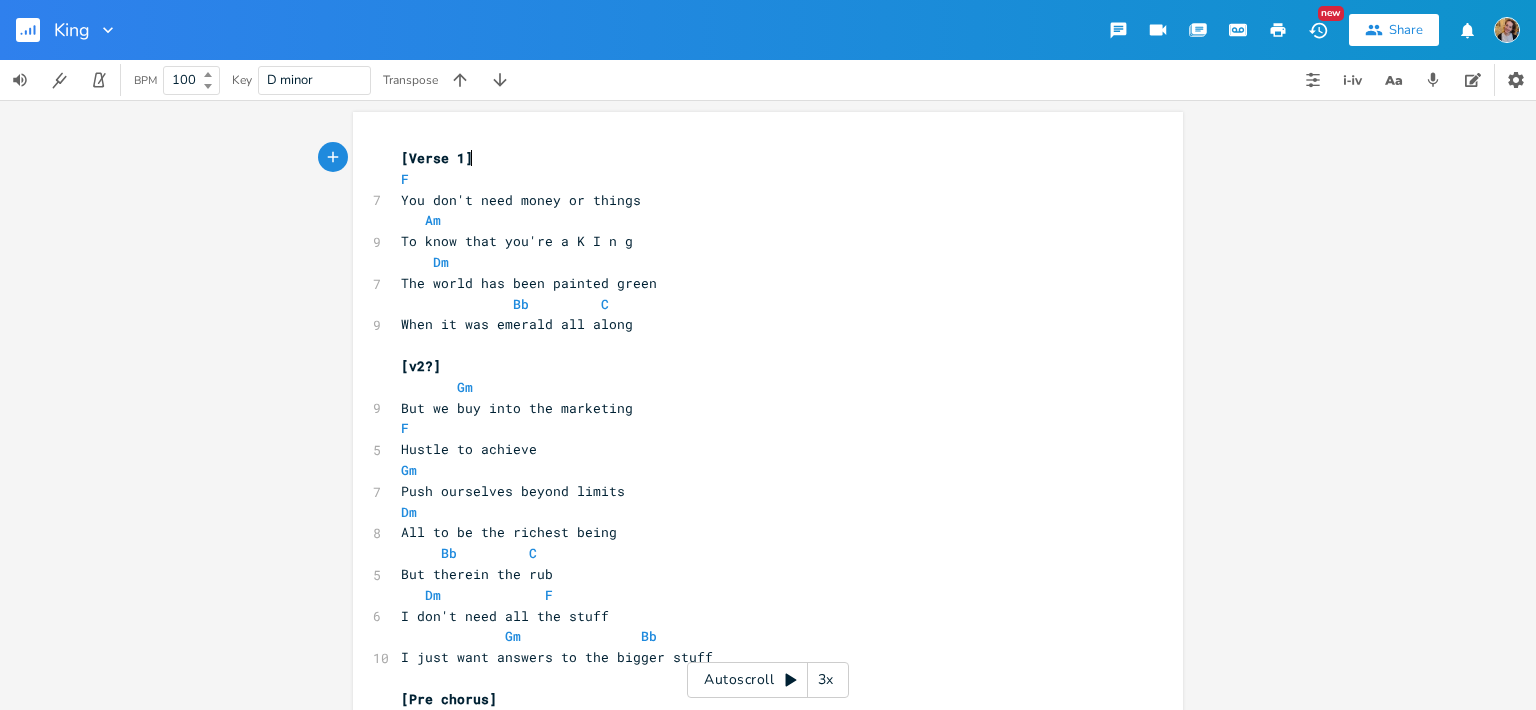 click on "xxxxxxxxxx   [Verse 1] F 7 You don't need money or things     Am 9 To know that you're a K I [PERSON_NAME] 7 The world has been painted green                Bb           C 9 When it was emerald all along ​ [v2?]         Gm 9 But we buy into the marketing  F 5 Hustle to achieve  Gm 7 Push ourselves beyond limits Dm 8 All to be the richest being       Bb           C 5 But therein the rub     Dm               F 6 I don't need all the stuff               Gm                 Bb 10 I just want answers to the bigger stuff ​ [Pre chorus]     Bb        C 9 So why do we run toward the flame              Dm       Am 11 When it's a lie, a projector looped on hope                     Bb 4 Which says you'll thrive           Am                            C    10 if you just play the game until you die Bb 3 But I say ​ [Chorus] Bb                  C 7 No I won't, I'll try again          F                  Gm 12 Bb Dm C 6" at bounding box center (768, 405) 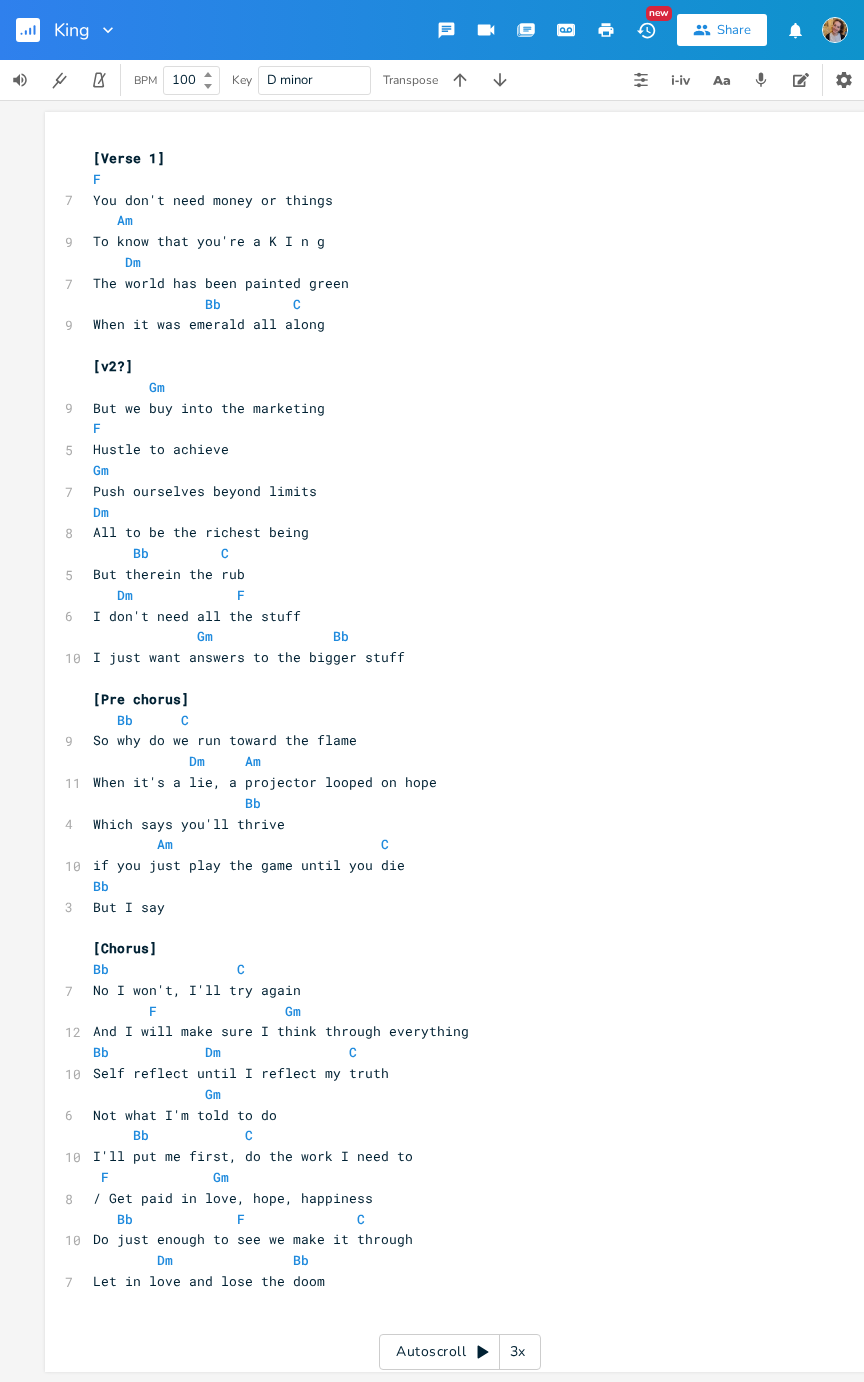 click on "When it was emerald all along" at bounding box center (450, 324) 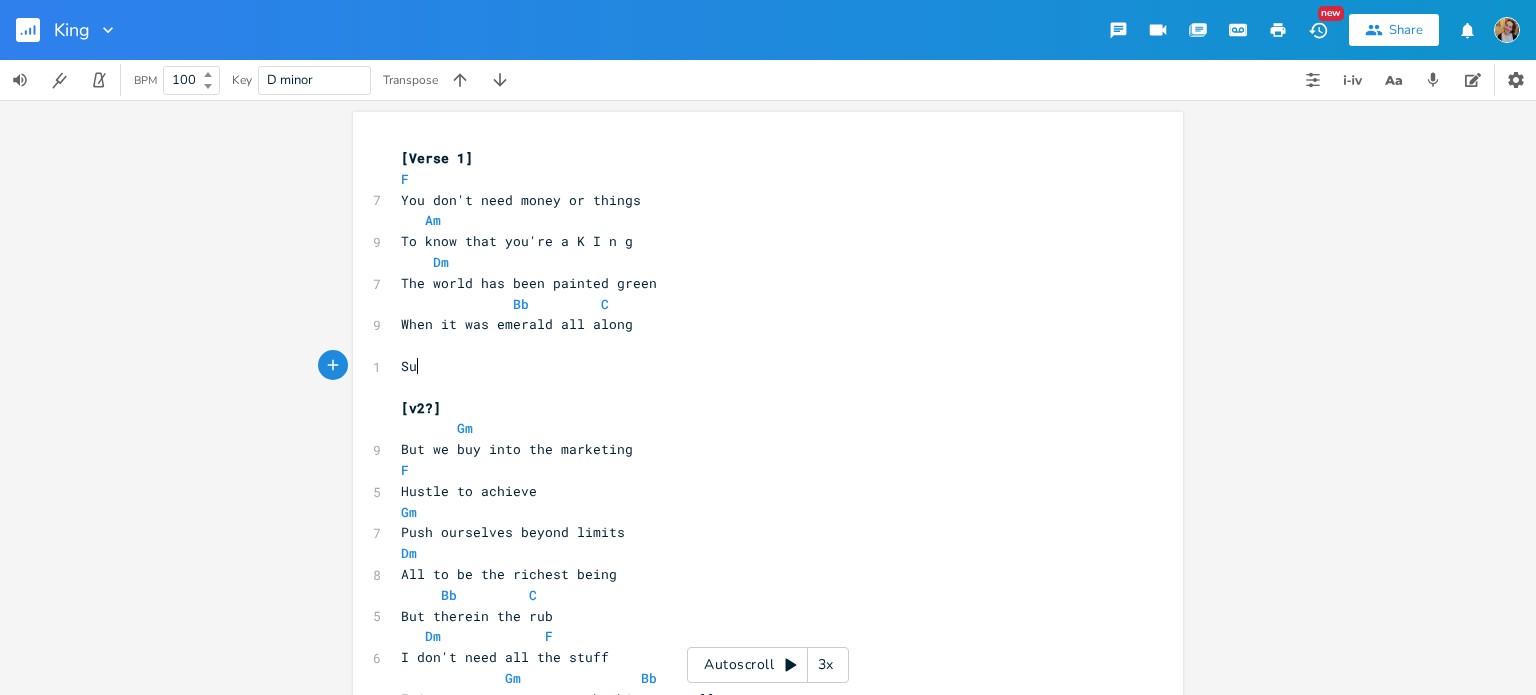 type on "Suvk" 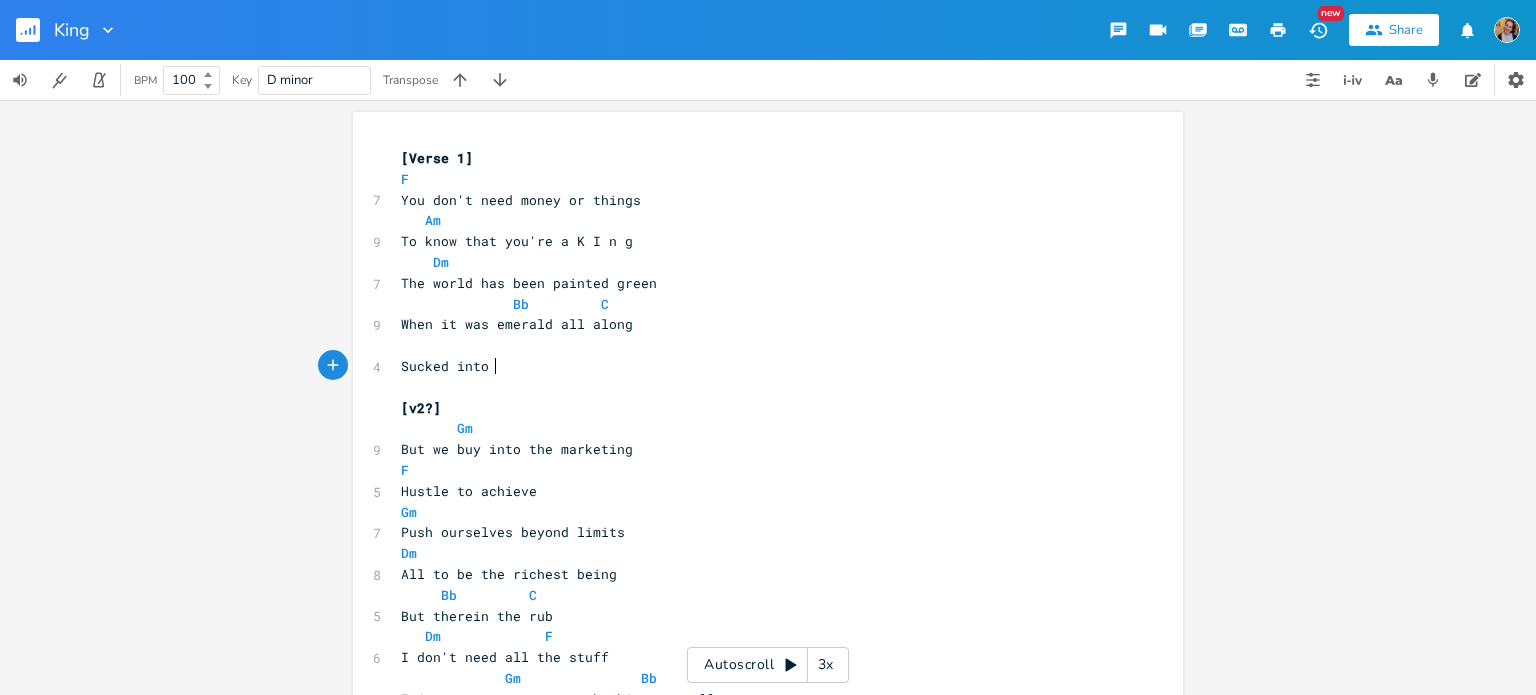 scroll, scrollTop: 0, scrollLeft: 56, axis: horizontal 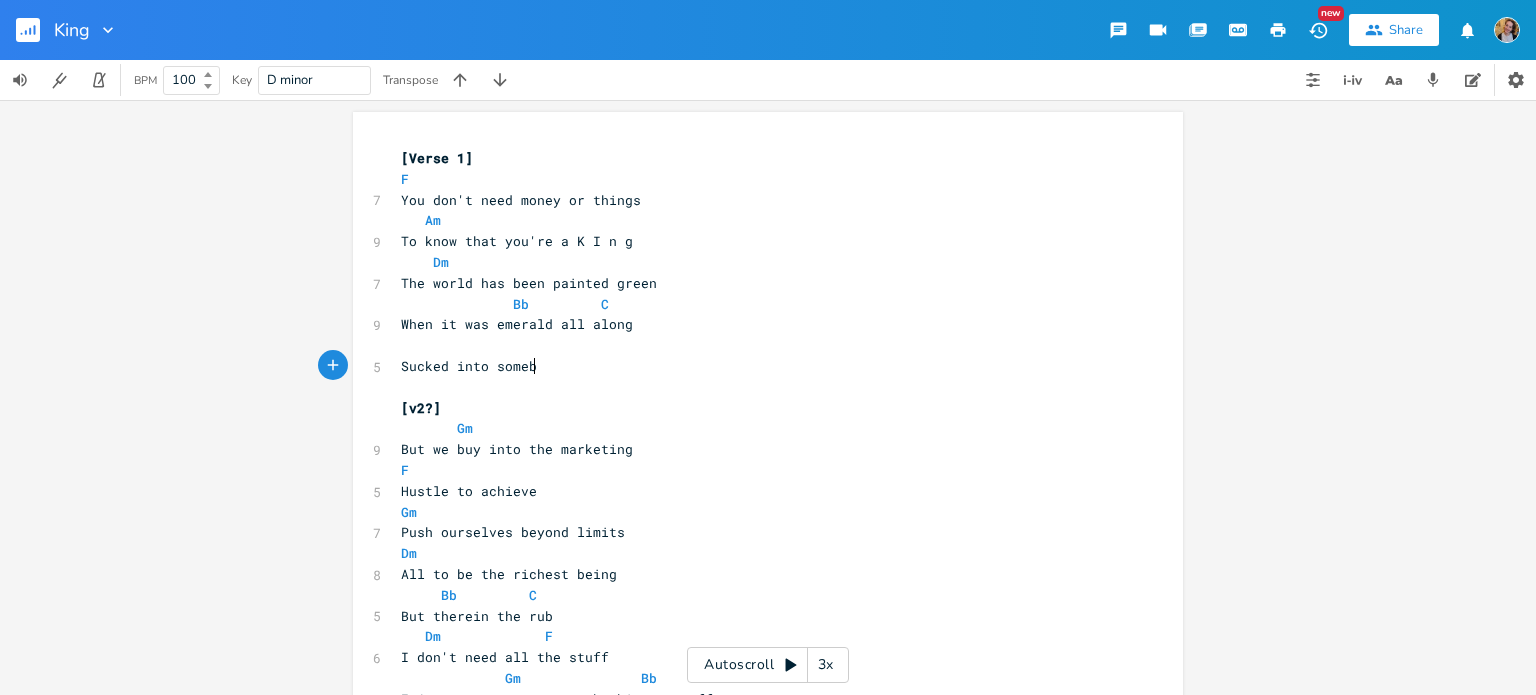 type on "cked into someb0" 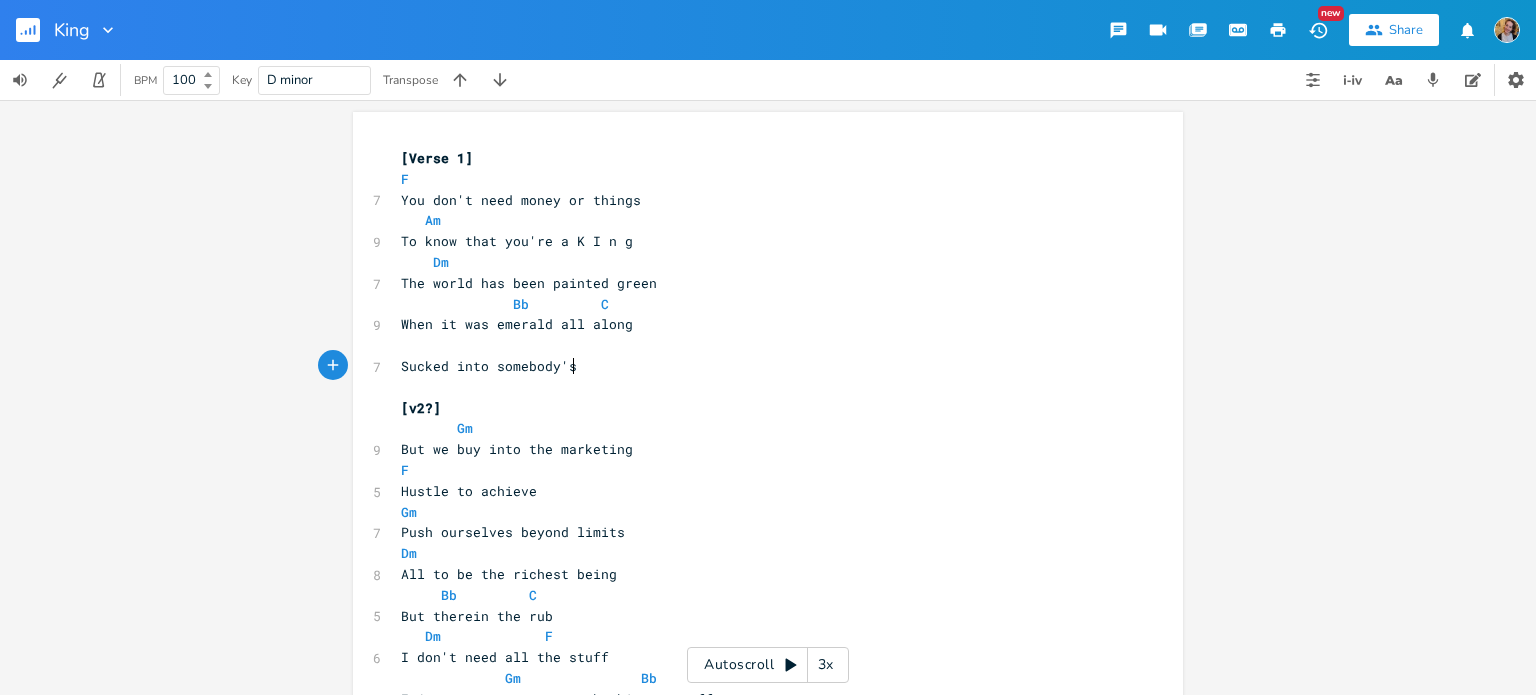 type on "ody's" 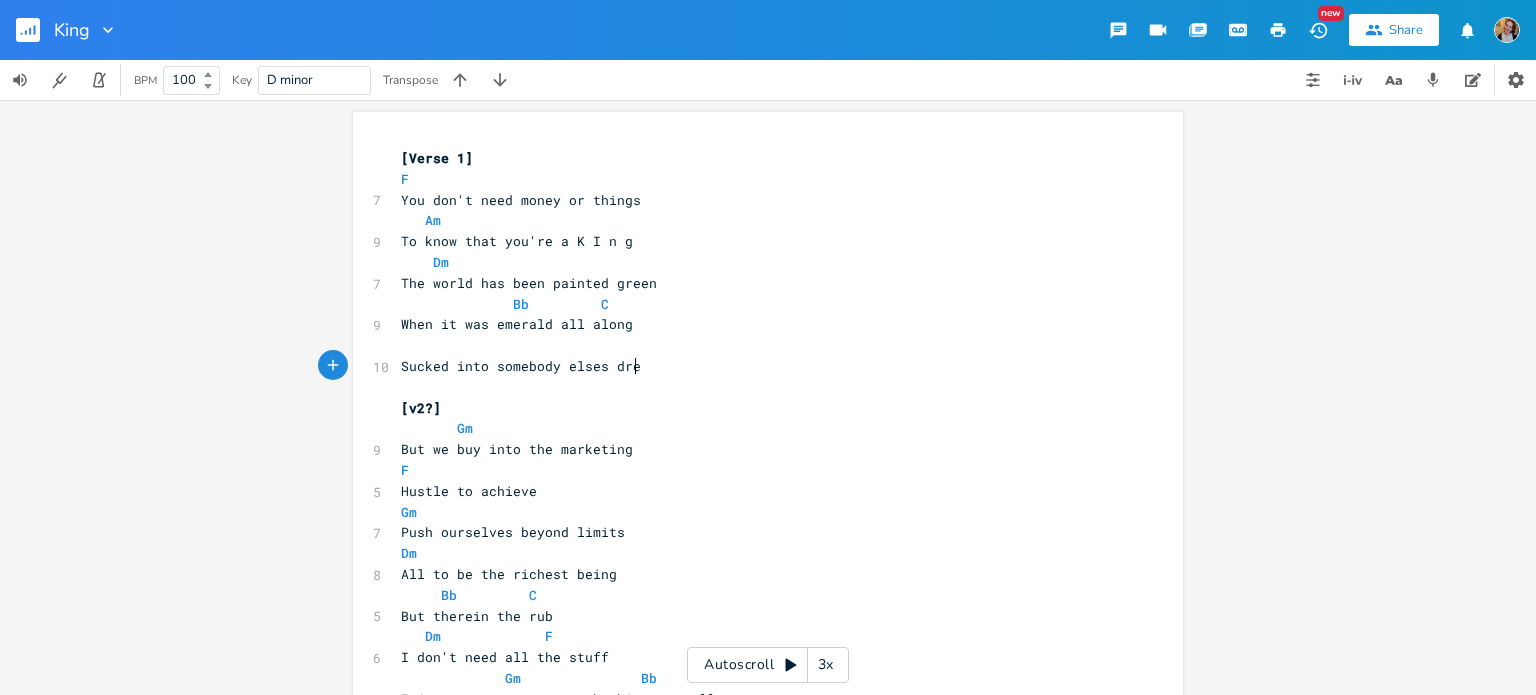 scroll, scrollTop: 0, scrollLeft: 74, axis: horizontal 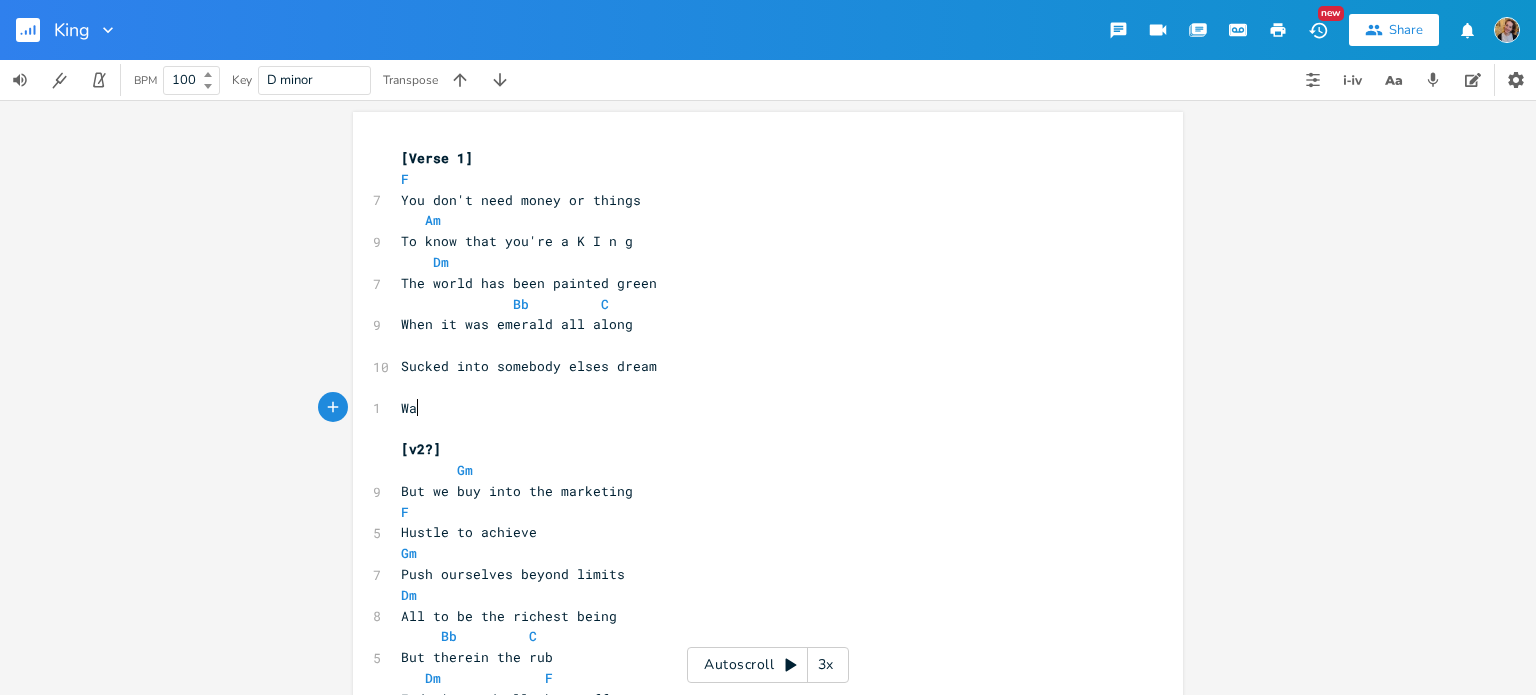 type on "Was" 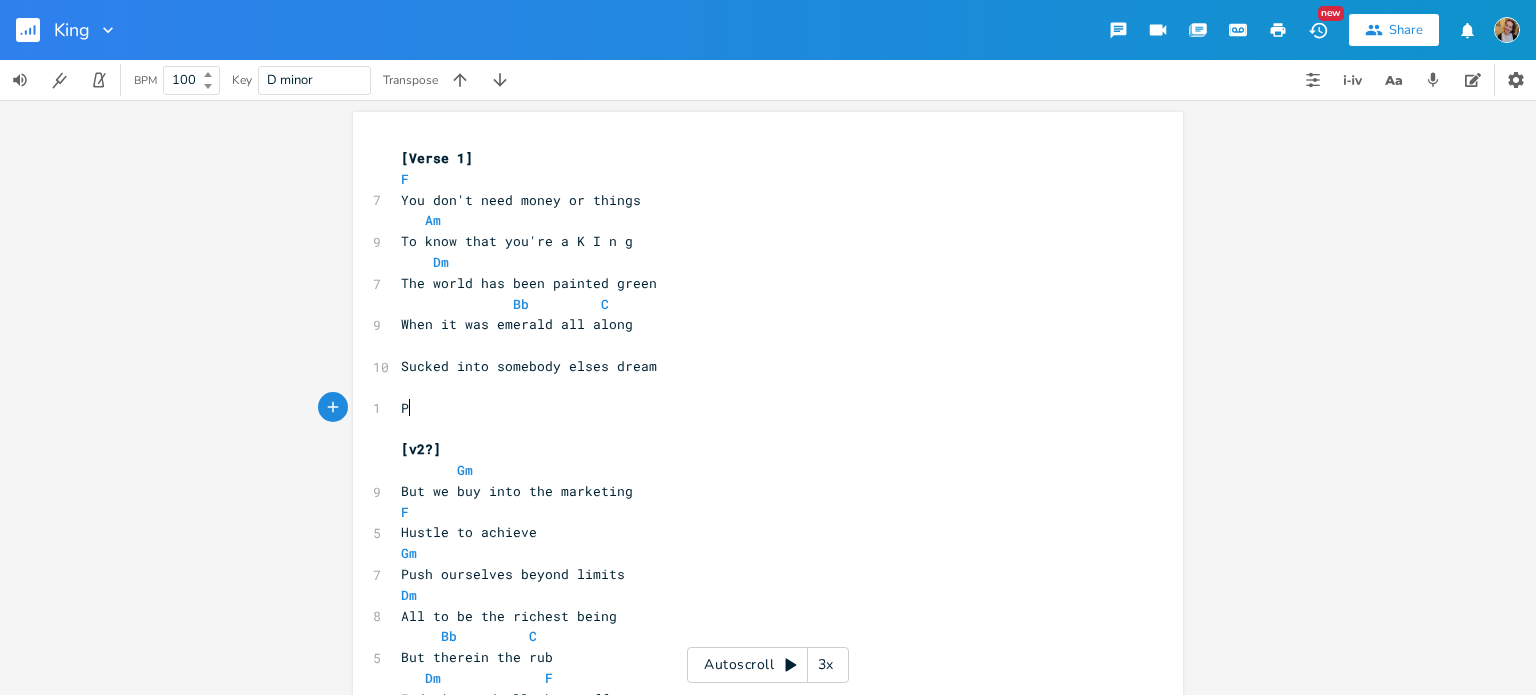 type on "Pus" 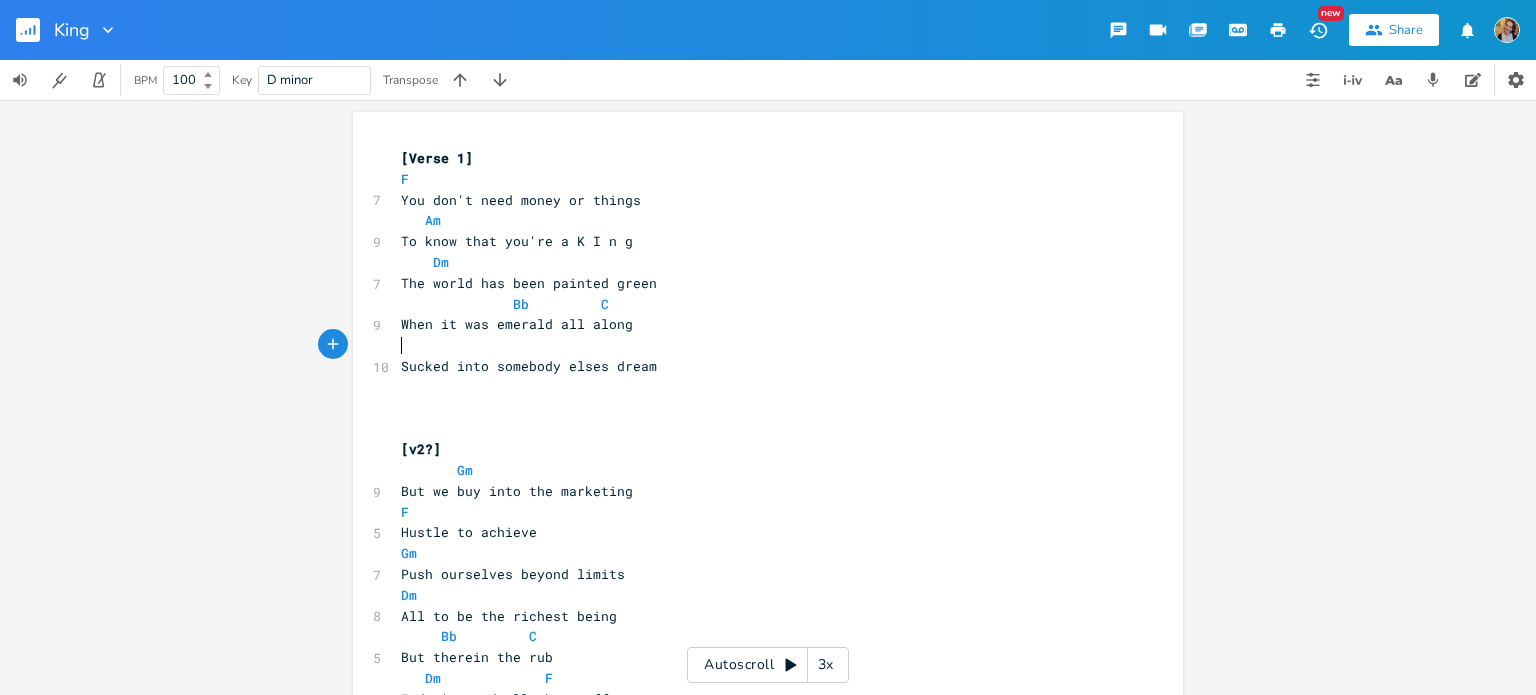 click on "​" at bounding box center [758, 345] 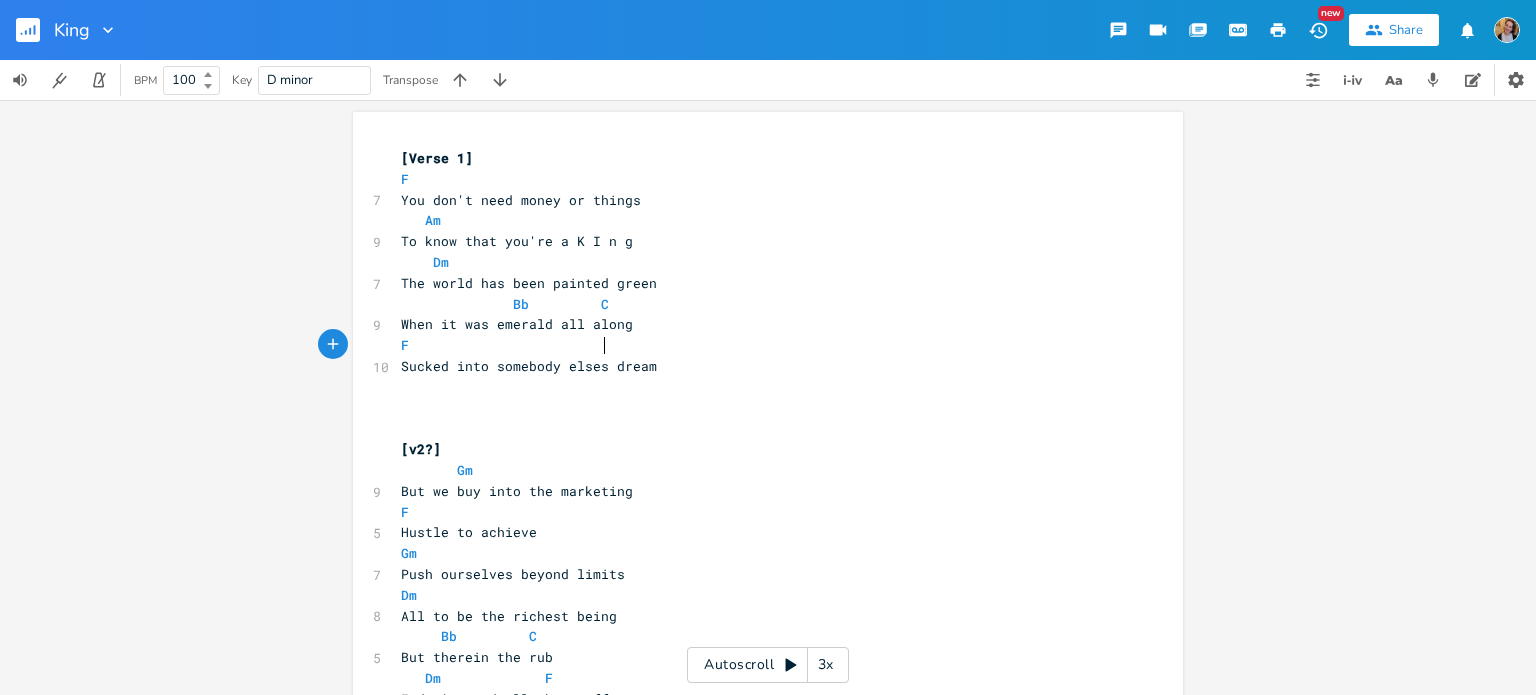type on "F" 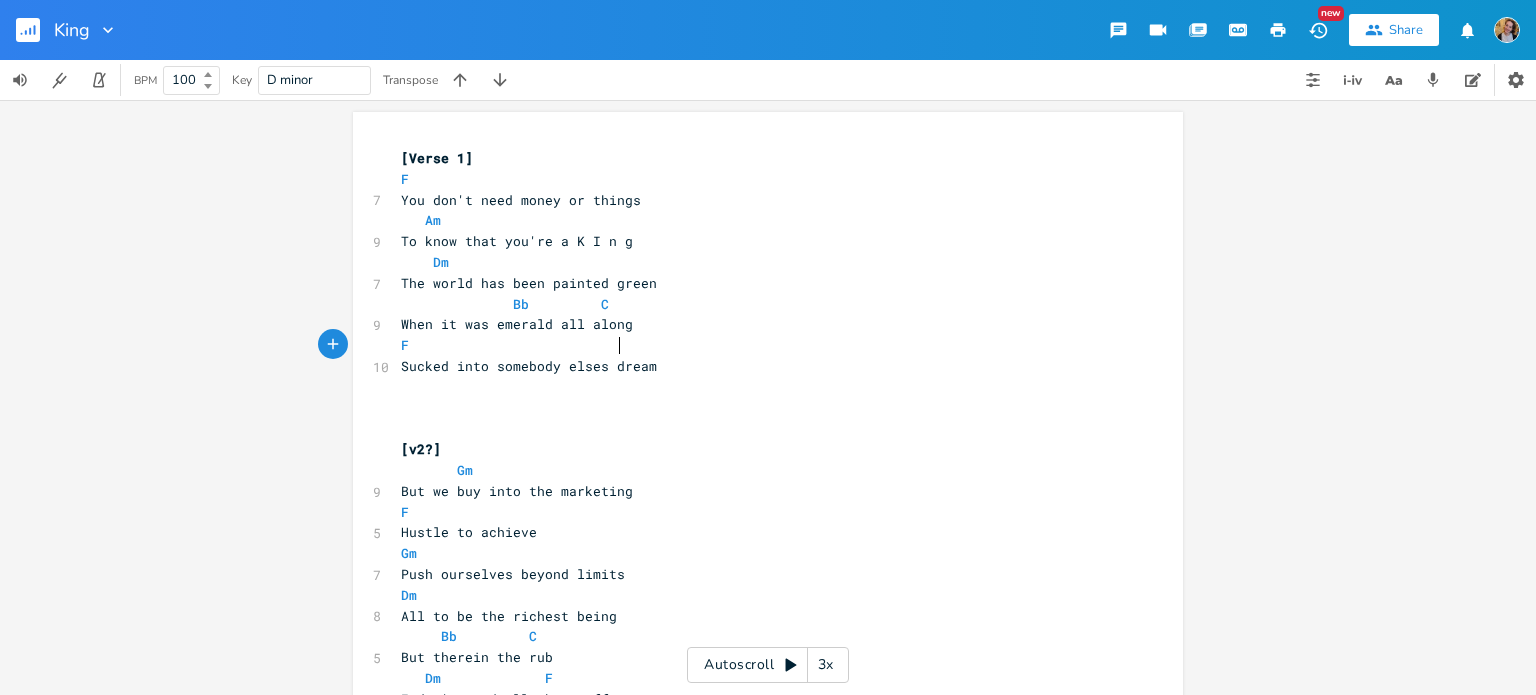 scroll, scrollTop: 0, scrollLeft: 99, axis: horizontal 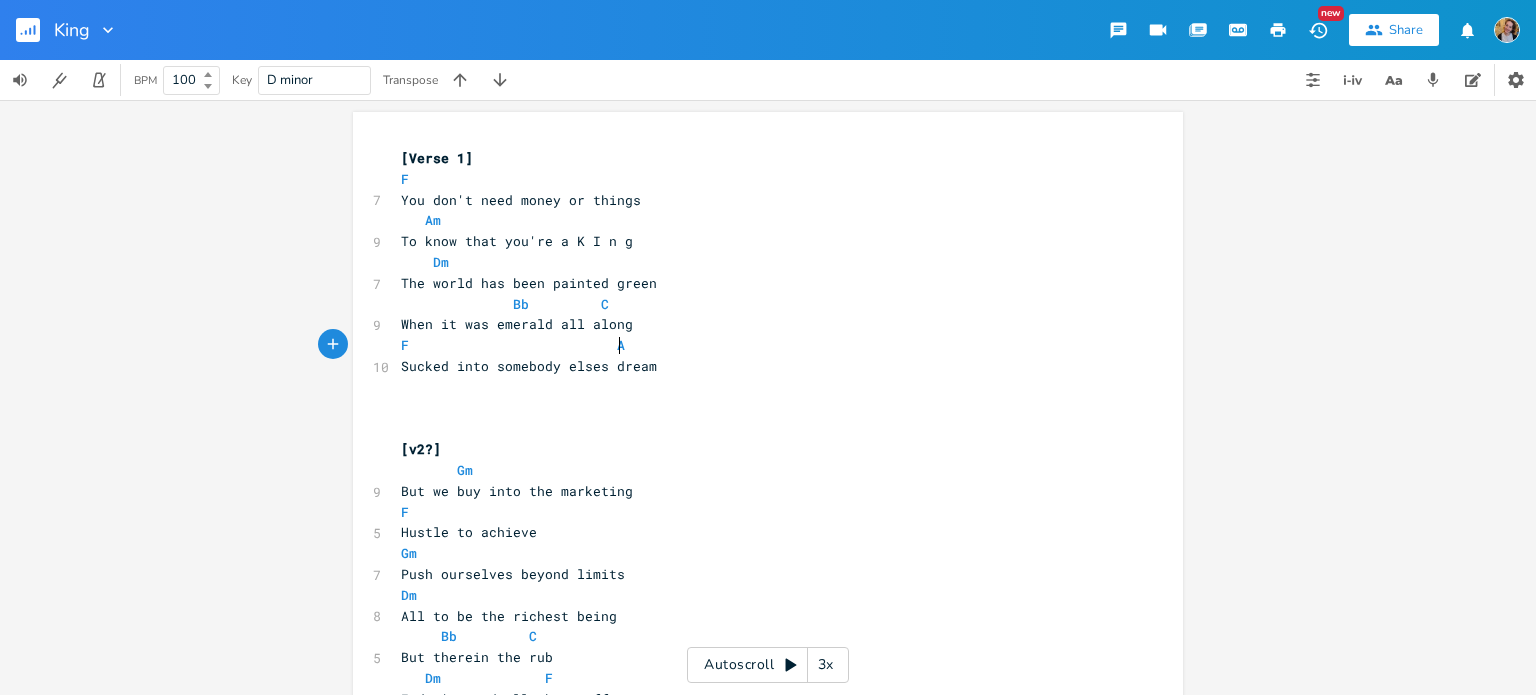 type on "Am" 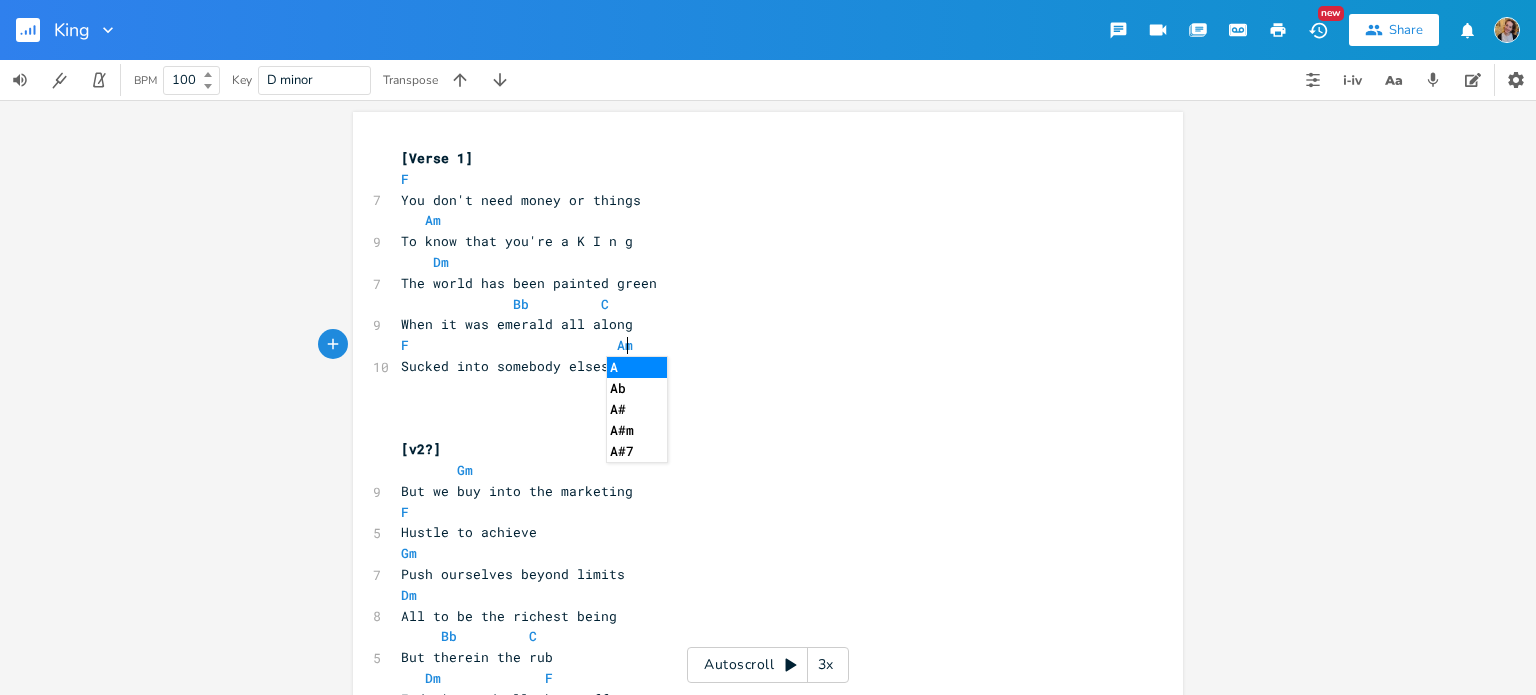 scroll, scrollTop: 0, scrollLeft: 20, axis: horizontal 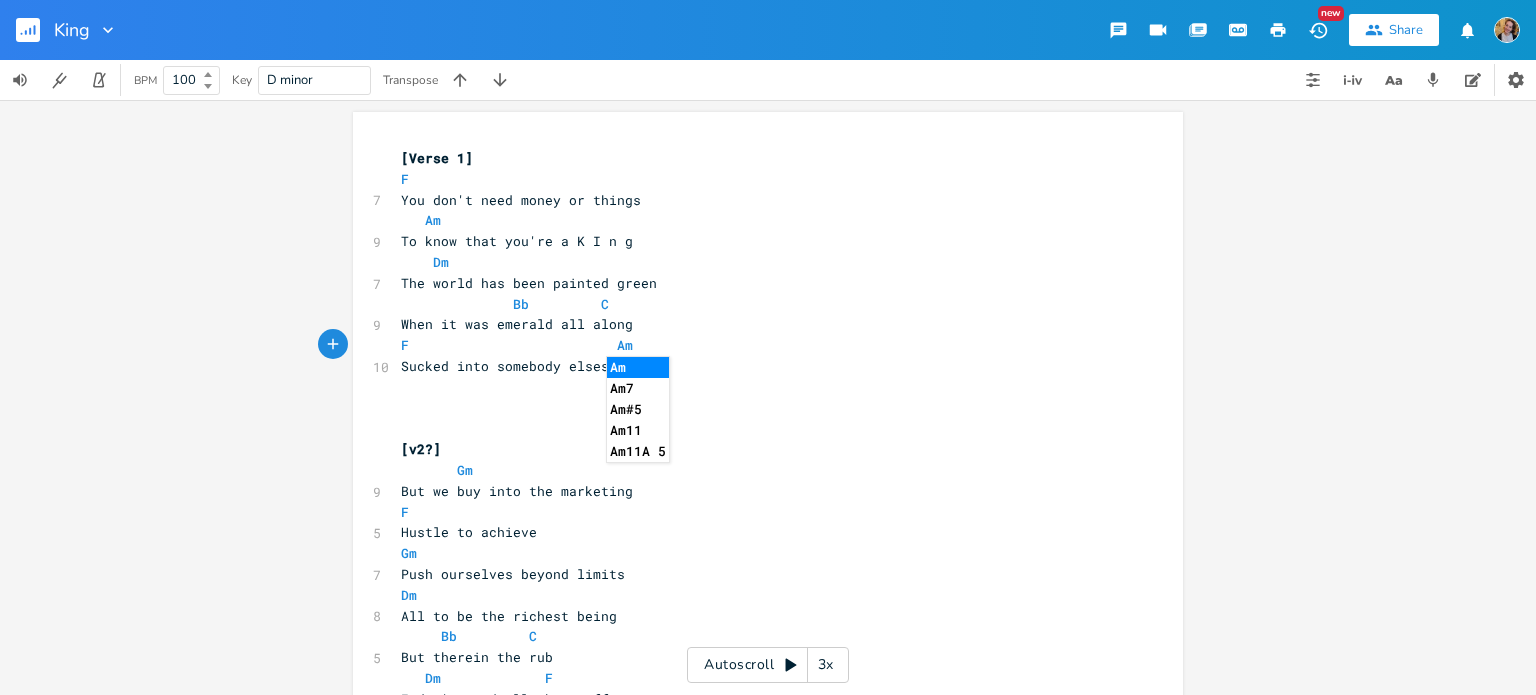 click on "Sucked into somebody elses dream" at bounding box center (758, 366) 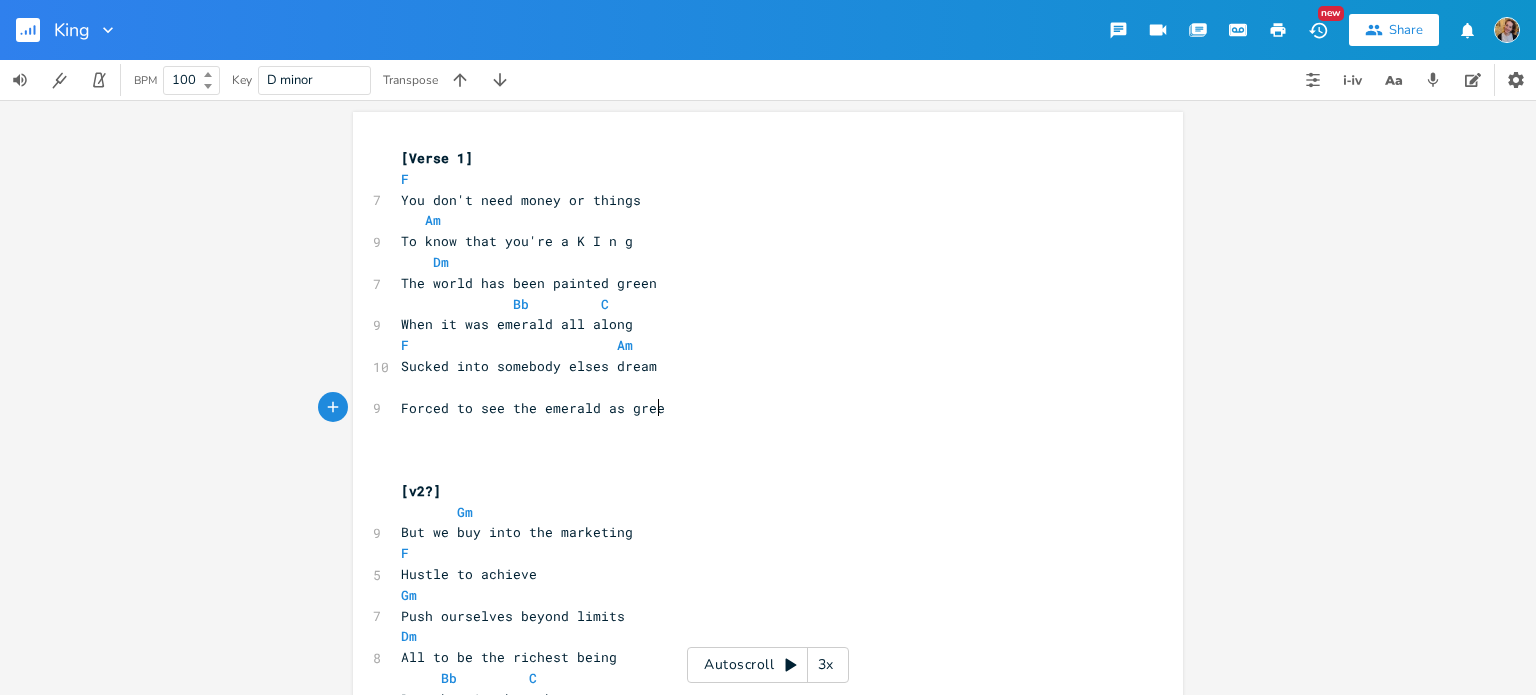 scroll, scrollTop: 0, scrollLeft: 208, axis: horizontal 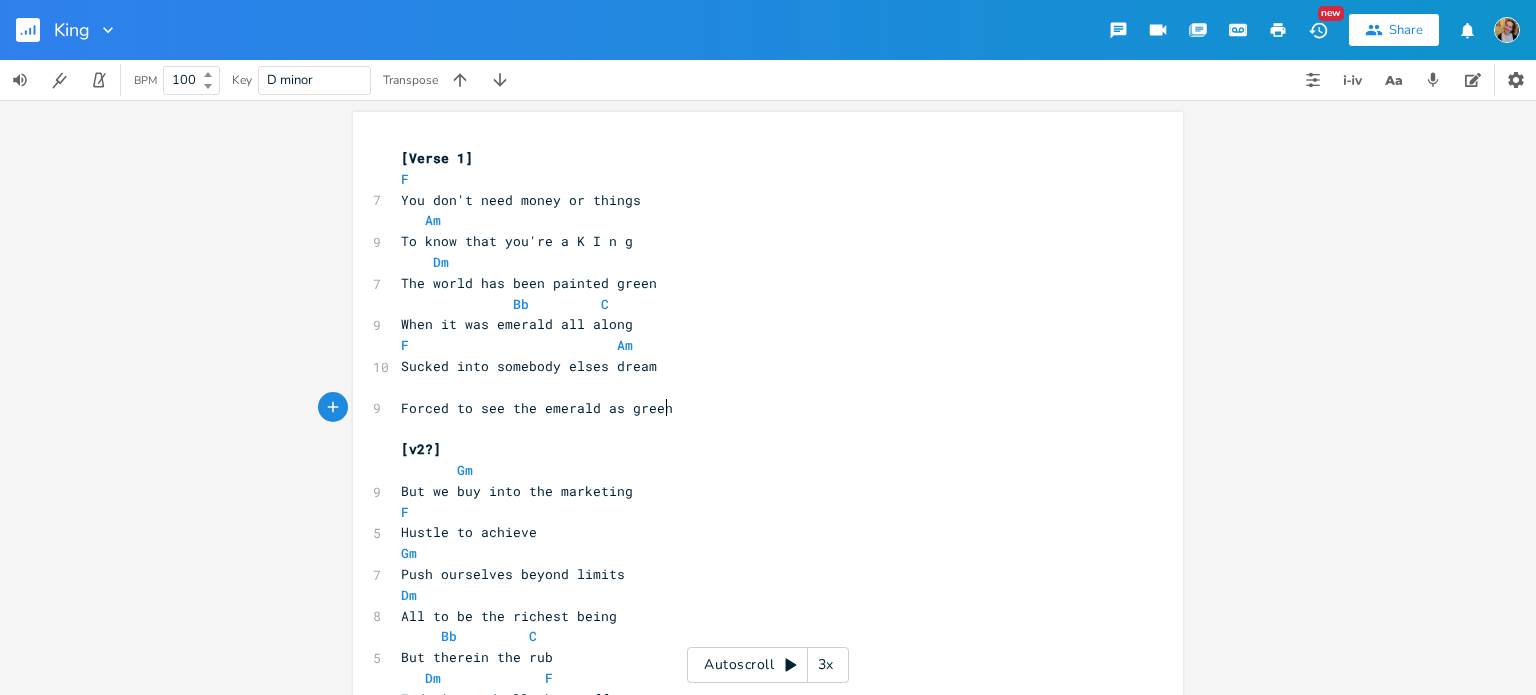 click on "But we buy into the marketing" at bounding box center (517, 491) 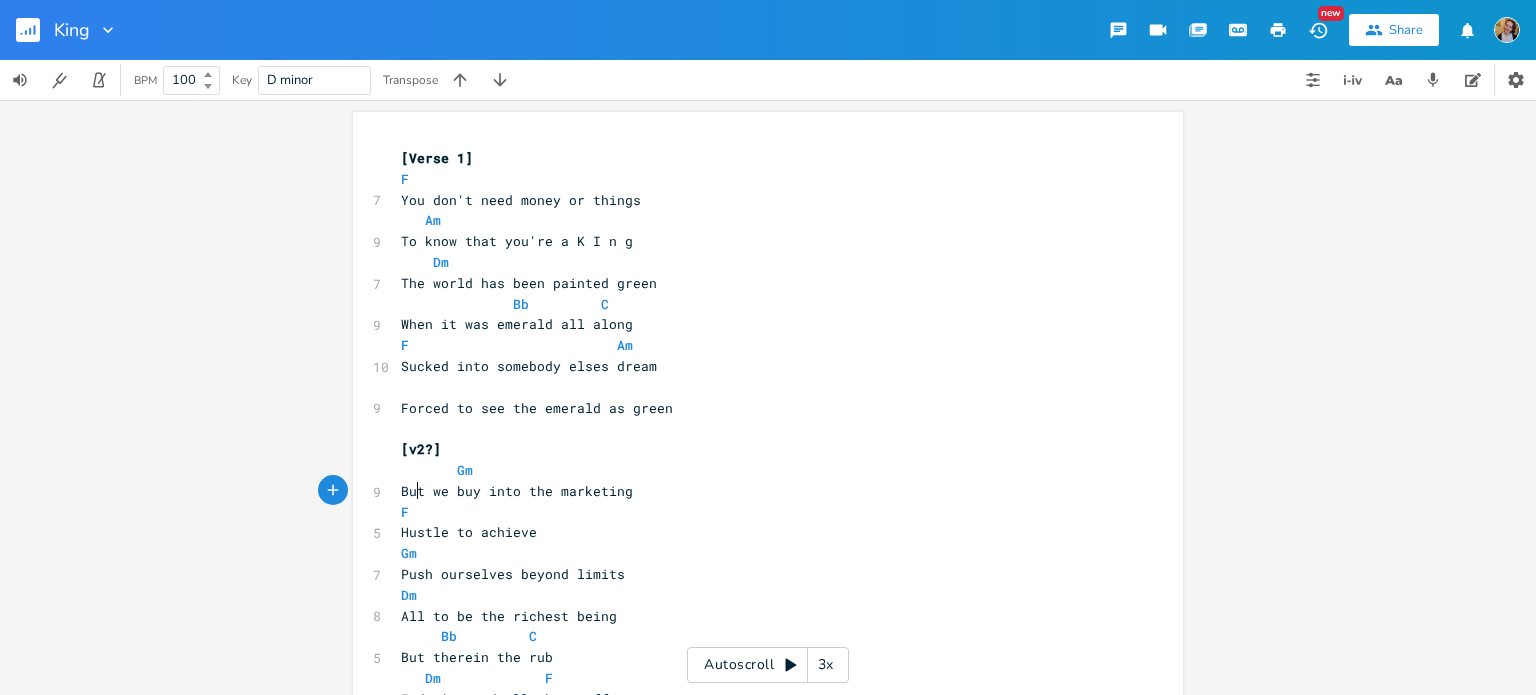 click on "But we buy into the marketing" at bounding box center [517, 491] 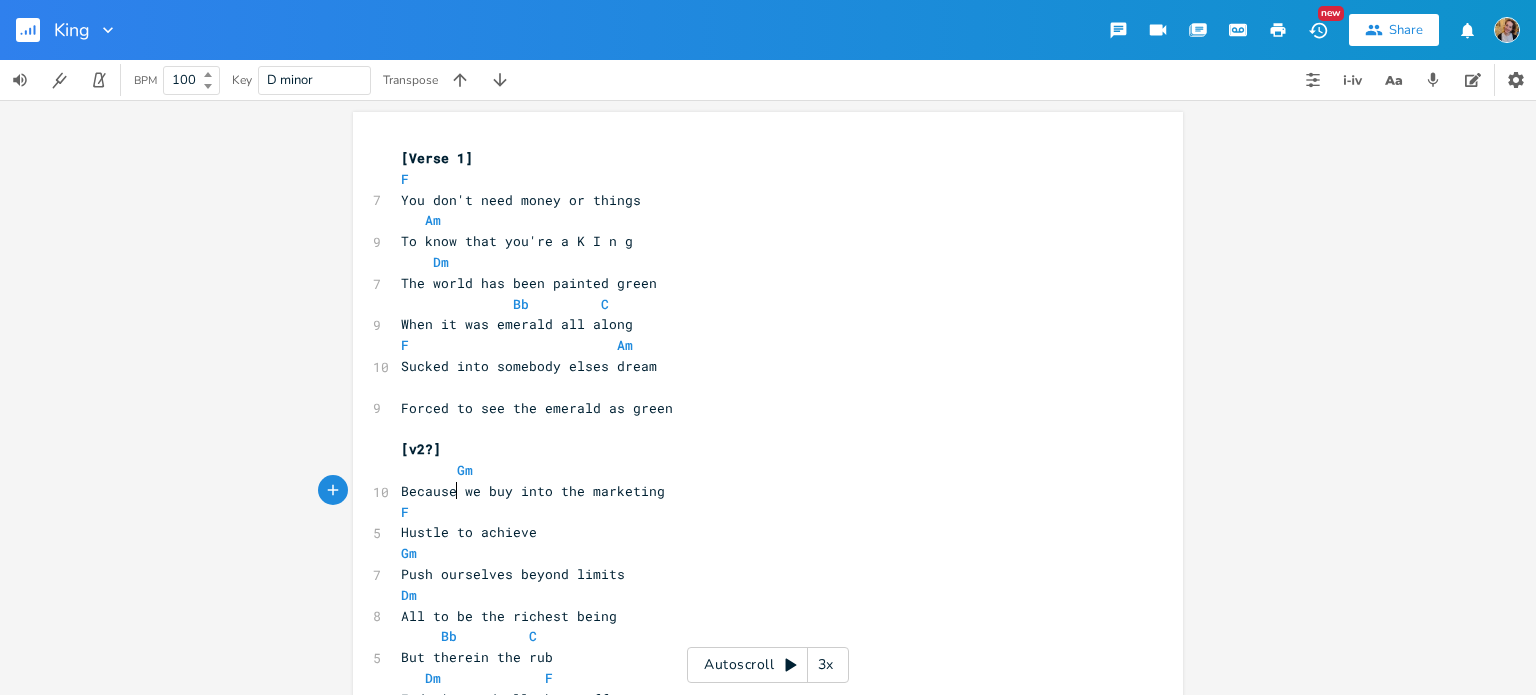 type on "Because" 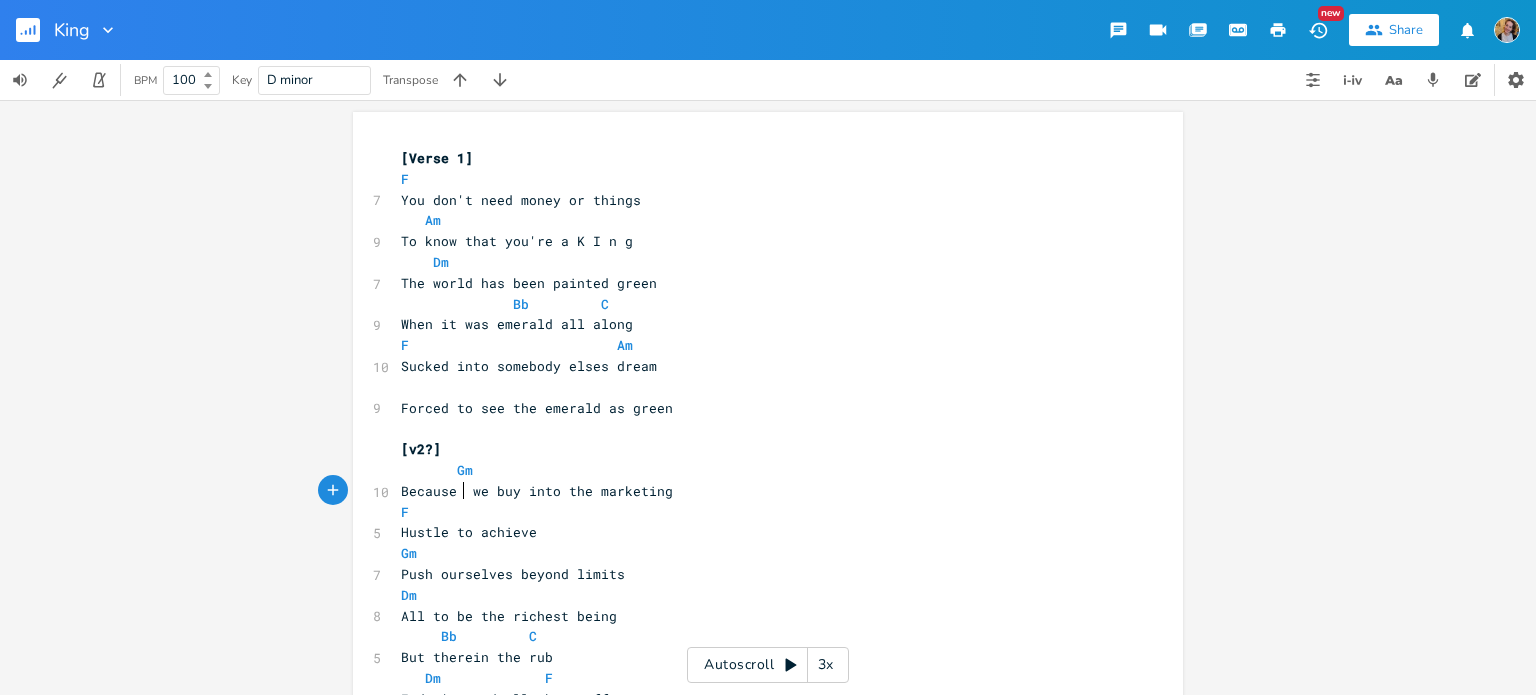 scroll, scrollTop: 0, scrollLeft: 52, axis: horizontal 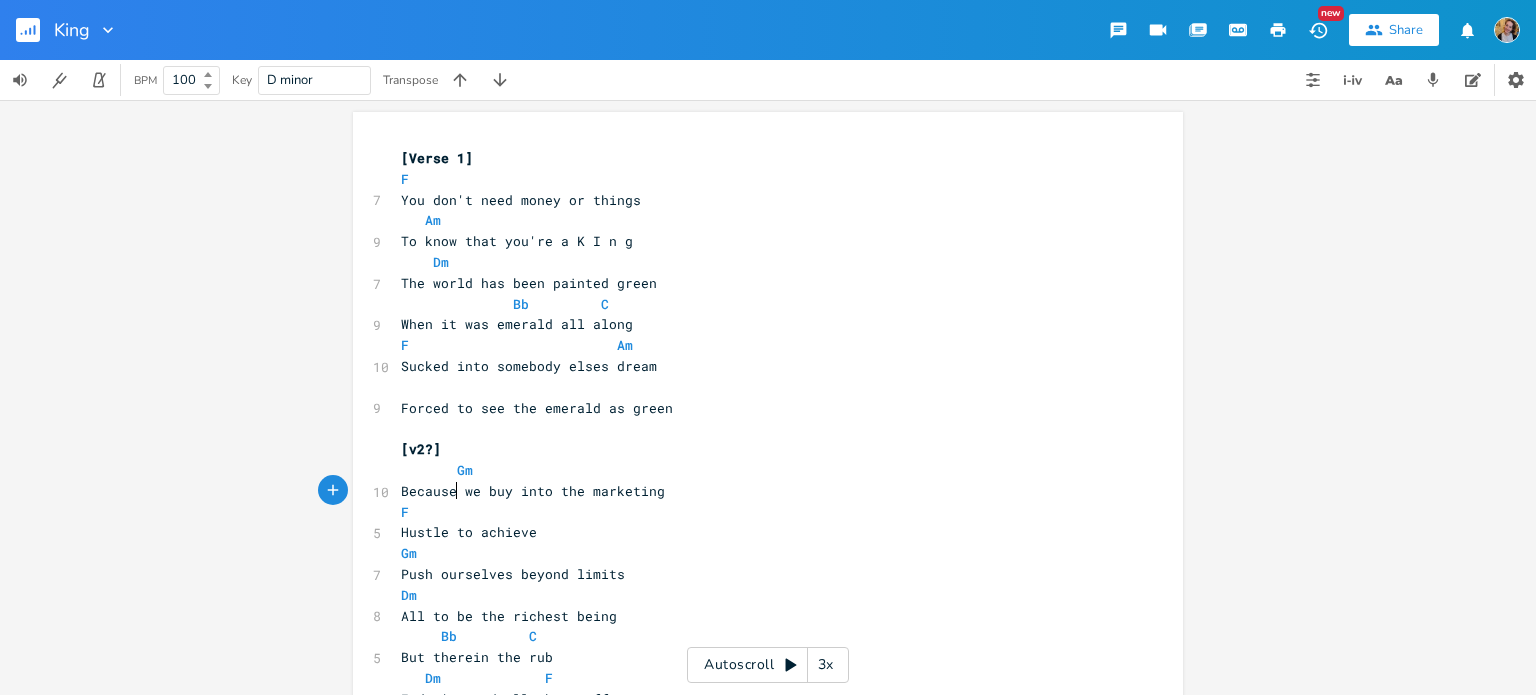click on "Forced to see the emerald as green" at bounding box center [537, 408] 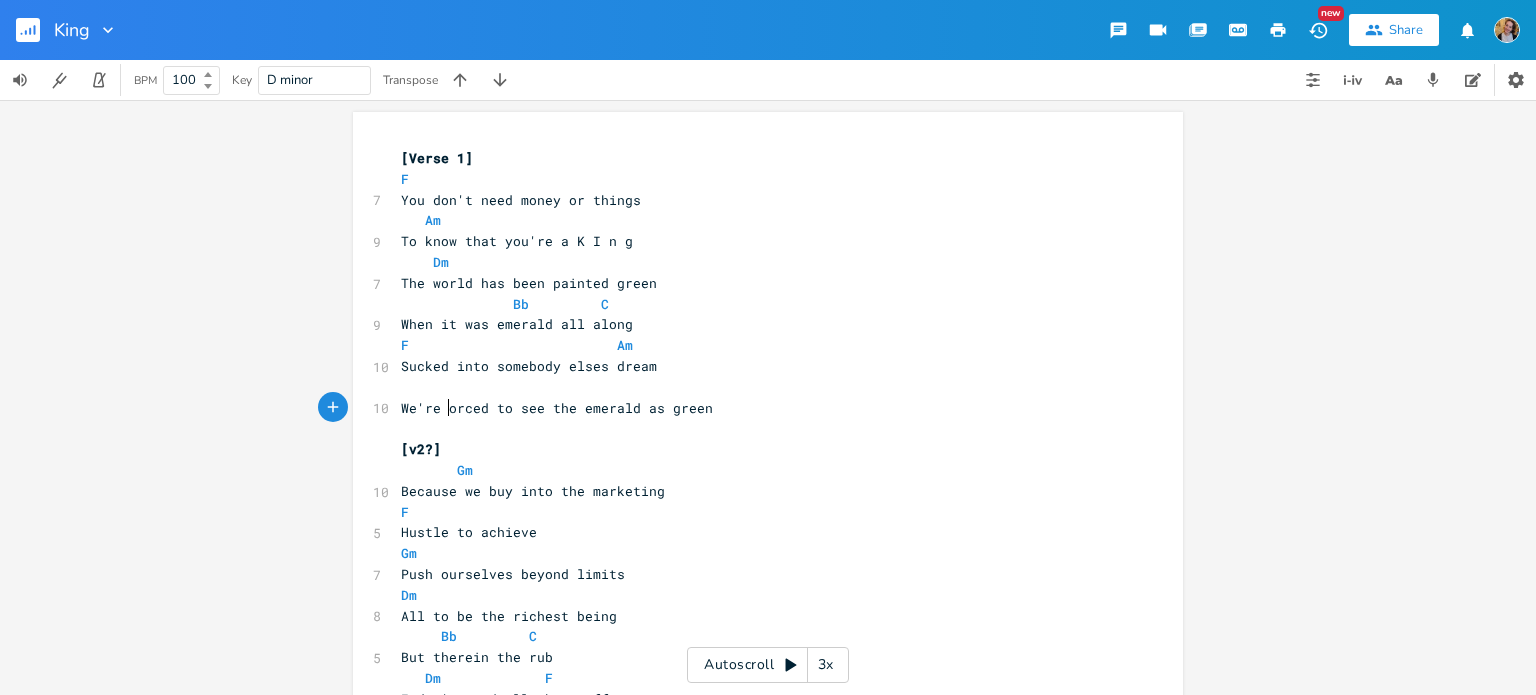 type on "We're f" 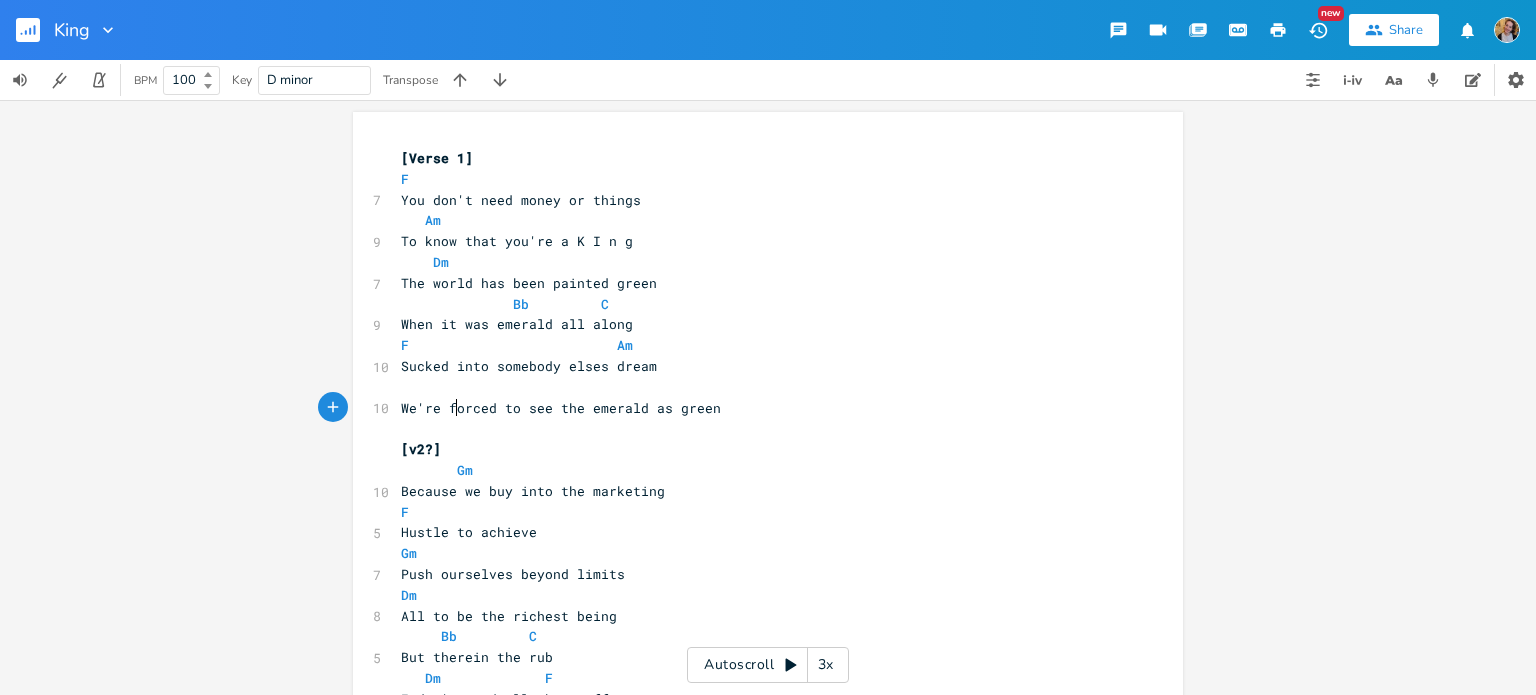 scroll, scrollTop: 0, scrollLeft: 42, axis: horizontal 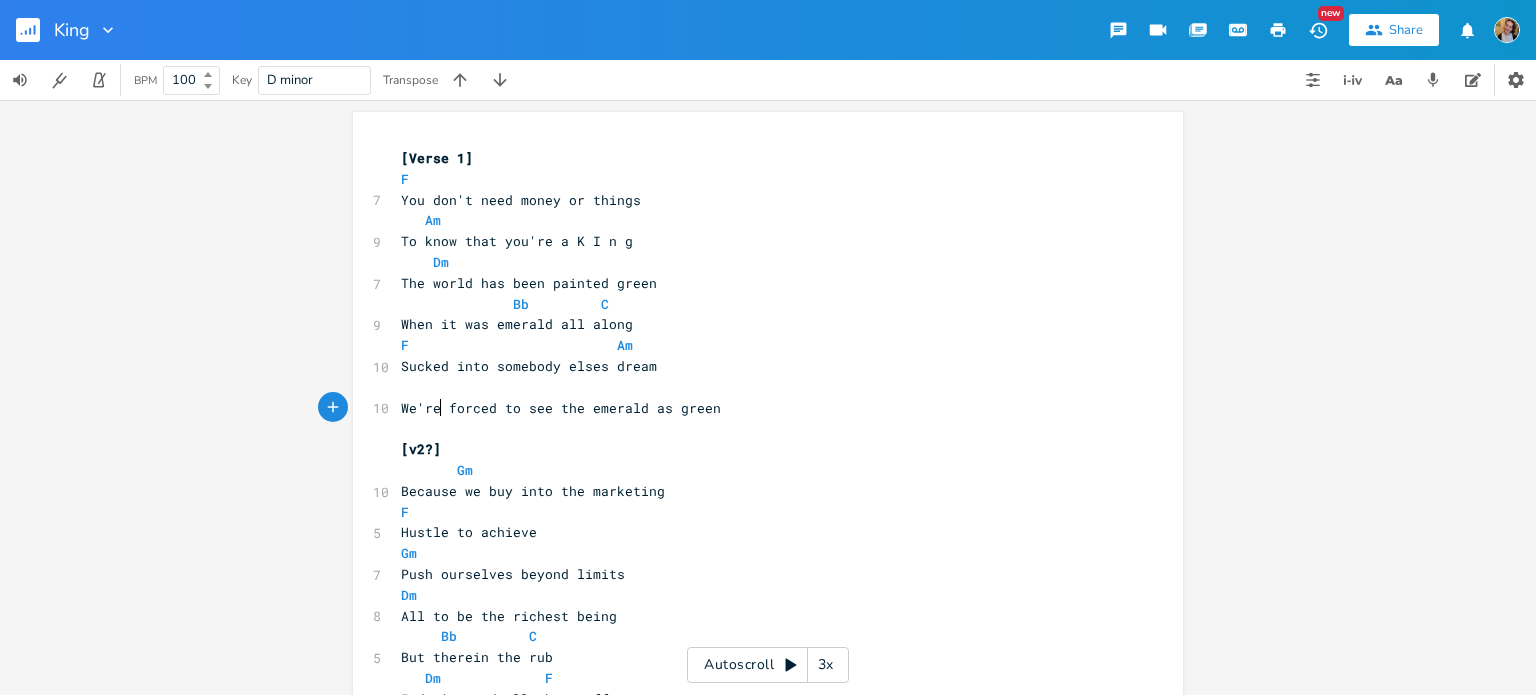 click on "We're forced to see the emerald as green" at bounding box center (561, 408) 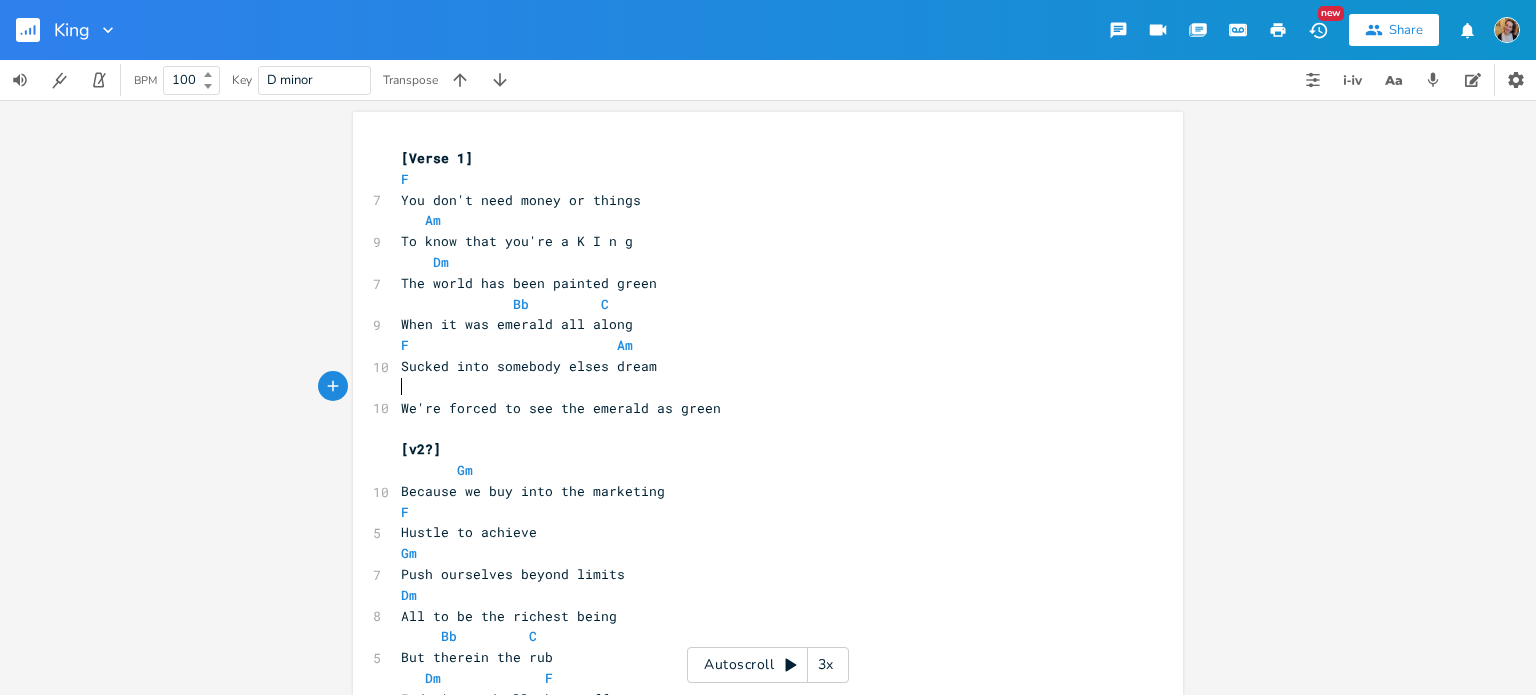 click on "​" at bounding box center [758, 387] 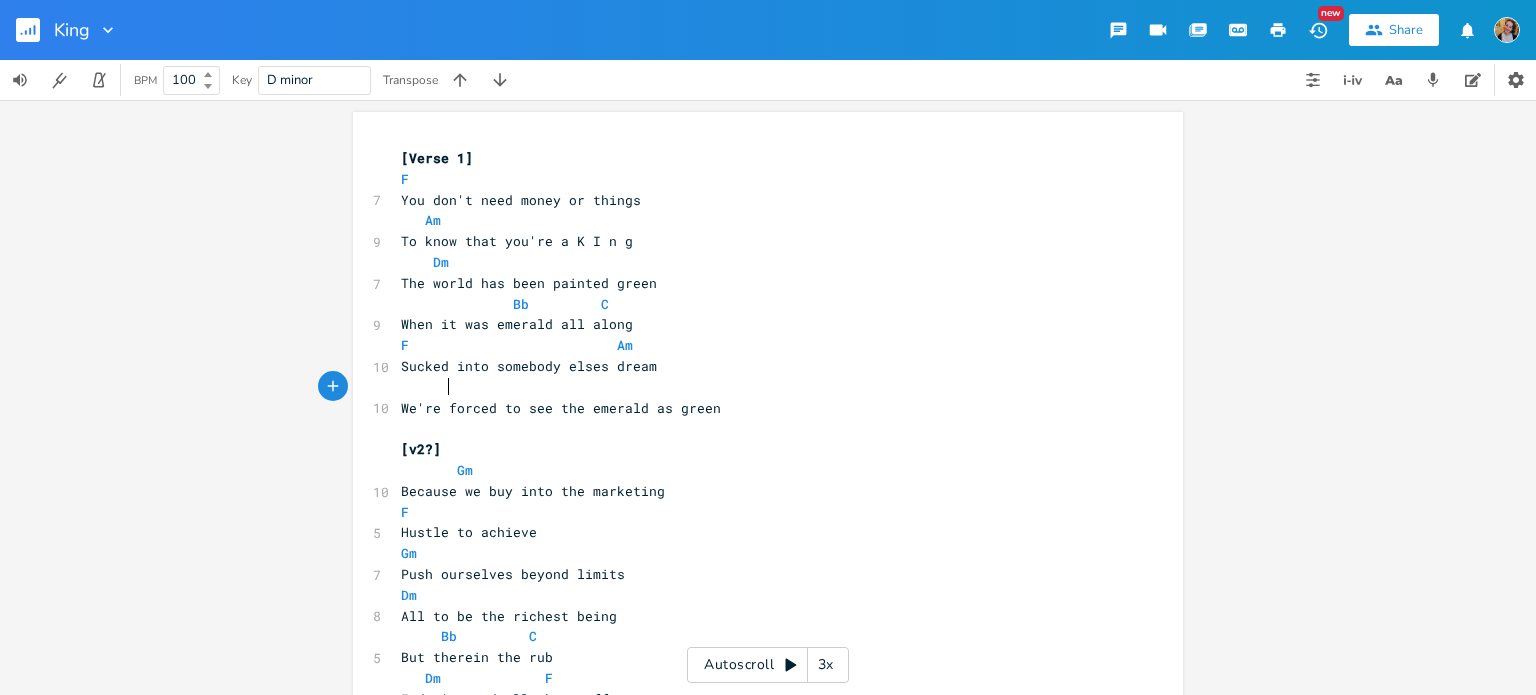 scroll, scrollTop: 0, scrollLeft: 19, axis: horizontal 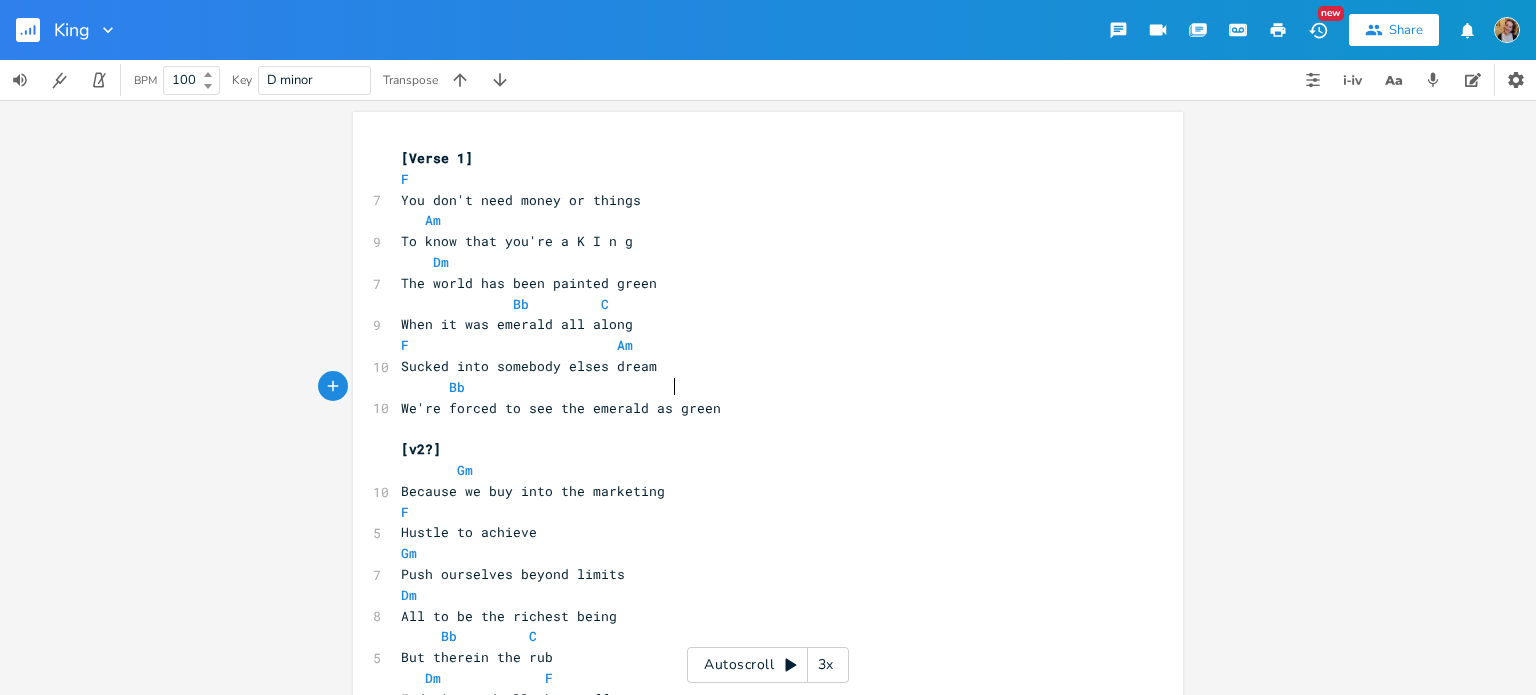 type on "Bb                           C" 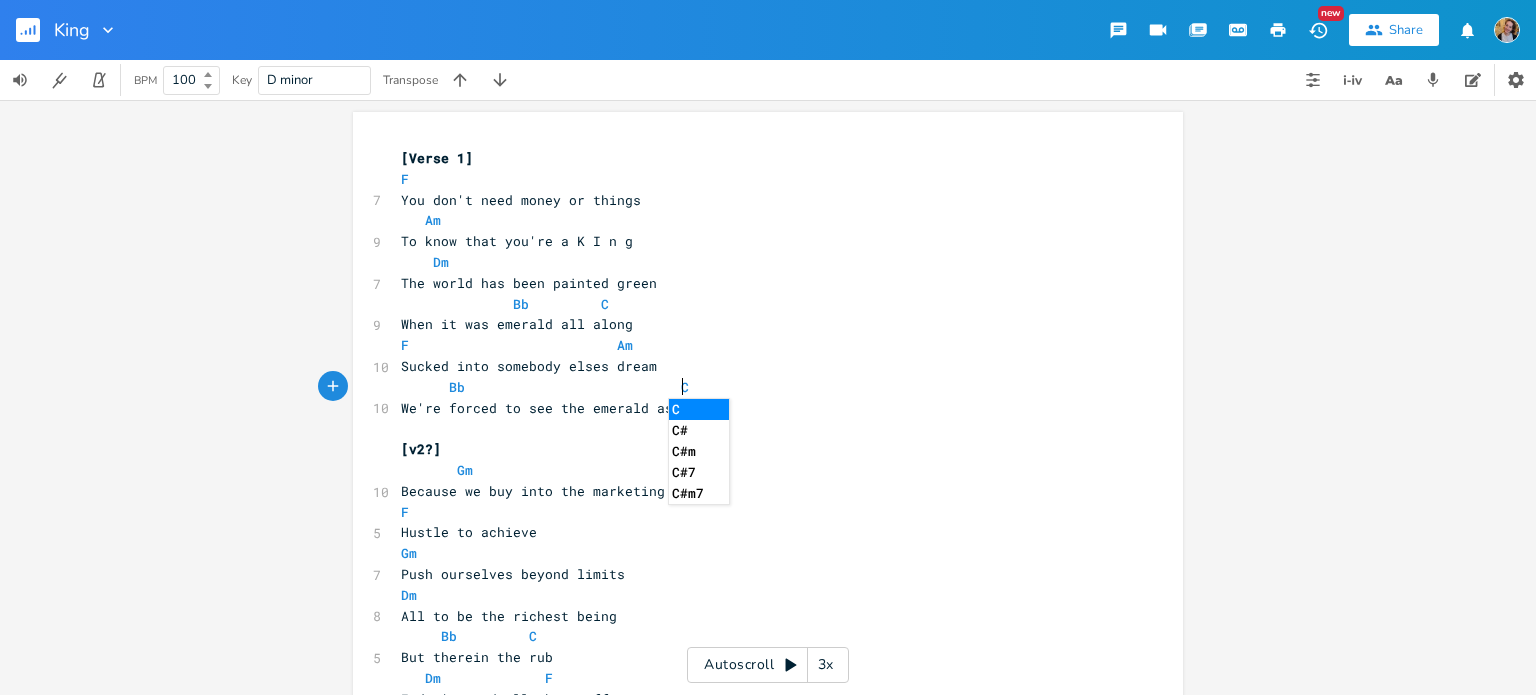 click on "[v2?]" at bounding box center (758, 449) 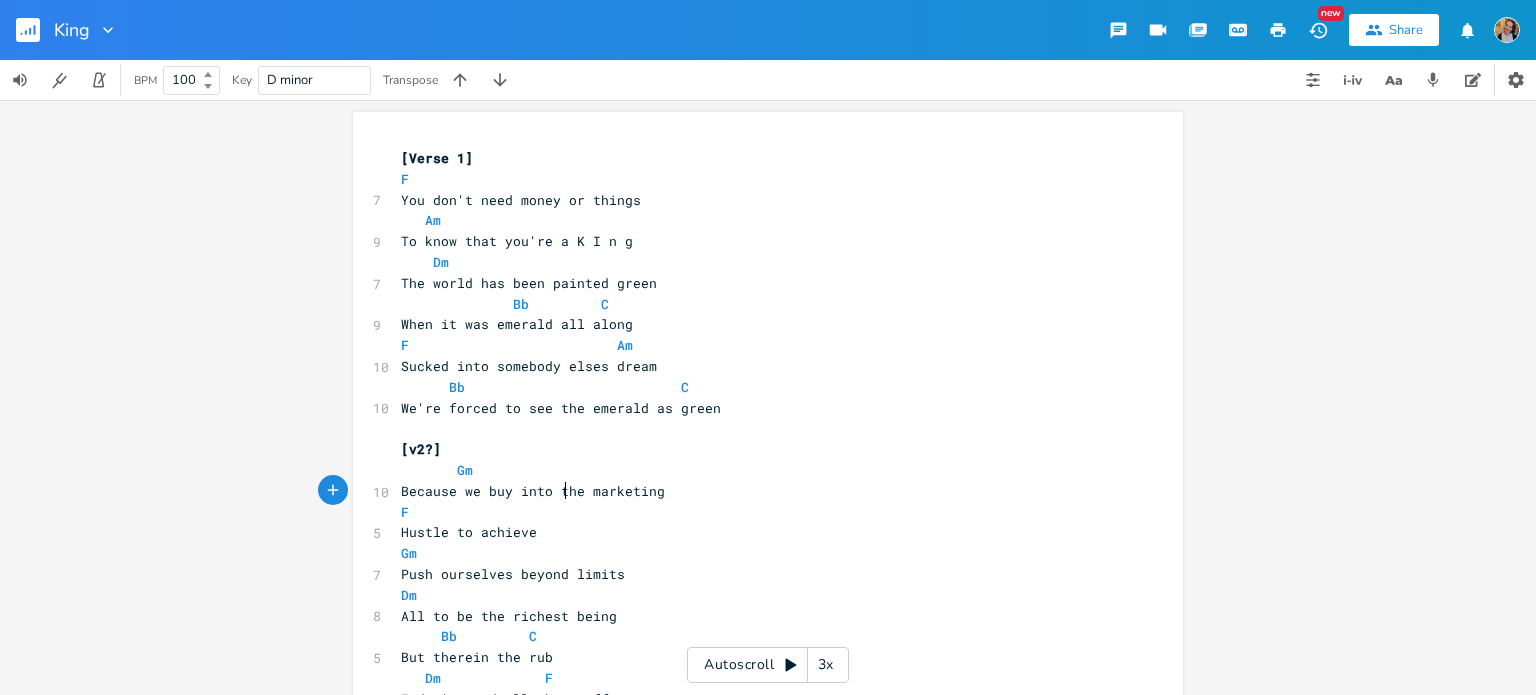 click on "Because we buy into the marketing" at bounding box center [533, 491] 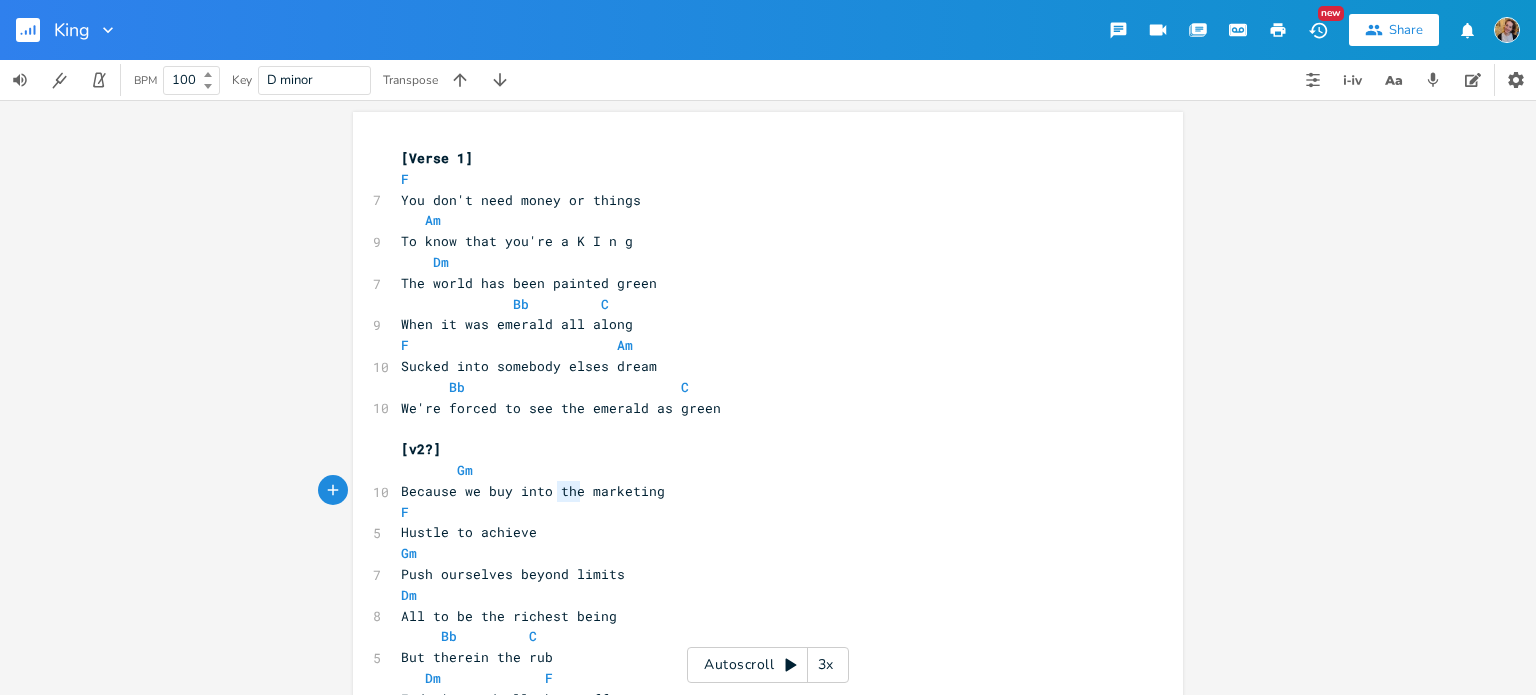 click on "Because we buy into the marketing" at bounding box center [533, 491] 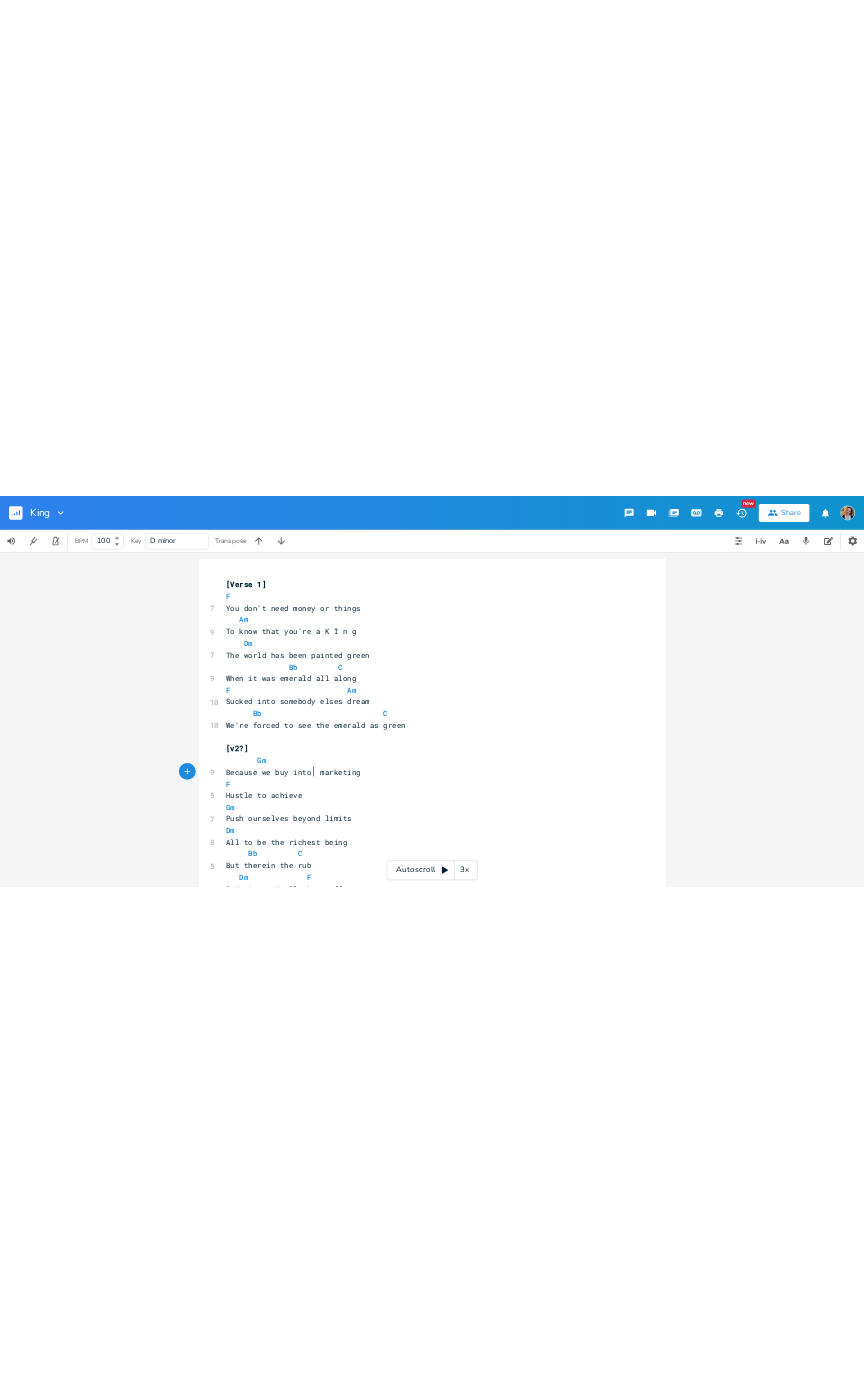 scroll, scrollTop: 0, scrollLeft: 18, axis: horizontal 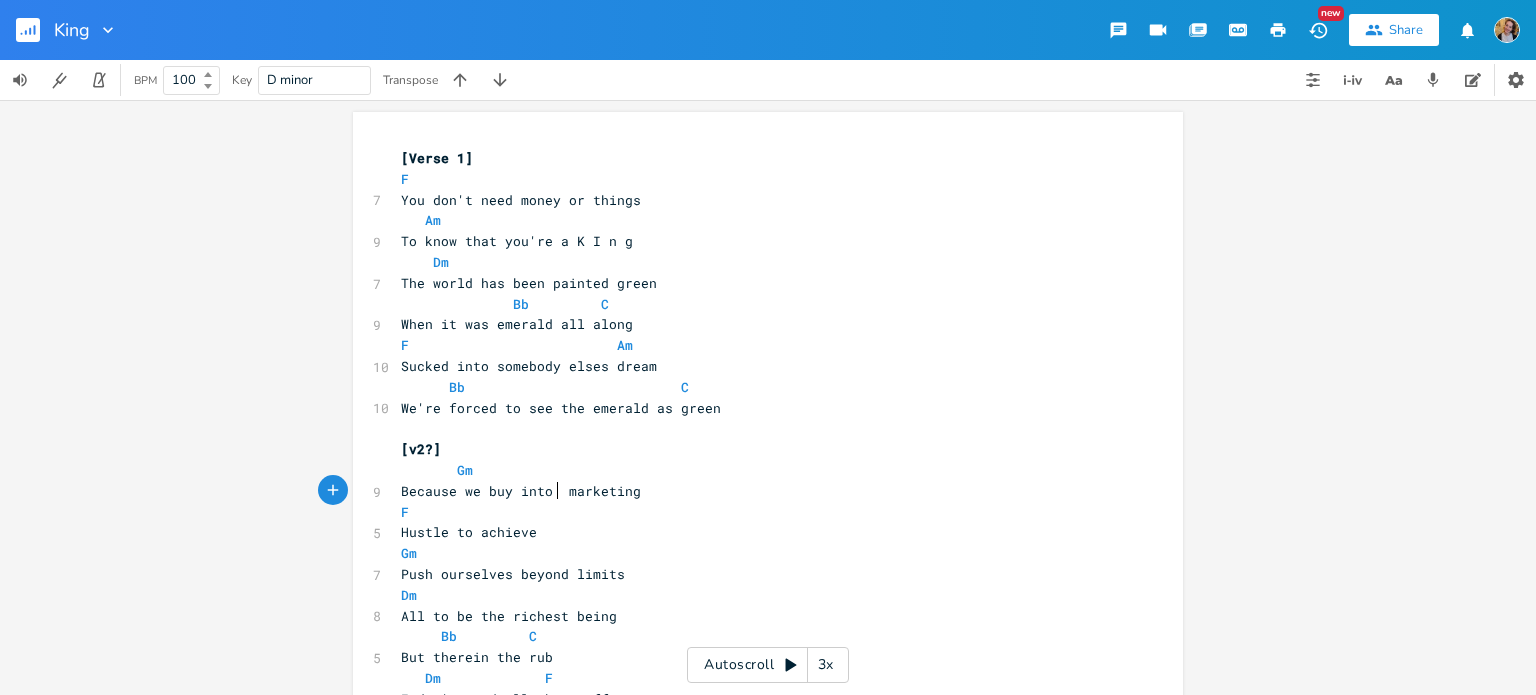 type on "the" 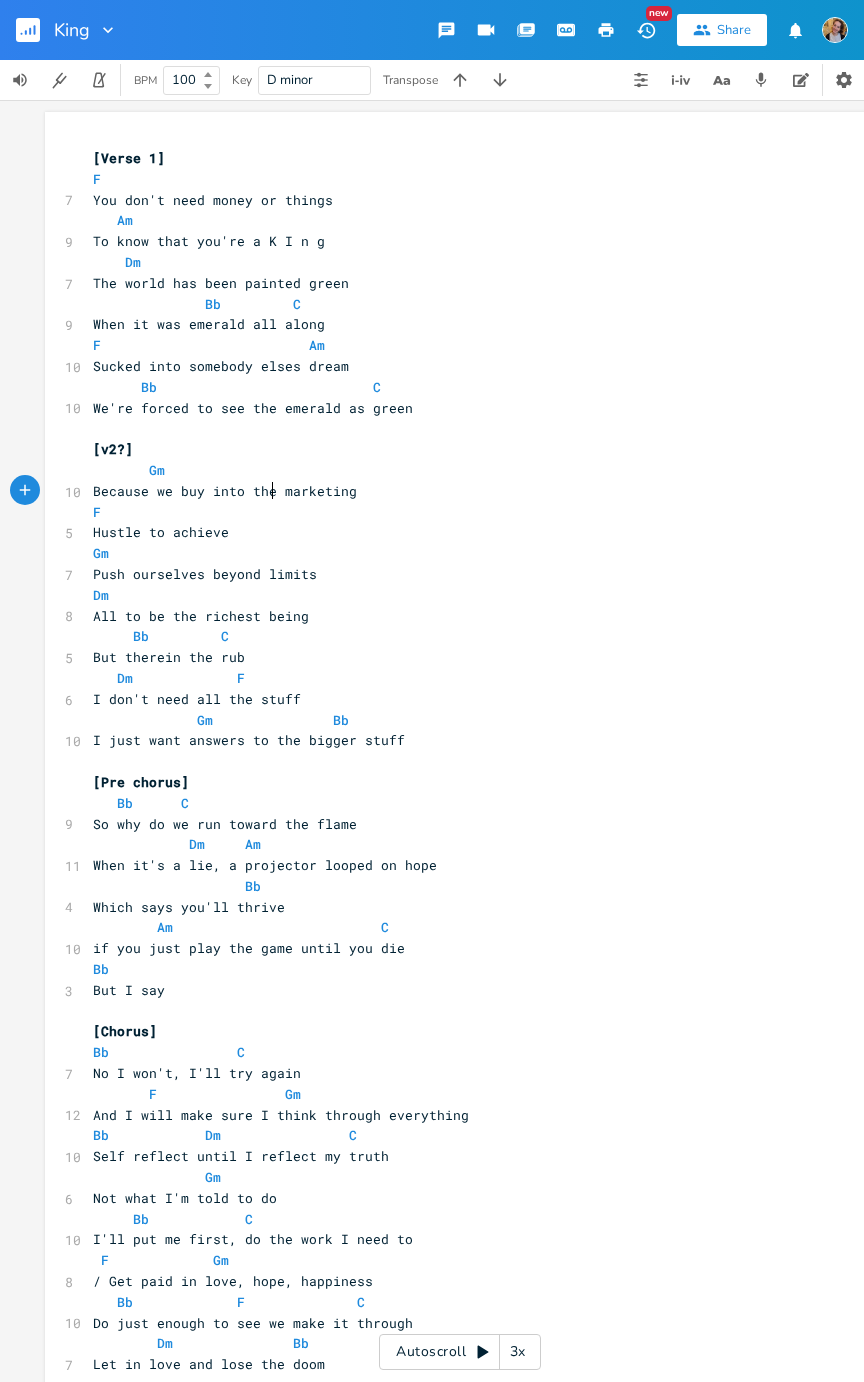 scroll, scrollTop: 86, scrollLeft: 0, axis: vertical 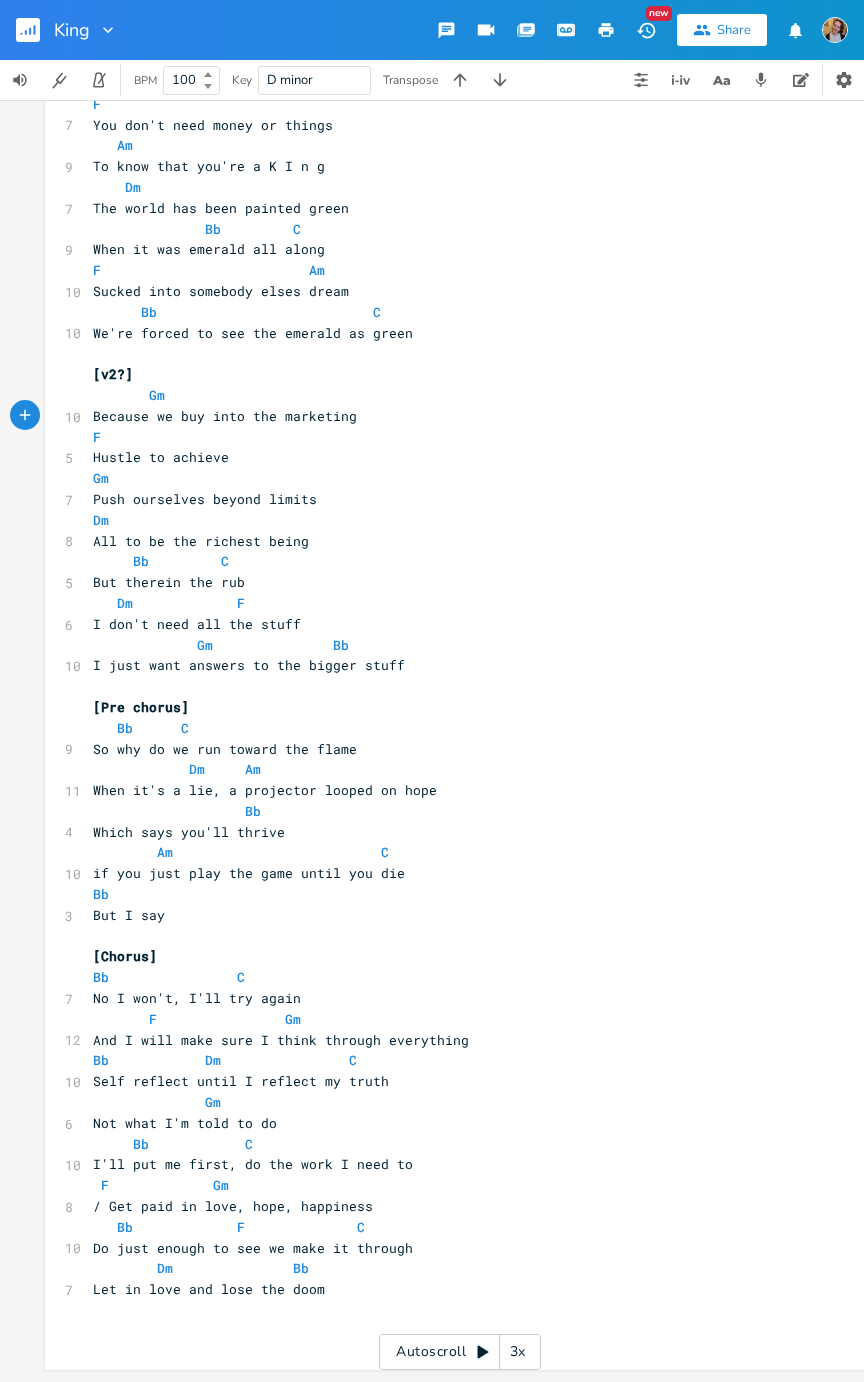 click on "Because we buy into the marketing" at bounding box center [225, 416] 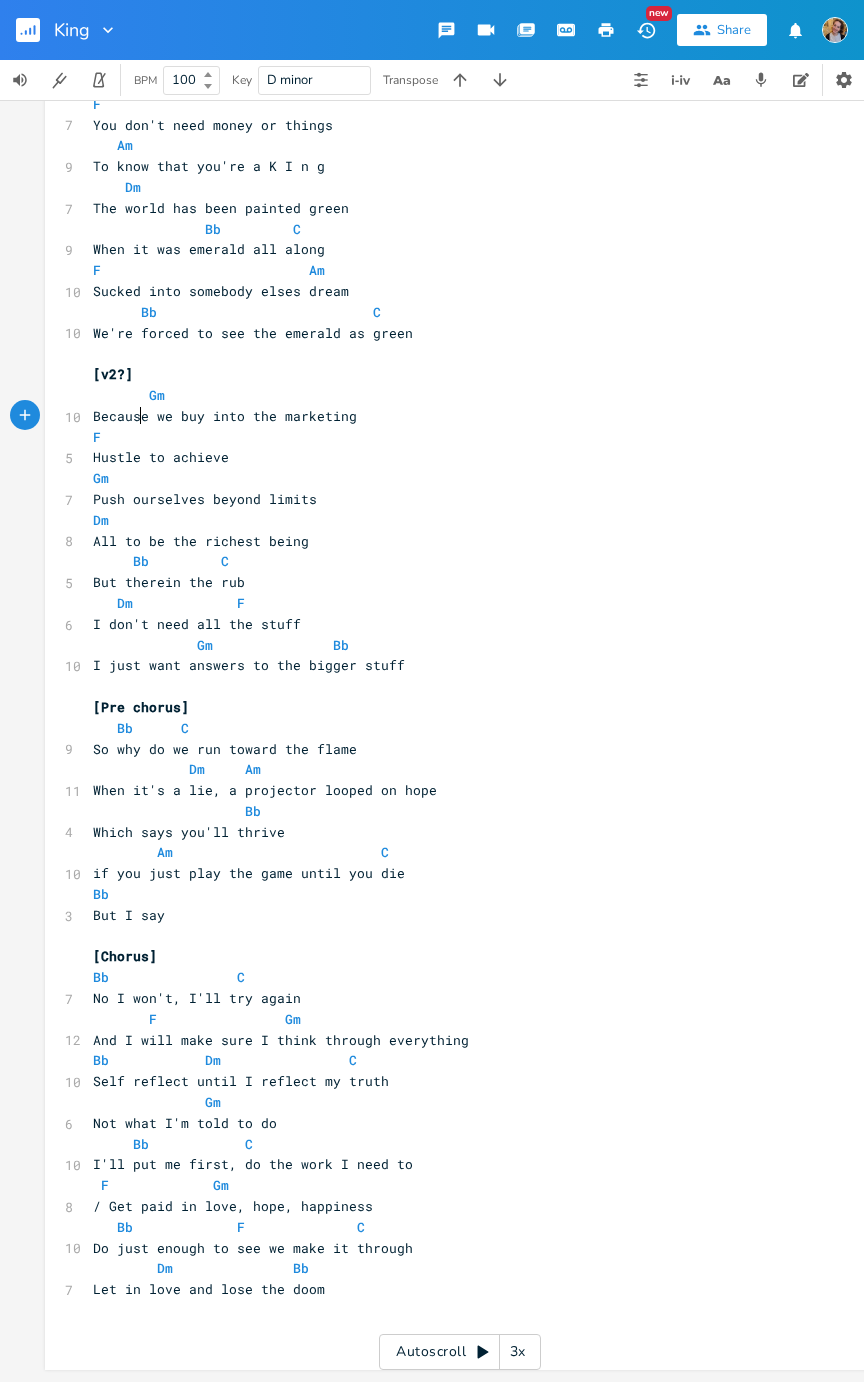 click on "Because we buy into the marketing" at bounding box center [225, 416] 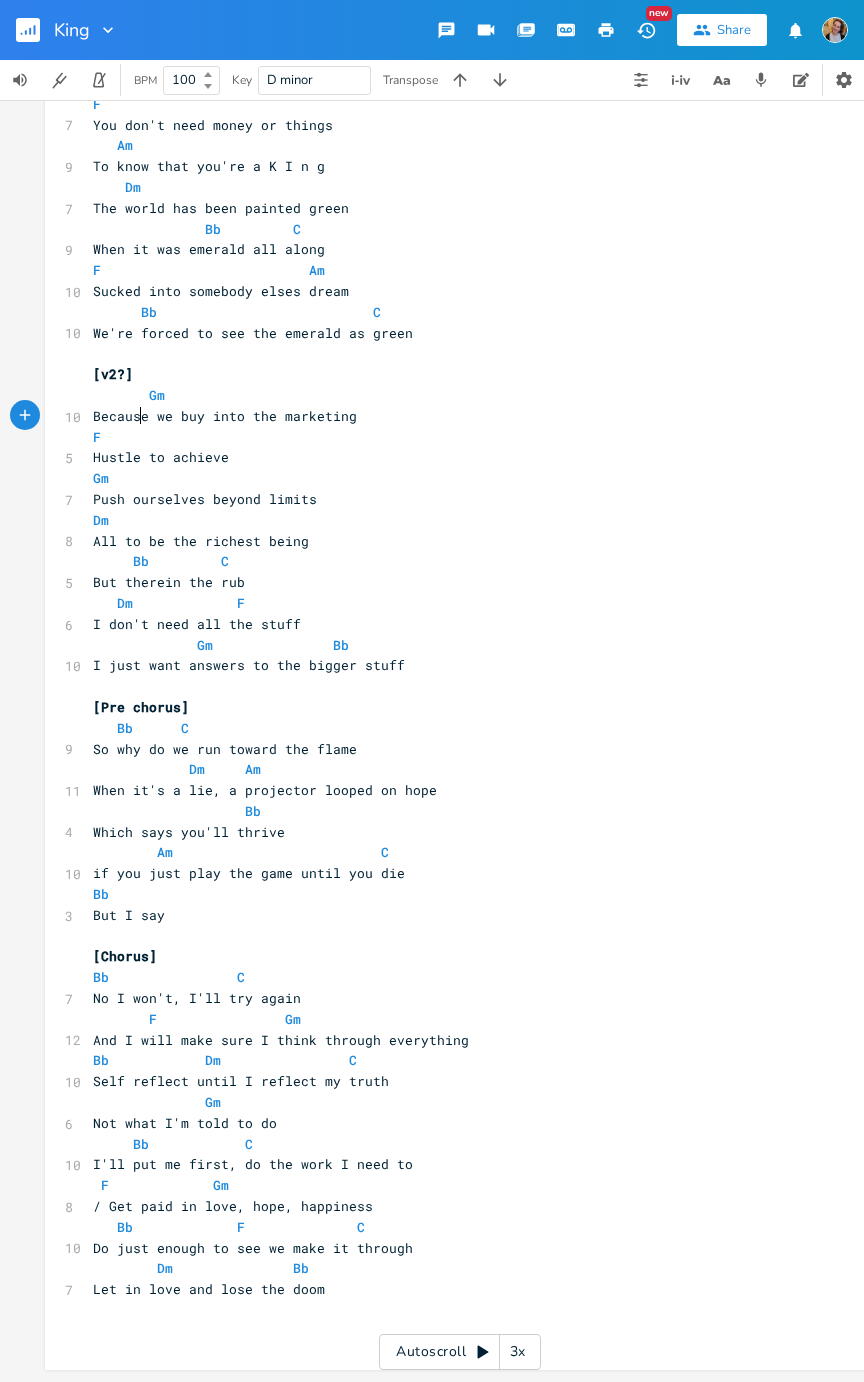 click on "Gm" at bounding box center (157, 395) 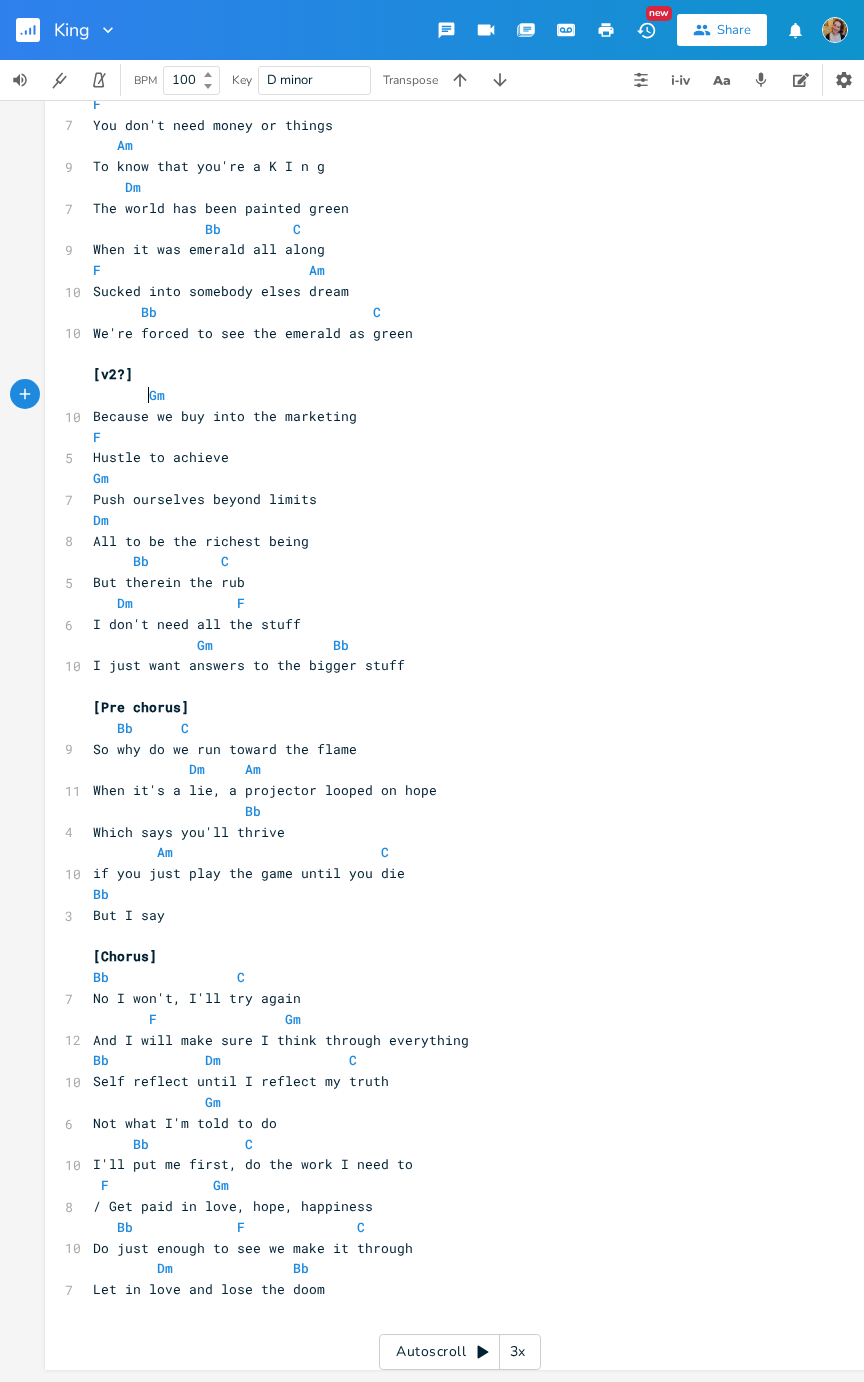 click on "F" at bounding box center (450, 437) 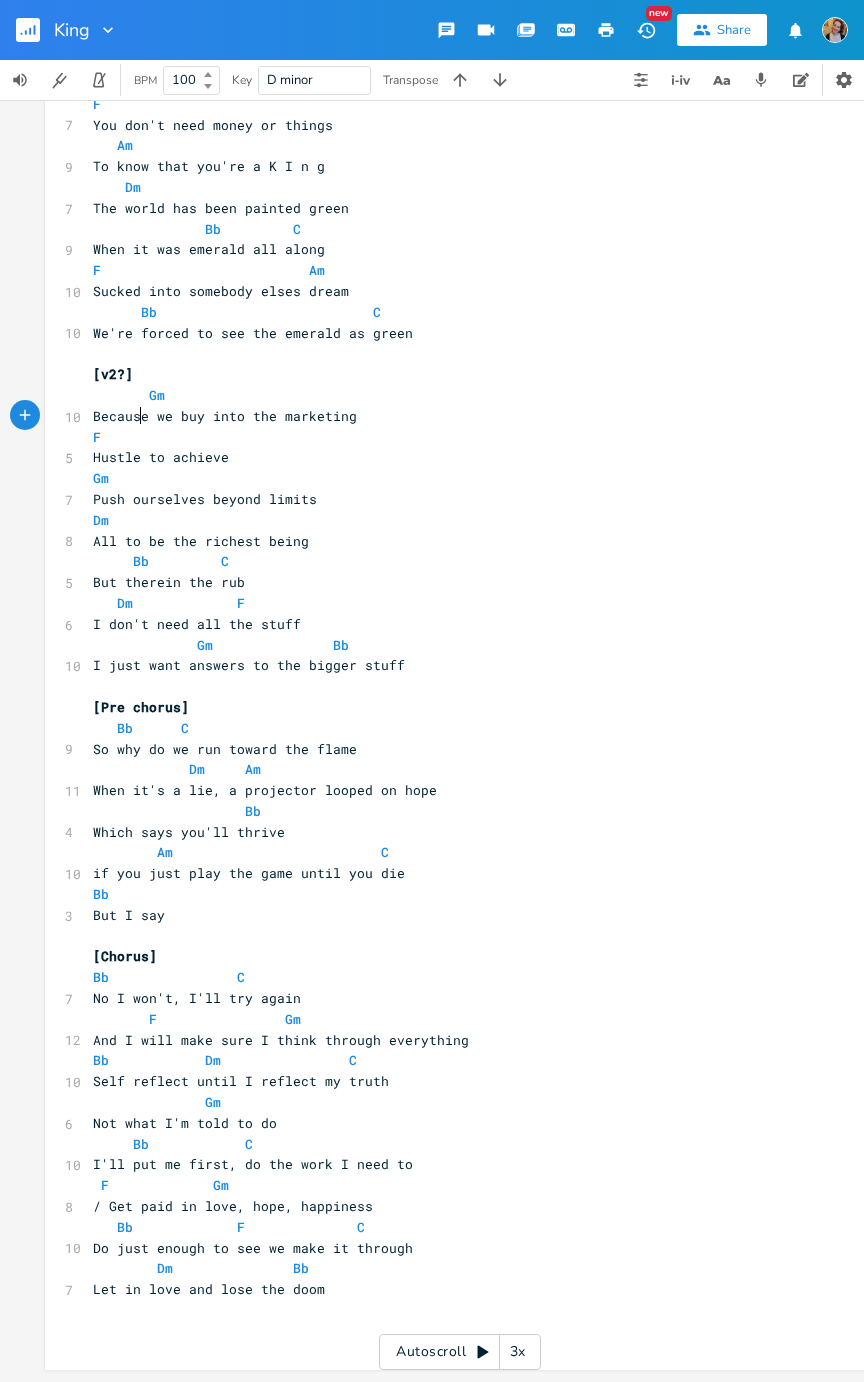 click on "Because we buy into the marketing" at bounding box center [225, 416] 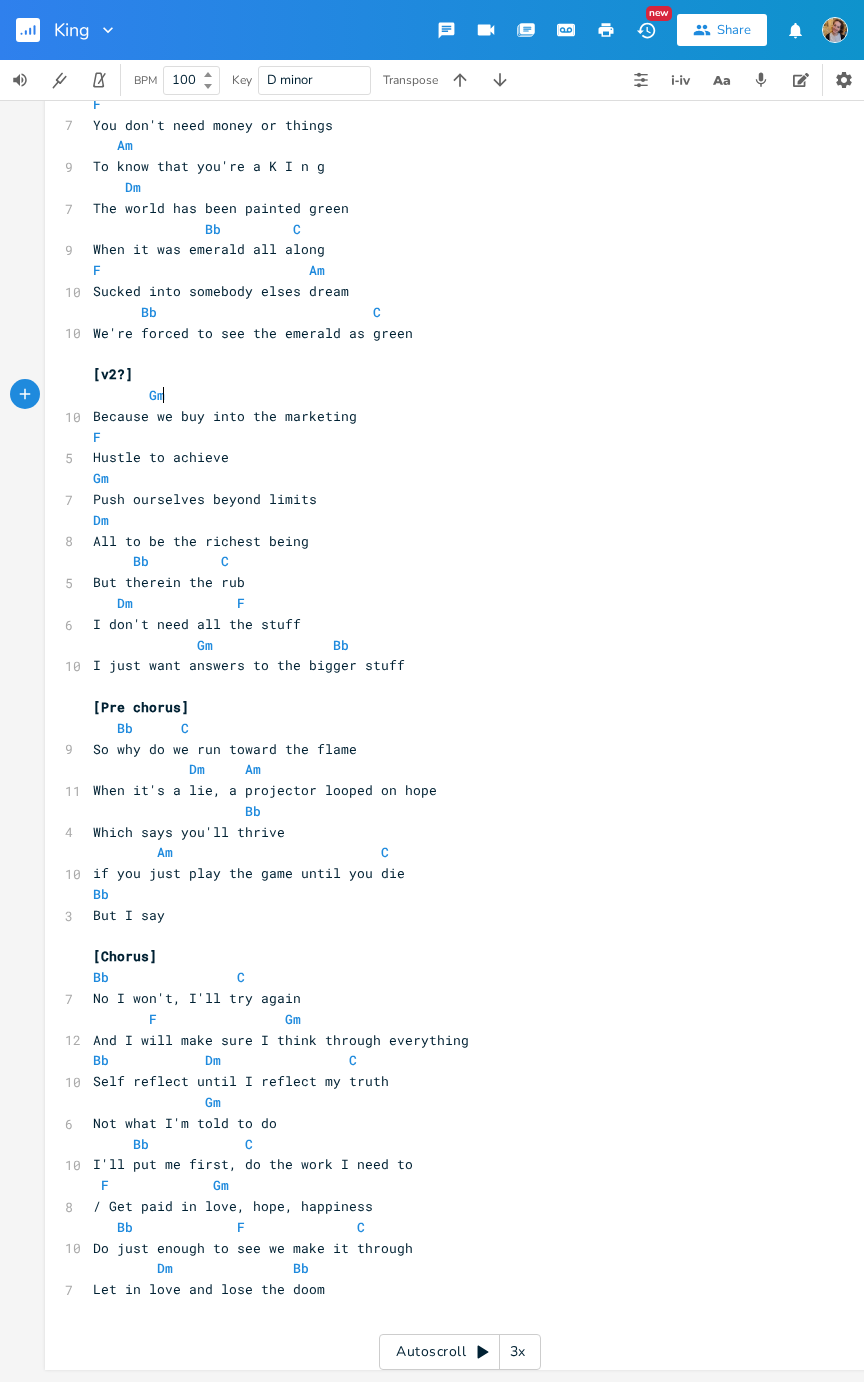 click on "Gm" at bounding box center (157, 395) 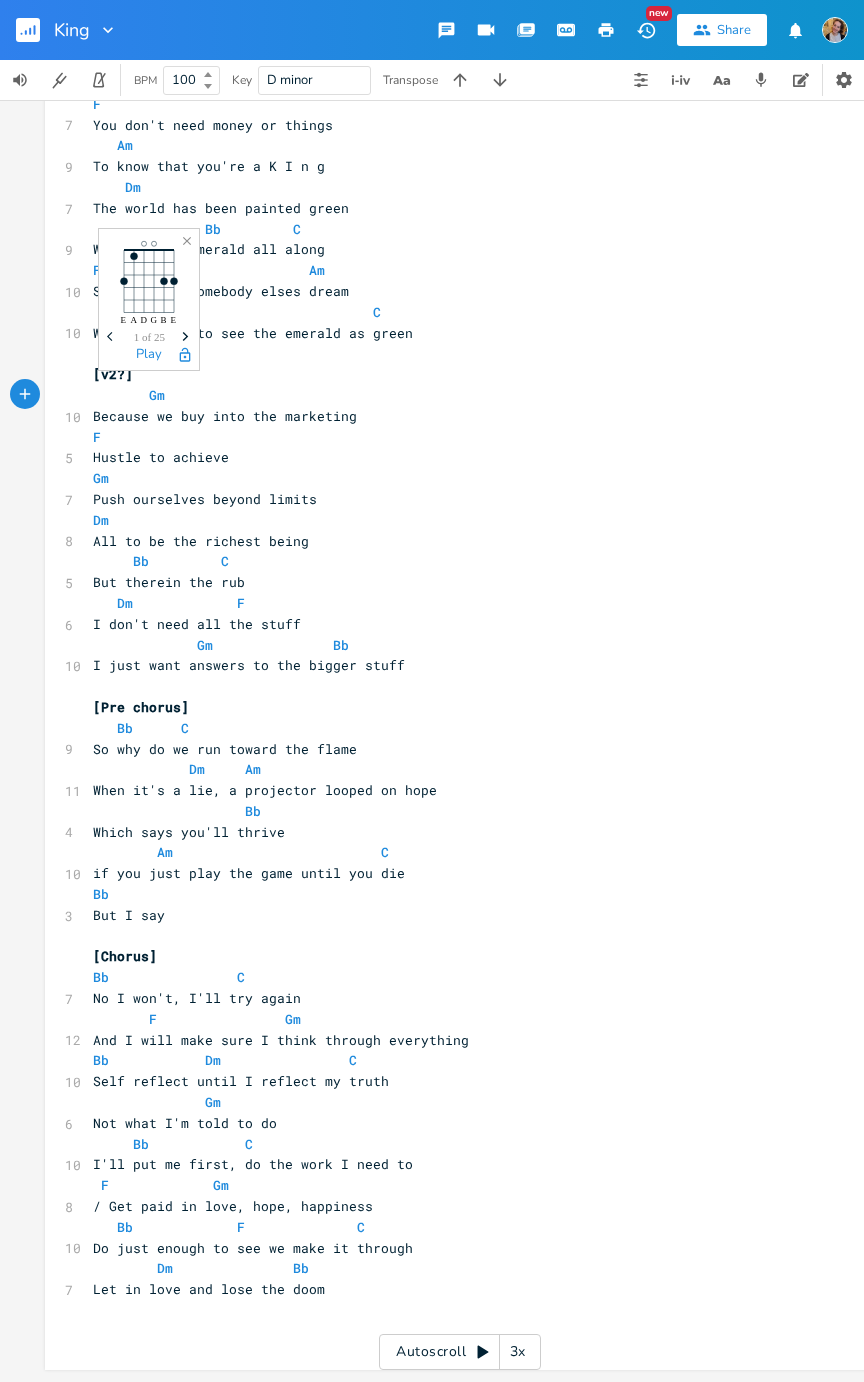 click on "Gm" at bounding box center [157, 395] 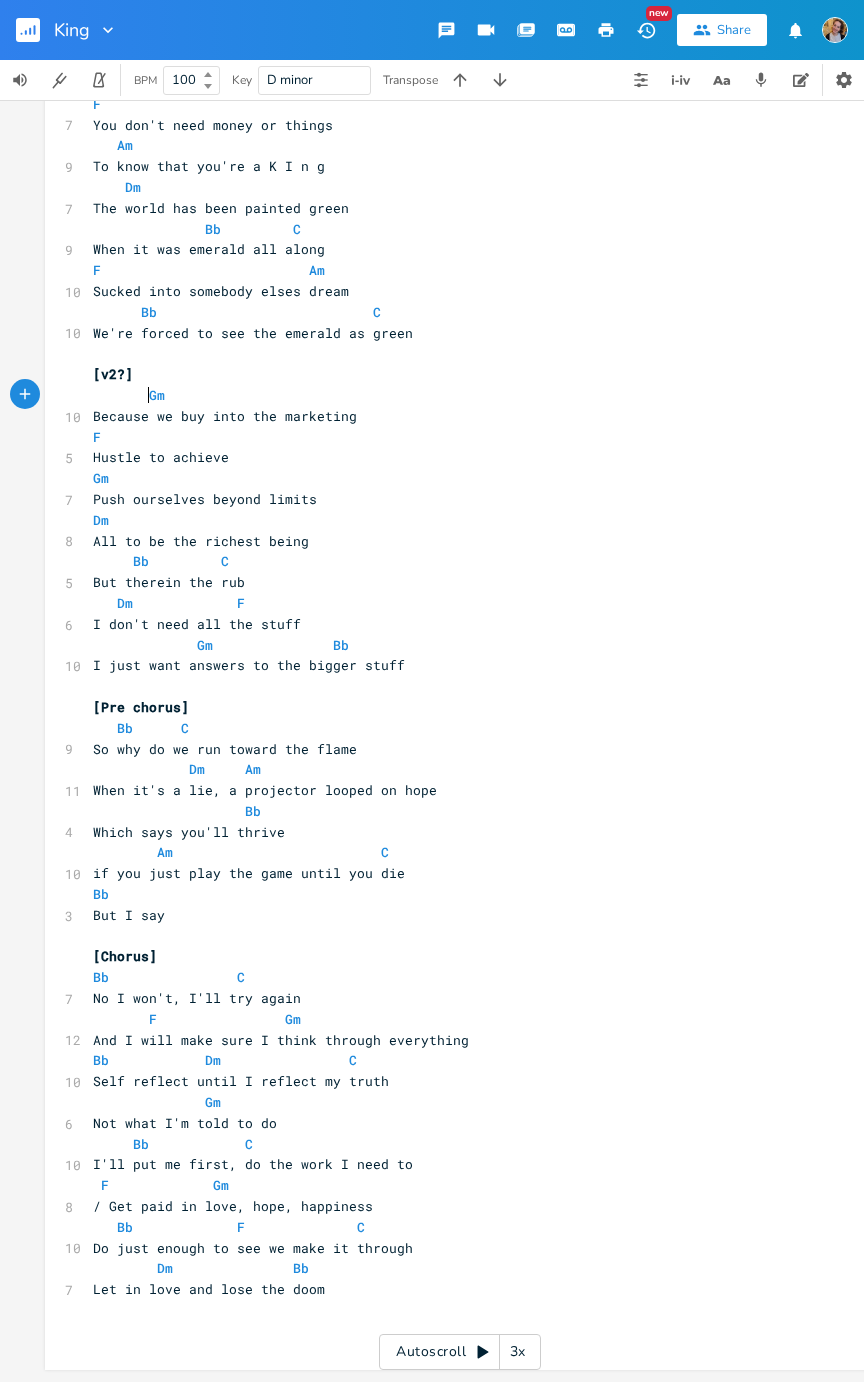 click on "Because we buy into the marketing" at bounding box center [225, 416] 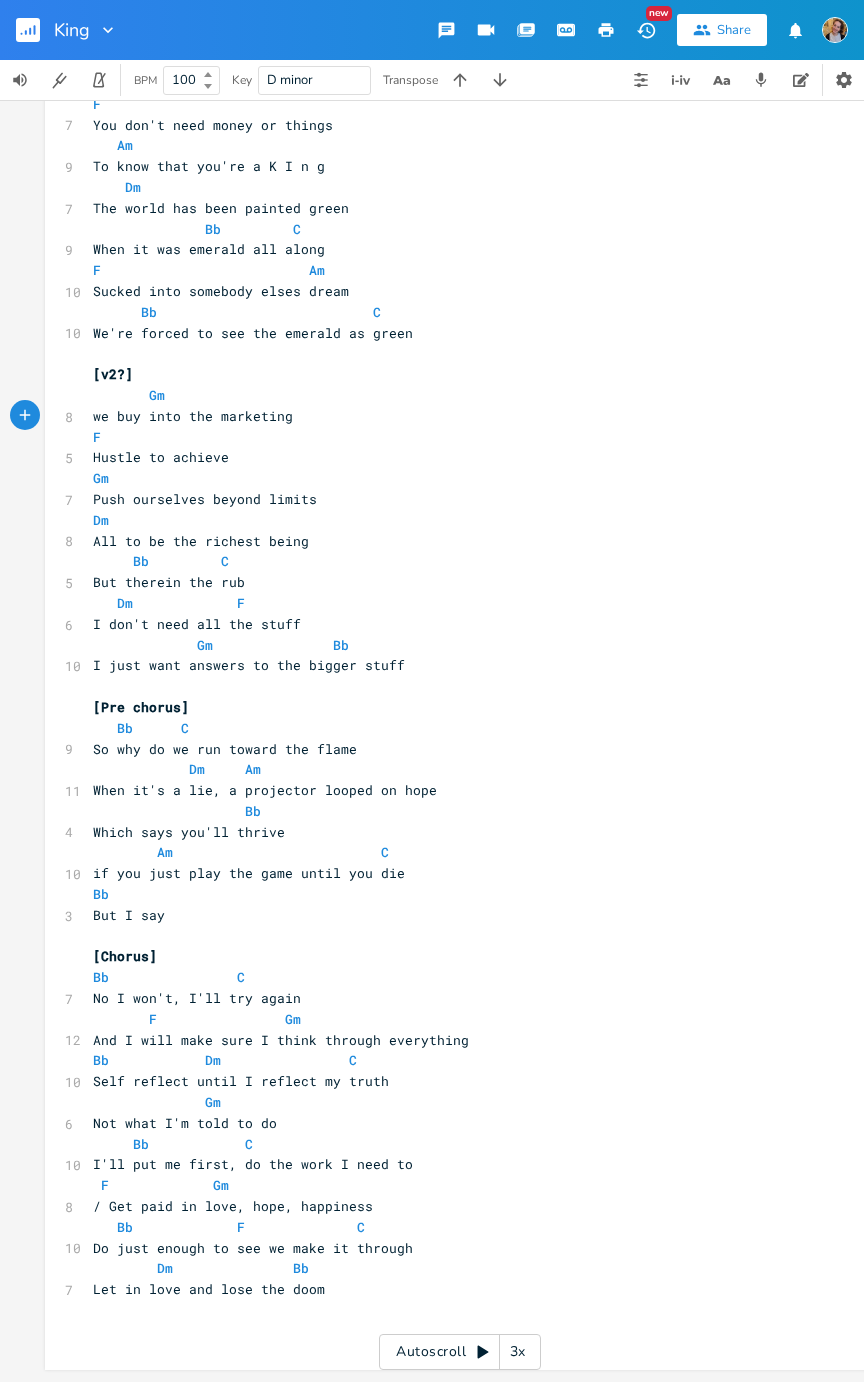 type on "s" 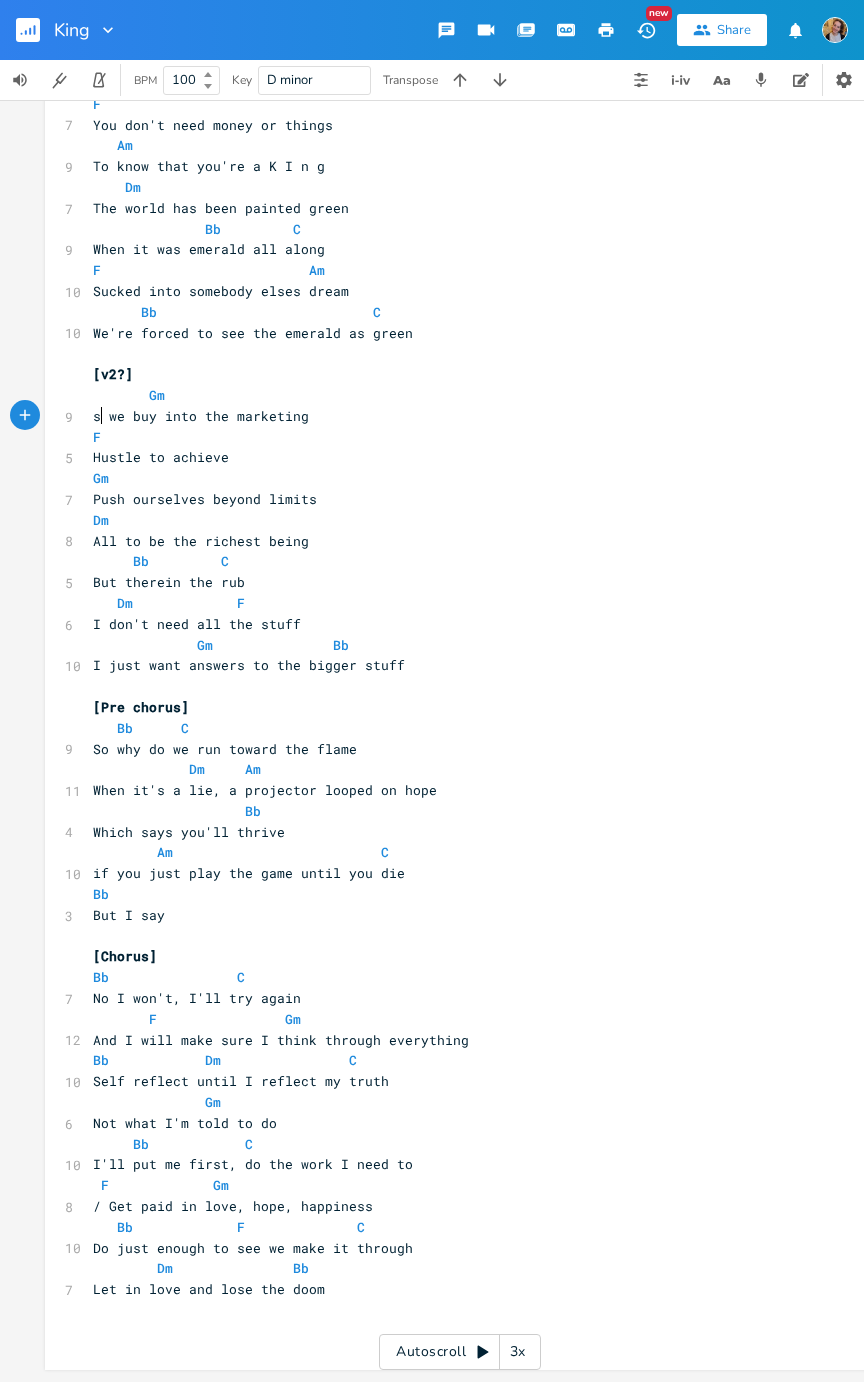 scroll, scrollTop: 0, scrollLeft: 6, axis: horizontal 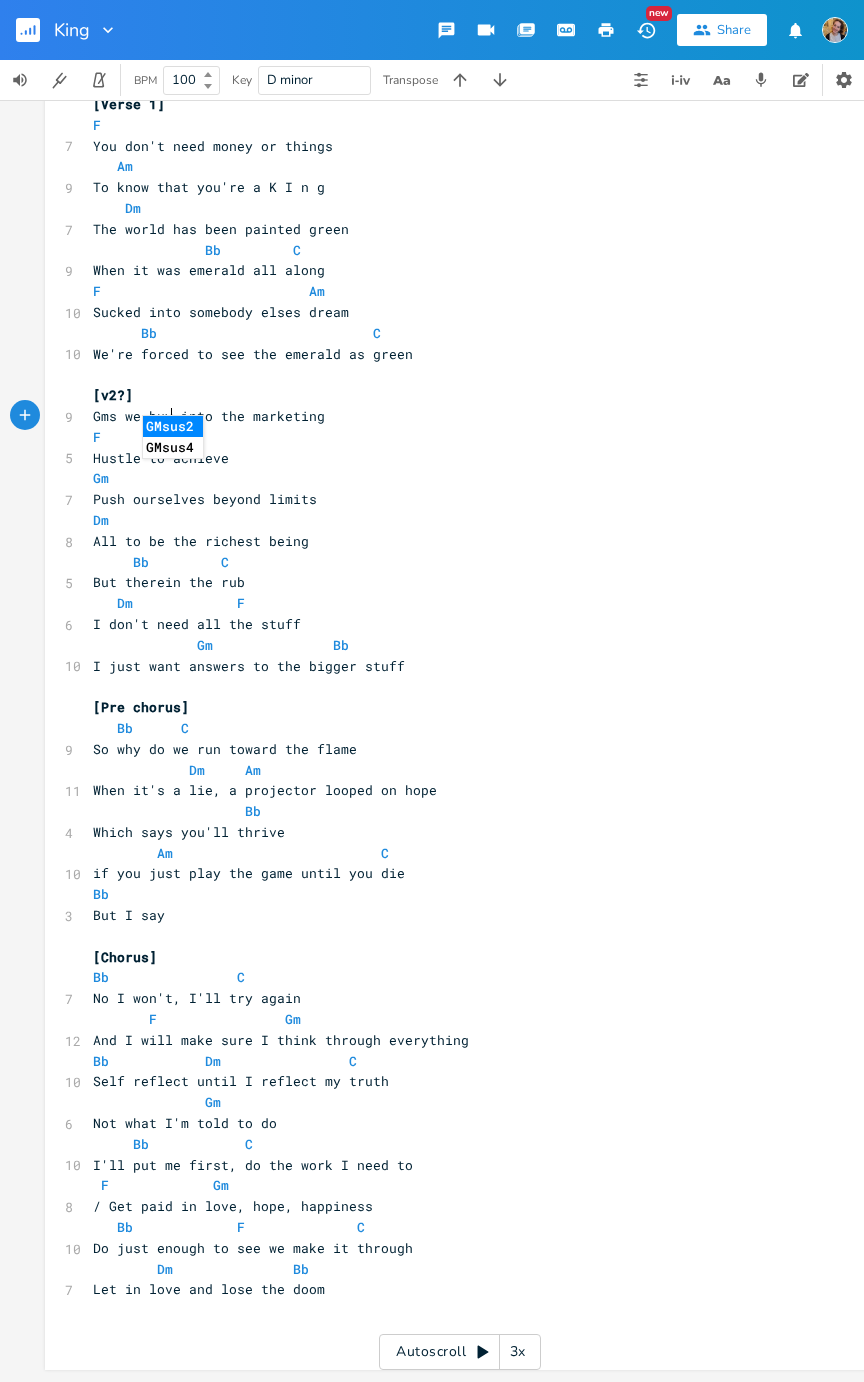 type on "so" 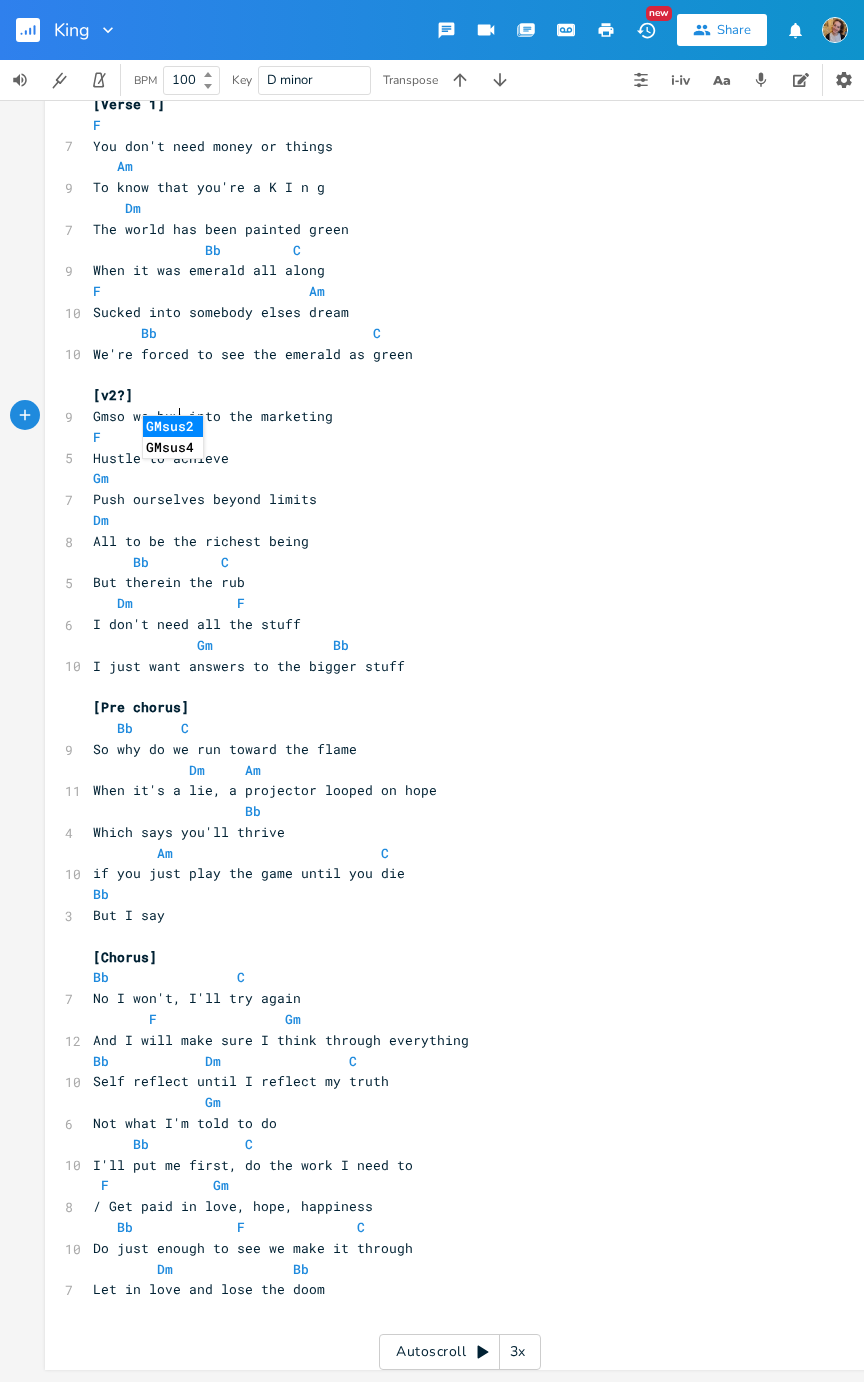 scroll, scrollTop: 0, scrollLeft: 12, axis: horizontal 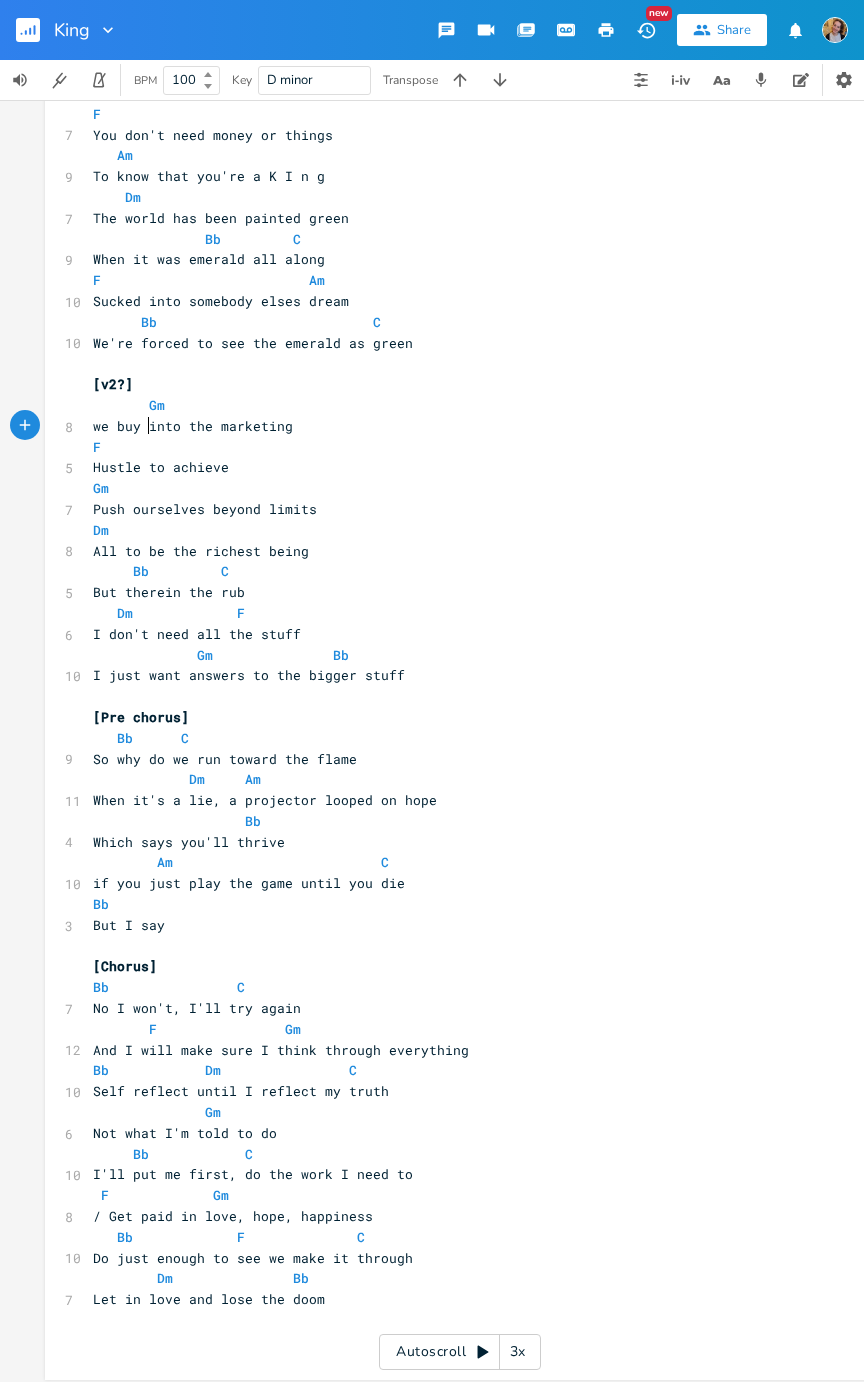 type on "s" 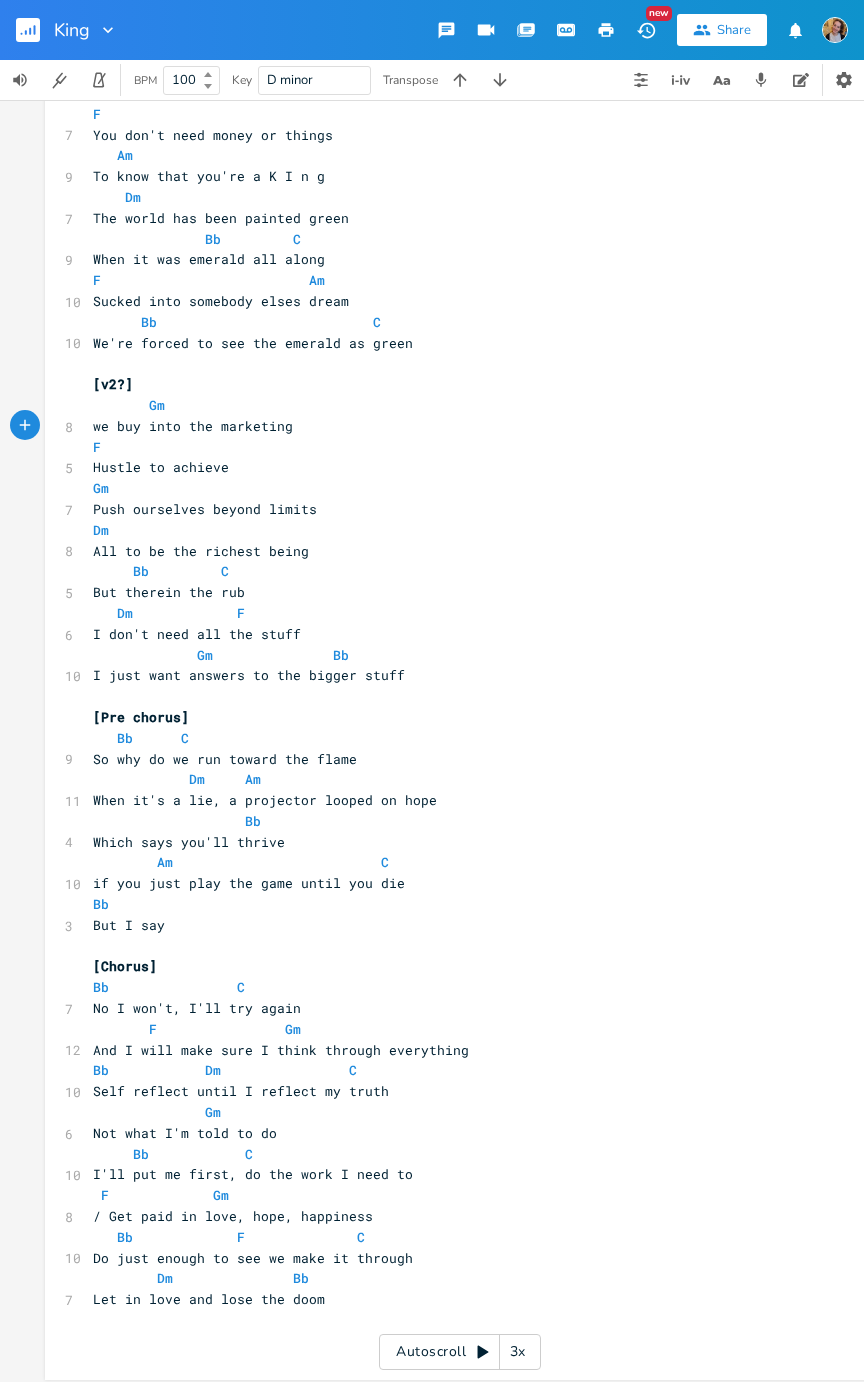 type on "s" 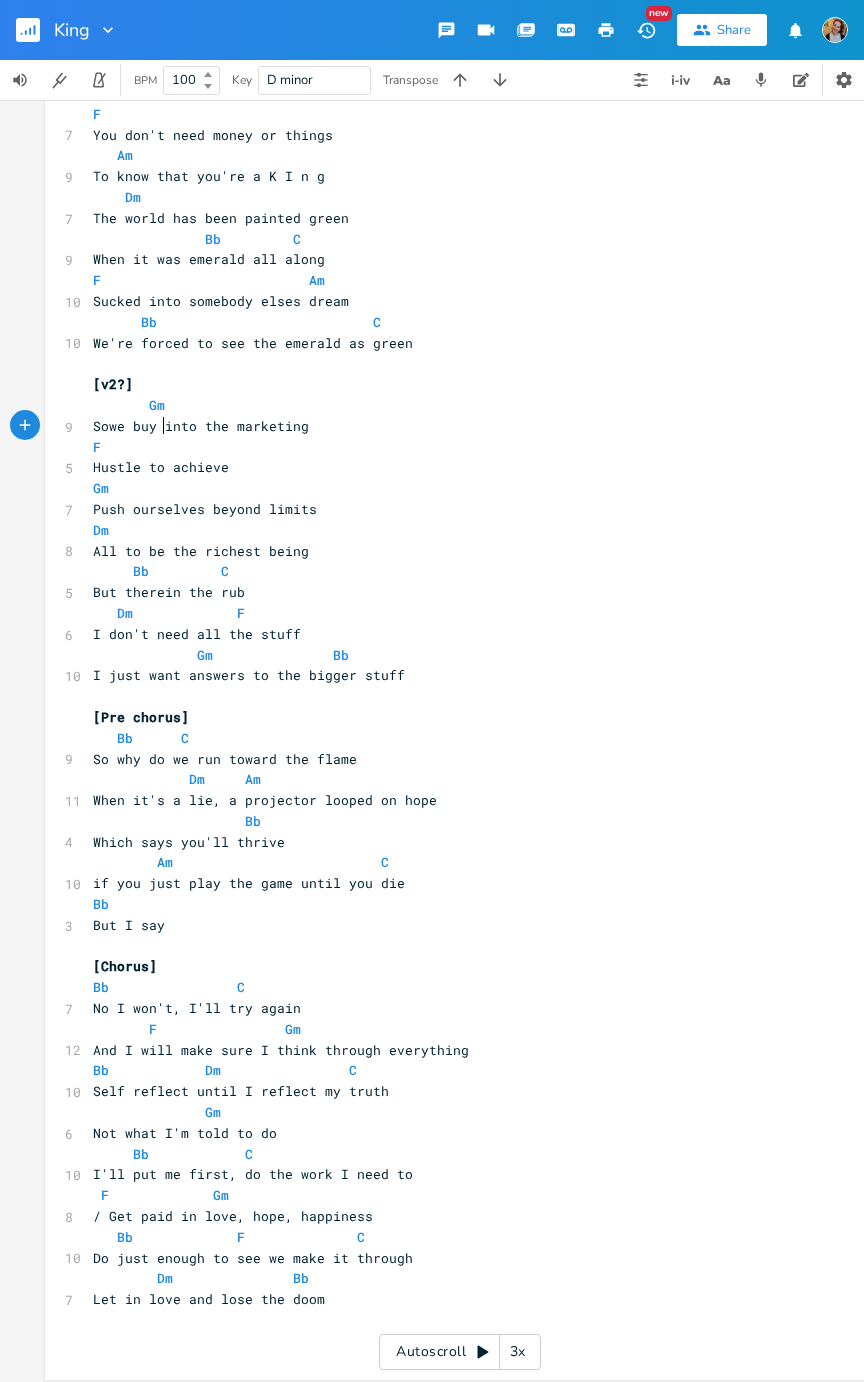scroll, scrollTop: 0, scrollLeft: 14, axis: horizontal 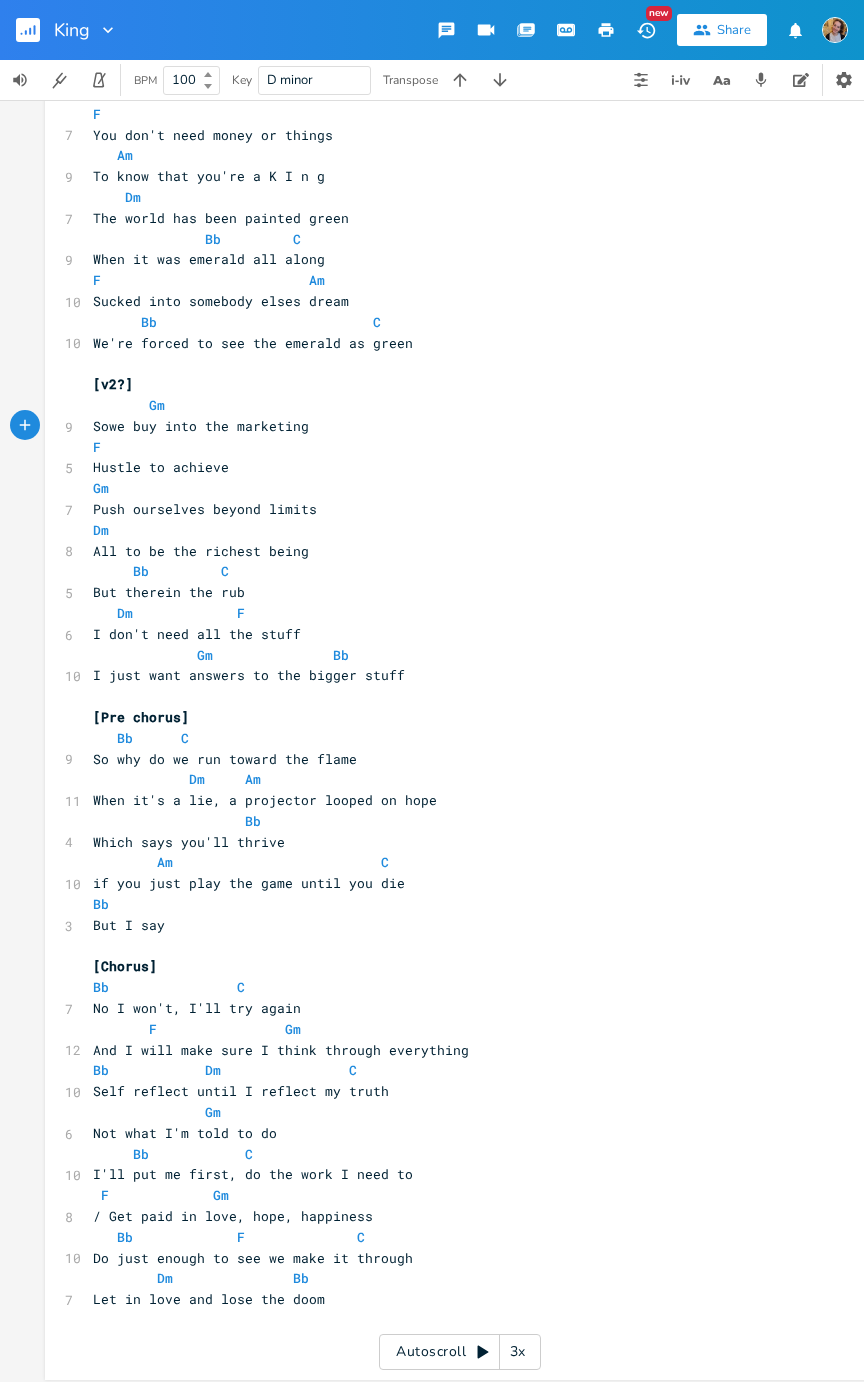 type on "So" 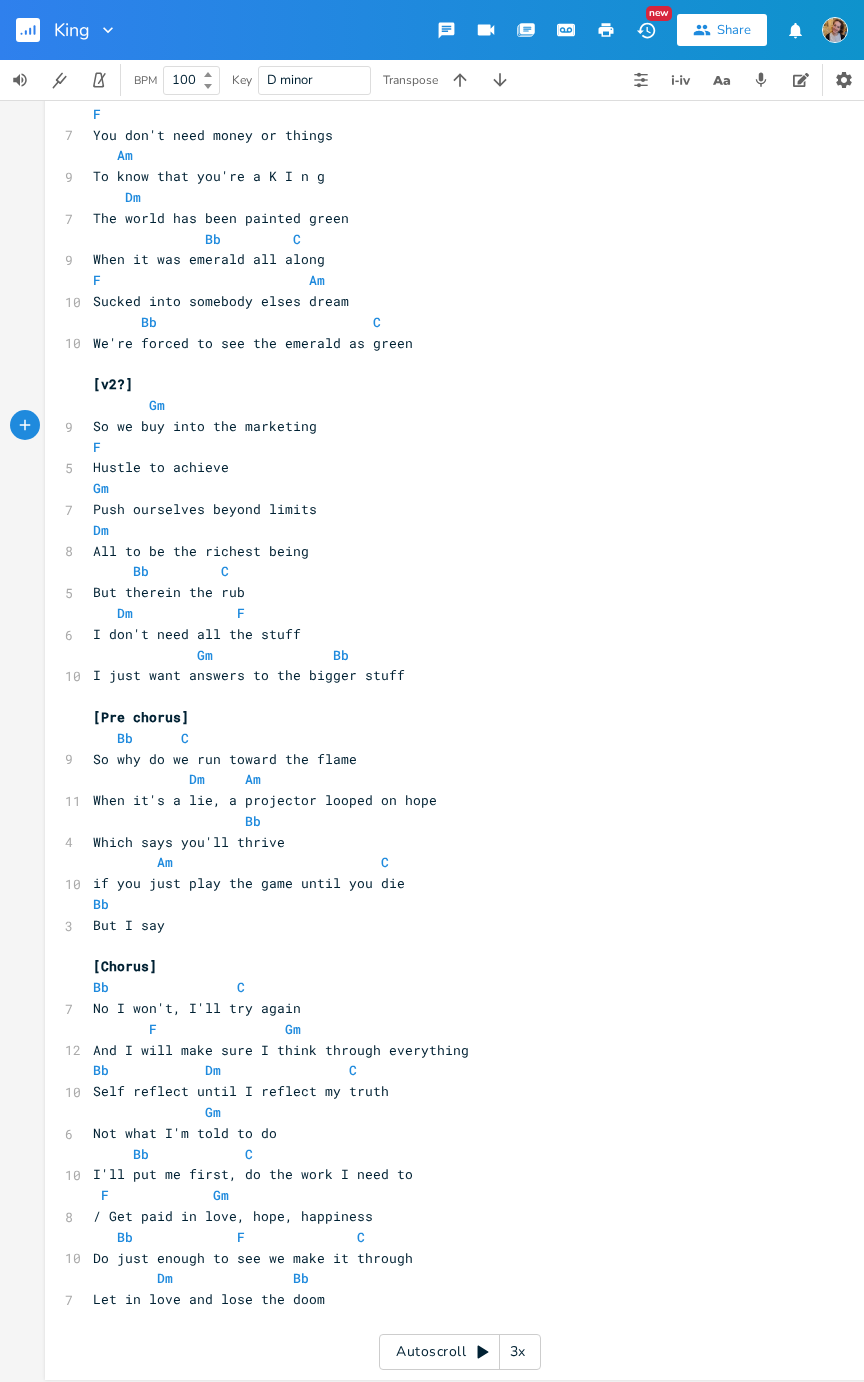 click on "So we buy into the marketing" at bounding box center [205, 426] 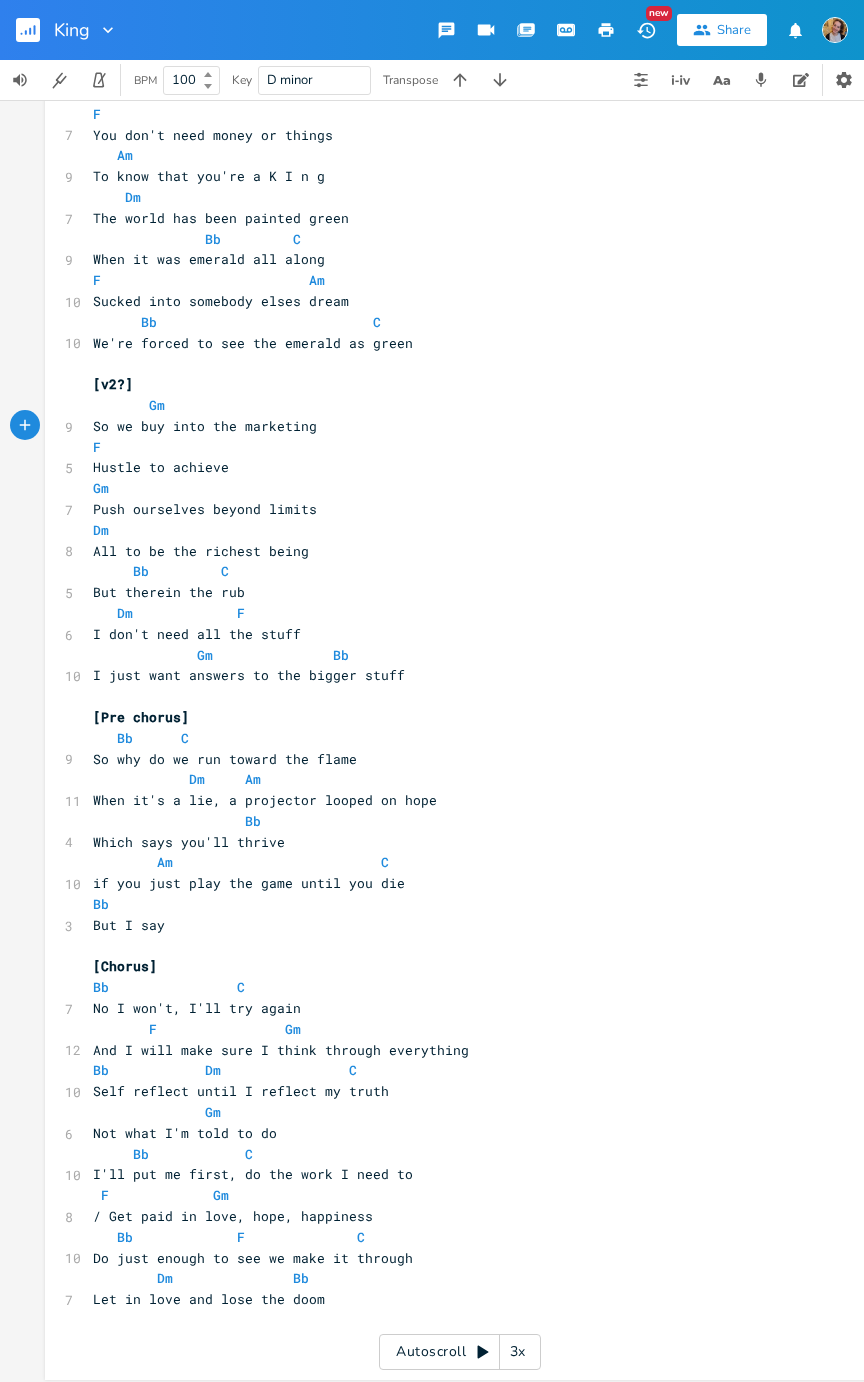 click on "Gm" at bounding box center [157, 405] 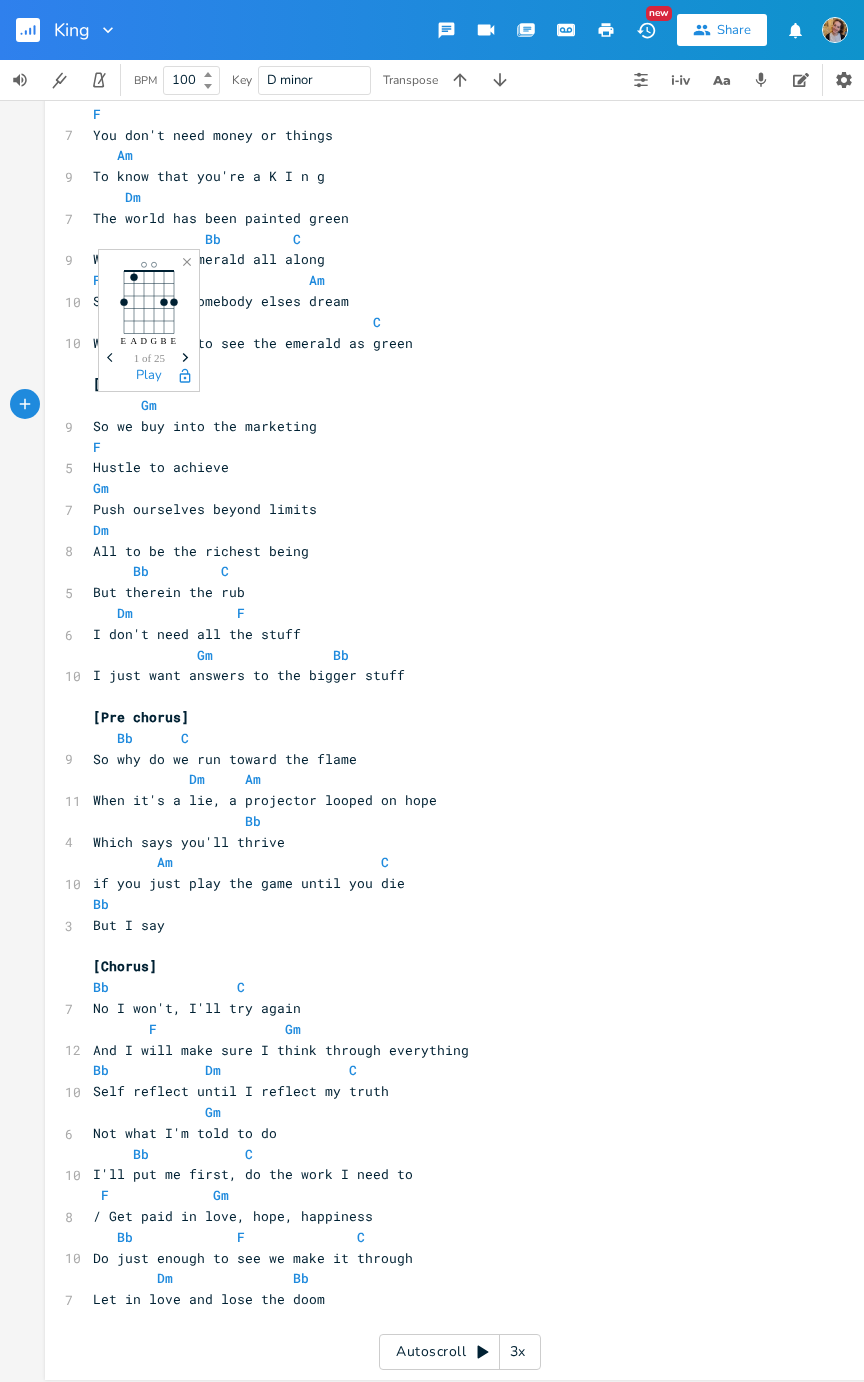scroll, scrollTop: 0, scrollLeft: 0, axis: both 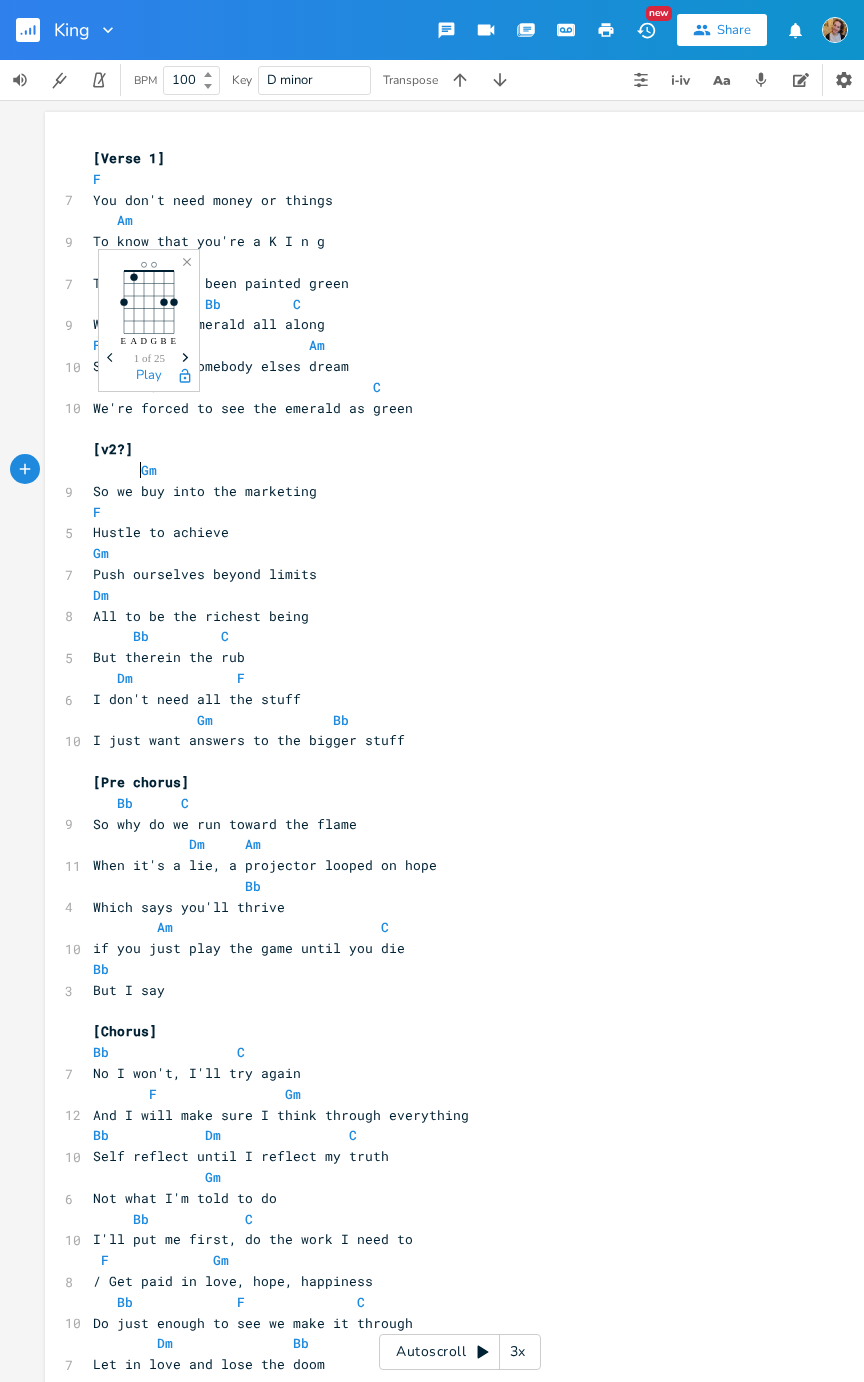 click on "xxxxxxxxxx   [Verse 1] F 7 You don't need money or things     Am 9 To know that you're a K I [PERSON_NAME] 7 The world has been painted green                Bb           C 9 When it was emerald all along F                            Am 10 Sucked into somebody elses dream        Bb                             C 10 We're forced to see the emerald as green ​ [v2?]        Gm 9 So we buy into the marketing  F 5 Hustle to achieve  Gm 7 Push ourselves beyond limits Dm 8 All to be the richest being       Bb           C 5 But therein the rub     Dm               F 6 I don't need all the stuff               Gm                 Bb 10 I just want answers to the bigger stuff ​ [Pre chorus]     Bb        C 9 So why do we run toward the flame              Dm       Am 11 When it's a lie, a projector looped on hope                     Bb 4 Which says you'll thrive           Am                            C    10 Bb" at bounding box center (475, 782) 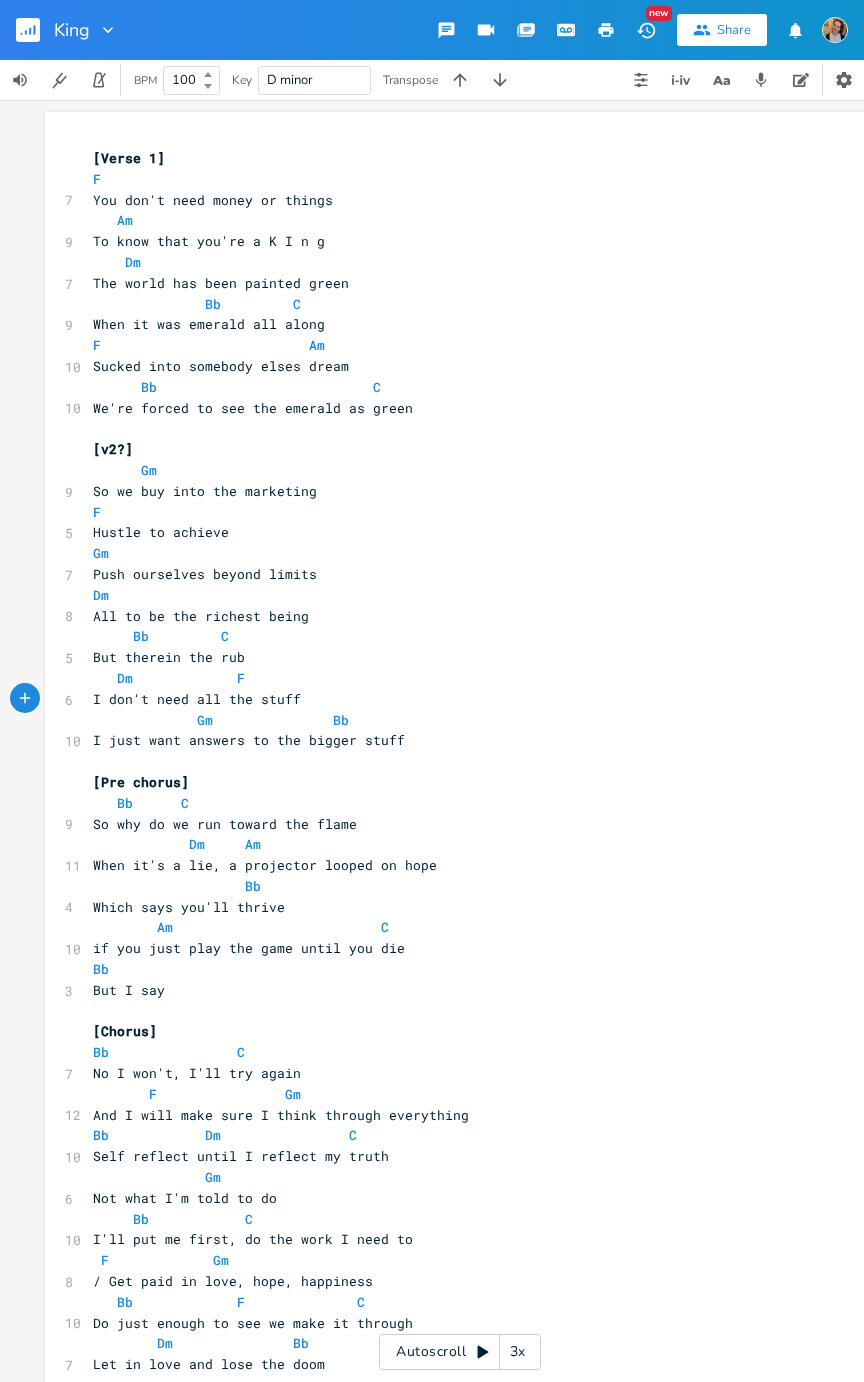 click on "xxxxxxxxxx   [Verse 1] F 7 You don't need money or things     Am 9 To know that you're a K I [PERSON_NAME] 7 The world has been painted green                Bb           C 9 When it was emerald all along F                            Am 10 Sucked into somebody elses dream        Bb                             C 10 We're forced to see the emerald as green ​ [v2?]        Gm 9 So we buy into the marketing  F 5 Hustle to achieve  Gm 7 Push ourselves beyond limits Dm 8 All to be the richest being       Bb           C 5 But therein the rub     Dm               F 6 I don't need all the stuff               Gm                 Bb 10 I just want answers to the bigger stuff ​ [Pre chorus]     Bb        C 9 So why do we run toward the flame              Dm       Am 11 When it's a lie, a projector looped on hope                     Bb 4 Which says you'll thrive           Am                            C    10 Bb" at bounding box center (460, 778) 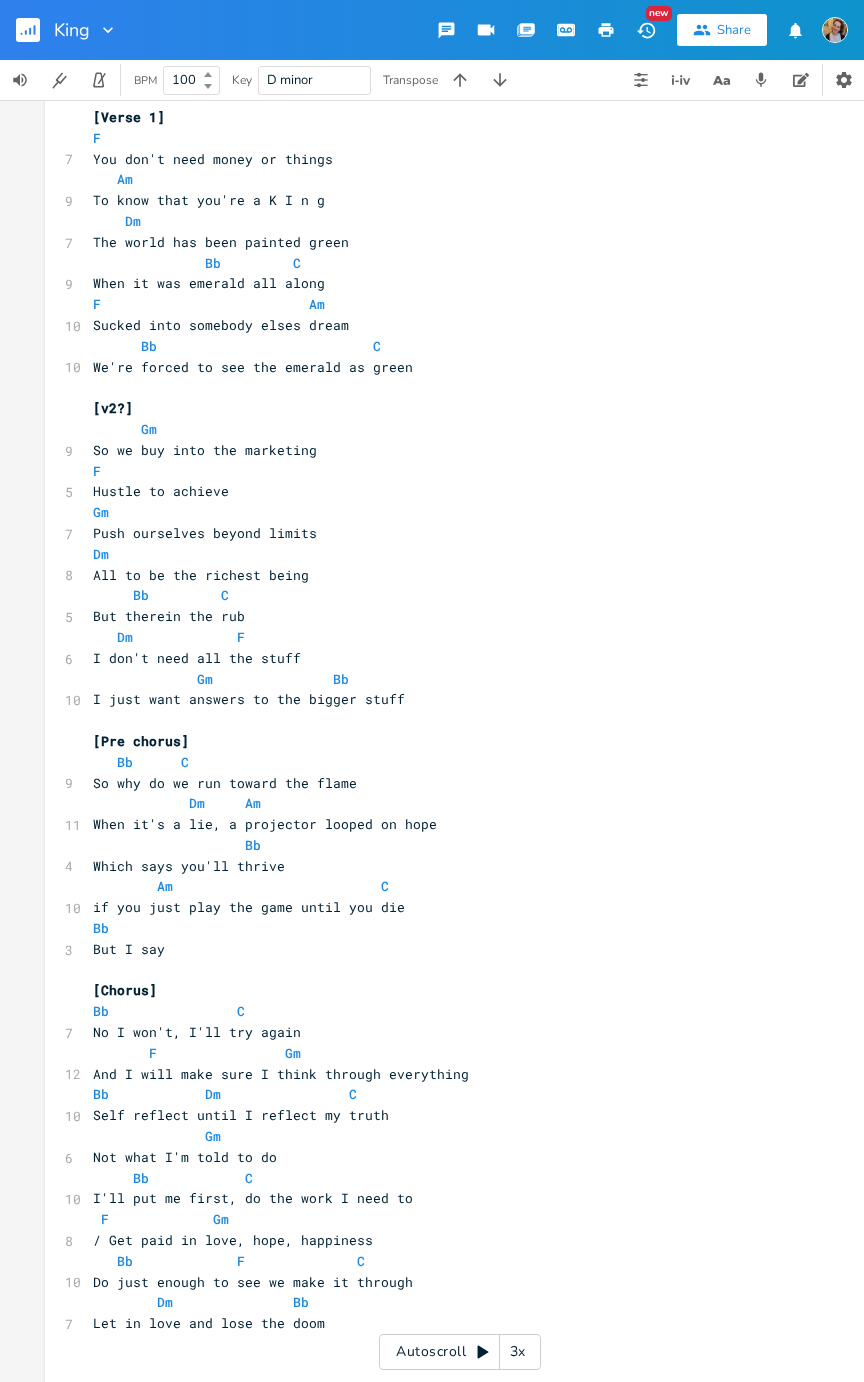scroll, scrollTop: 40, scrollLeft: 0, axis: vertical 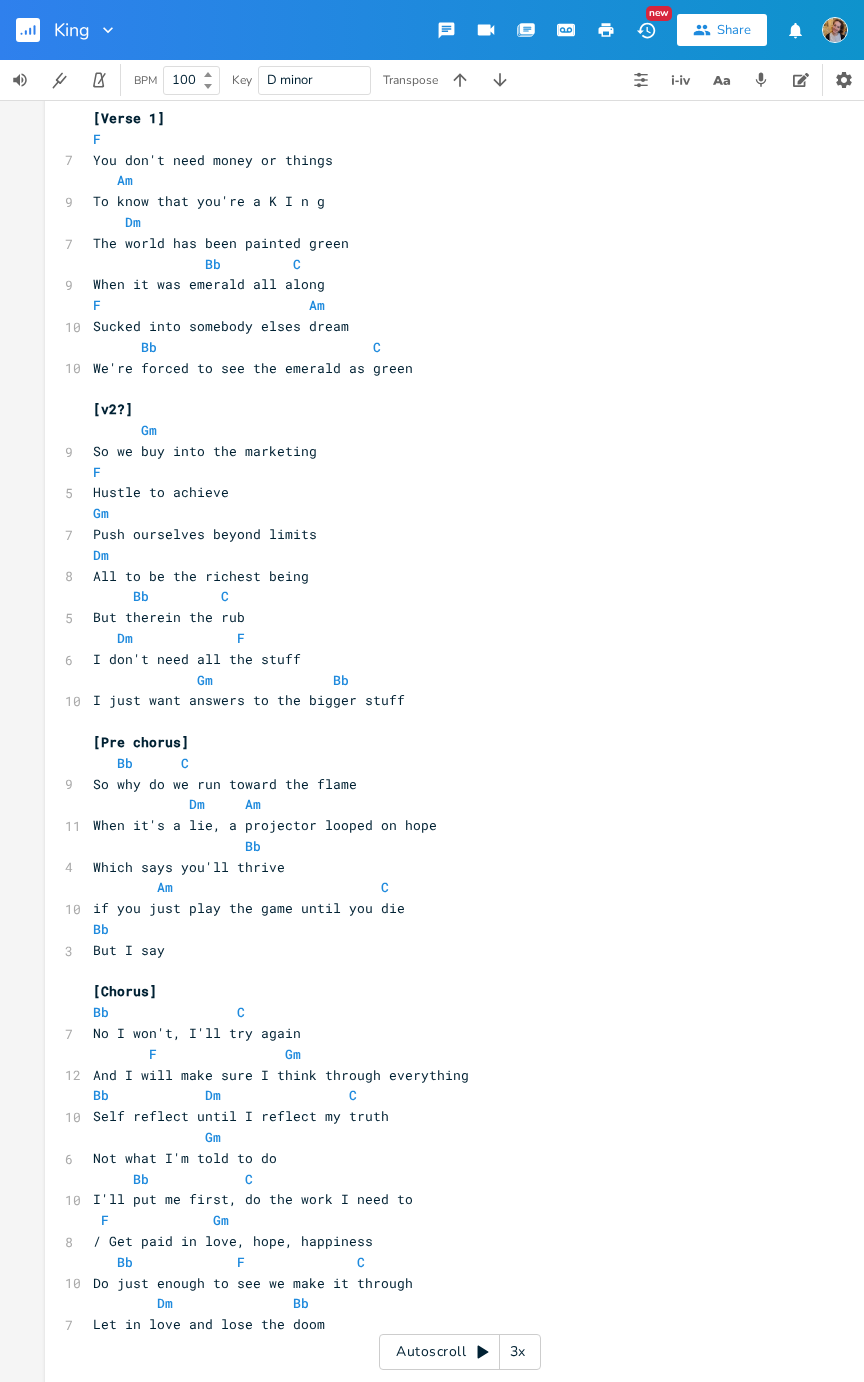 click on "Dm                 Bb" at bounding box center (450, 1303) 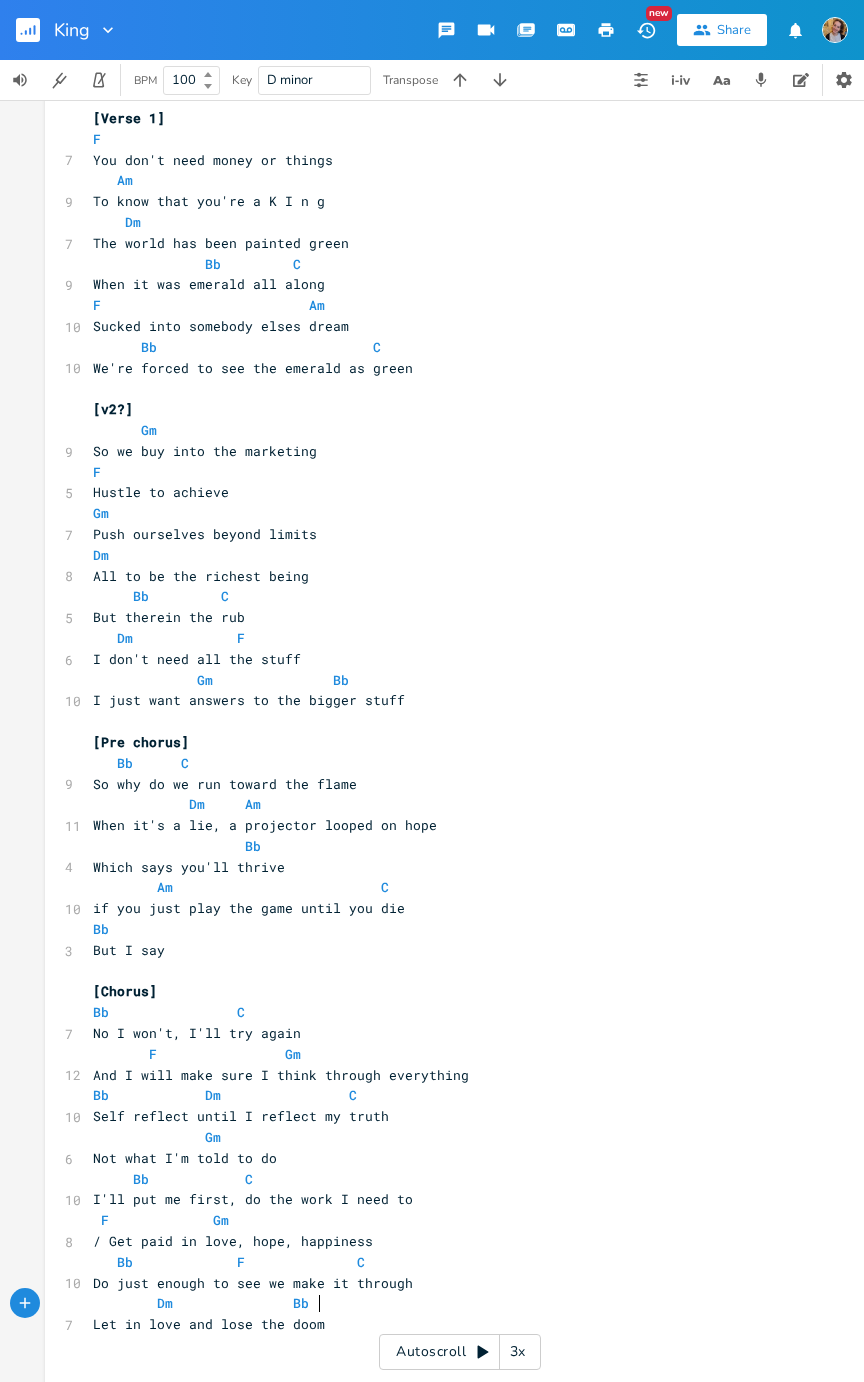 scroll, scrollTop: 0, scrollLeft: 8, axis: horizontal 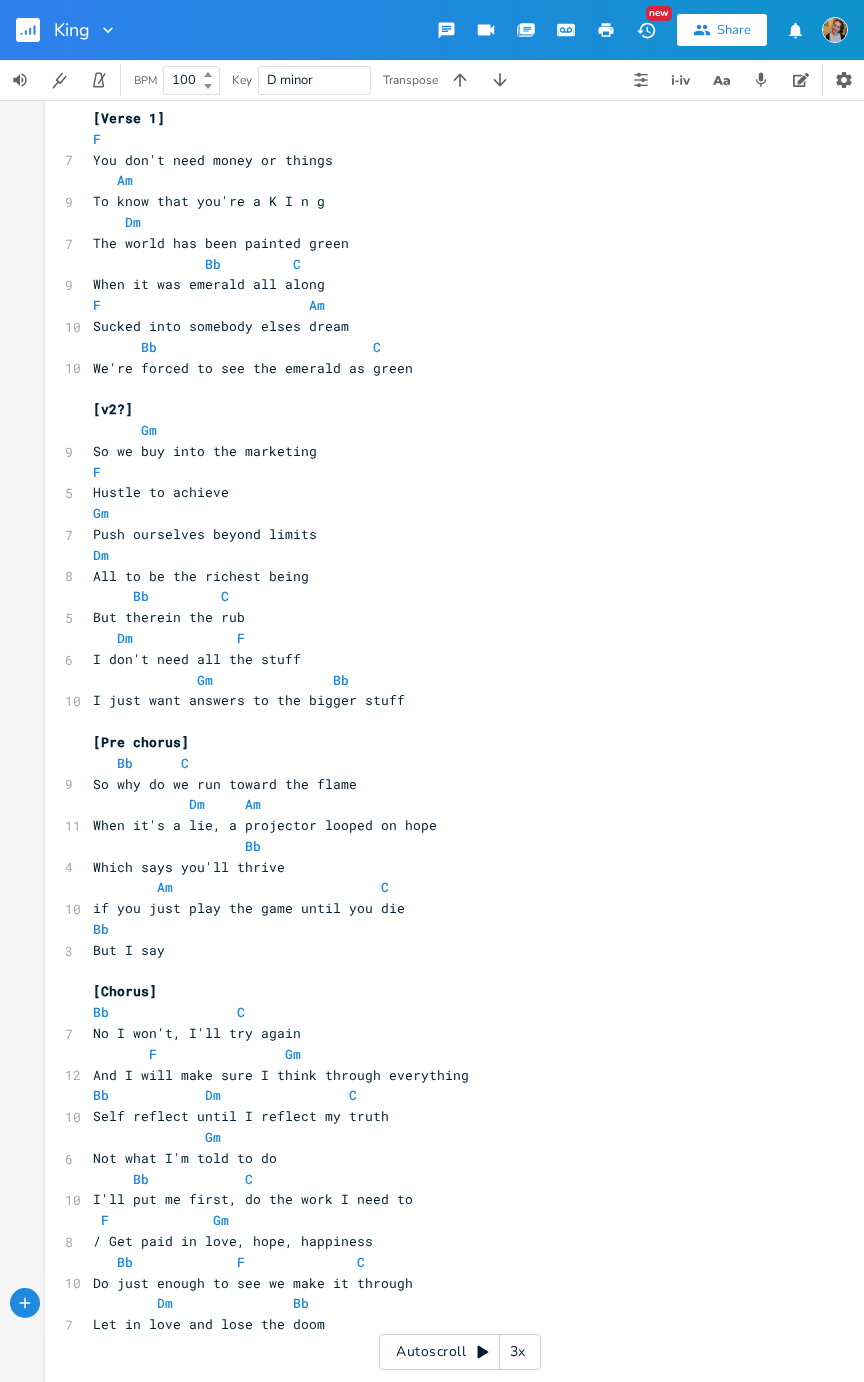 click on "Dm                 Bb" at bounding box center [450, 1303] 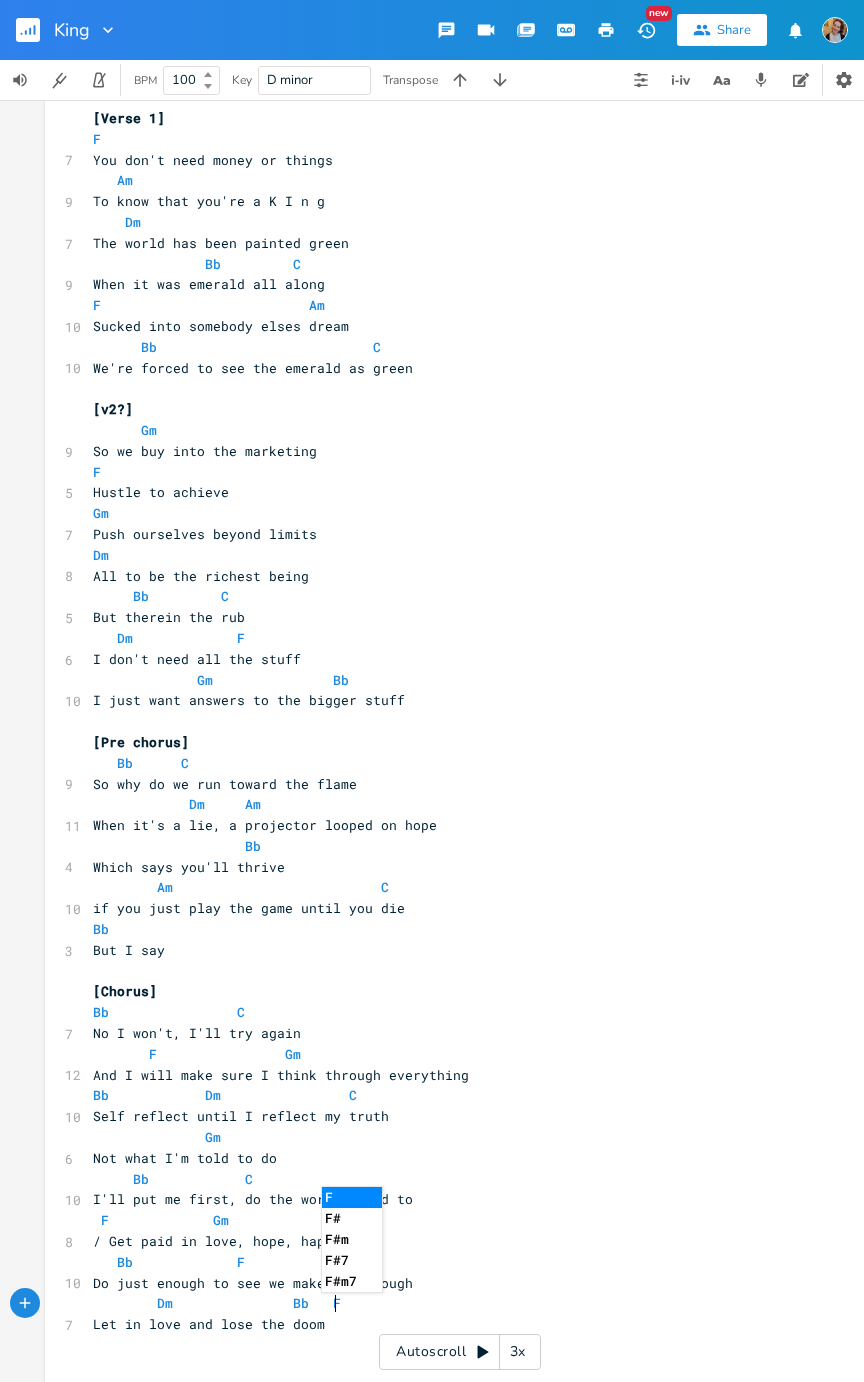 click on "Do just enough to see we make it through" at bounding box center (450, 1283) 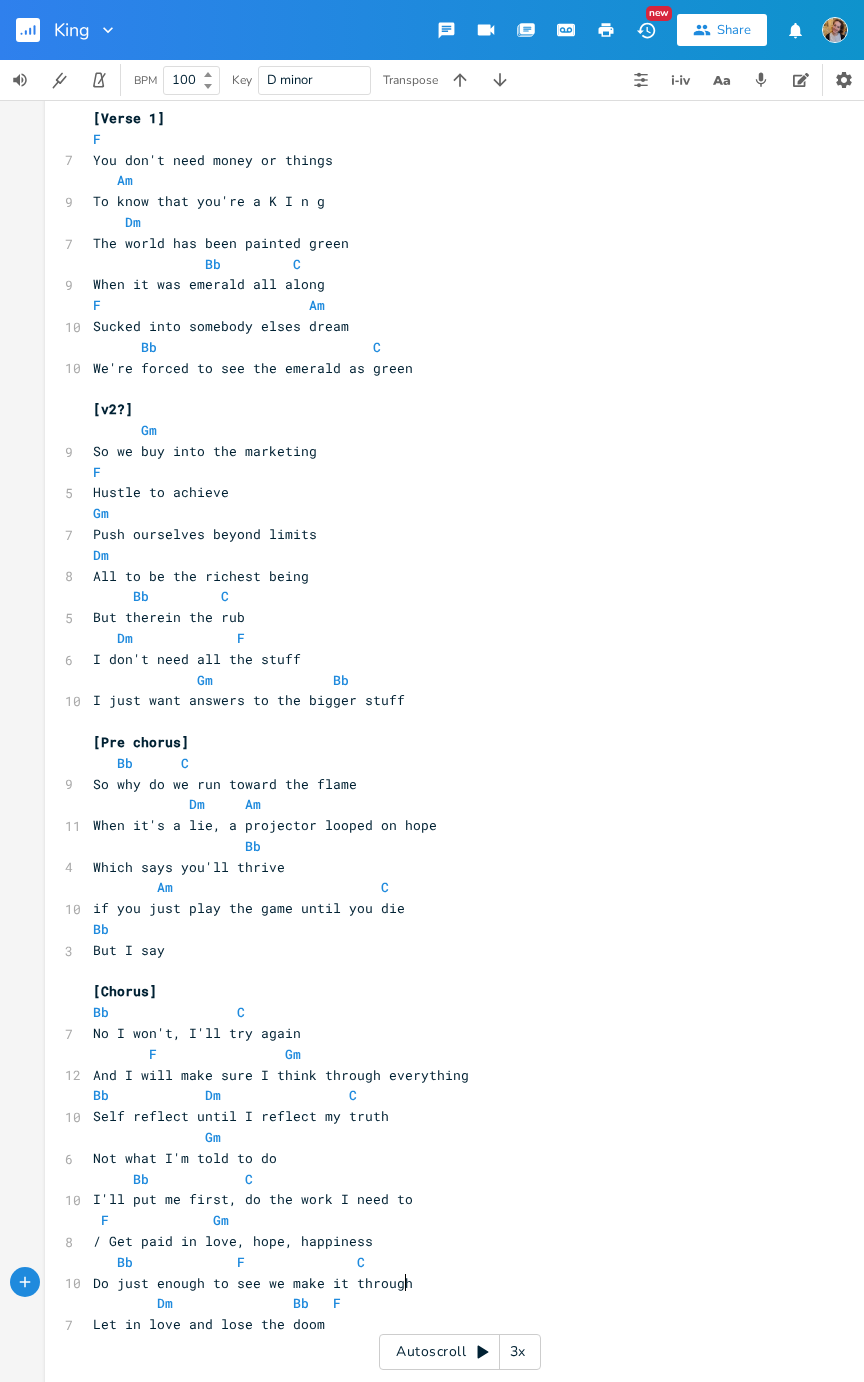 click on "Do just enough to see we make it through" at bounding box center [450, 1283] 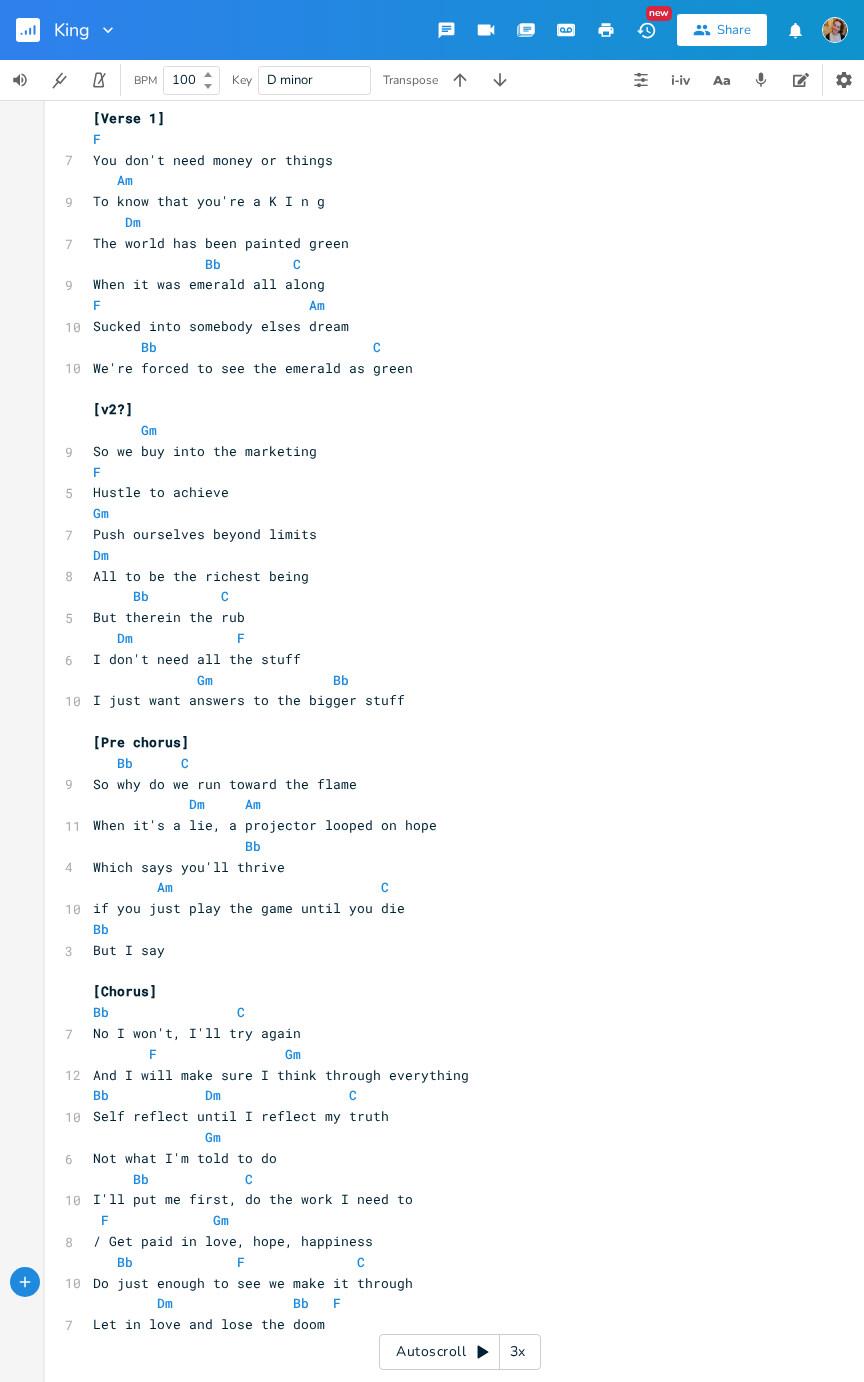 click on "Dm                 Bb     F" at bounding box center (450, 1303) 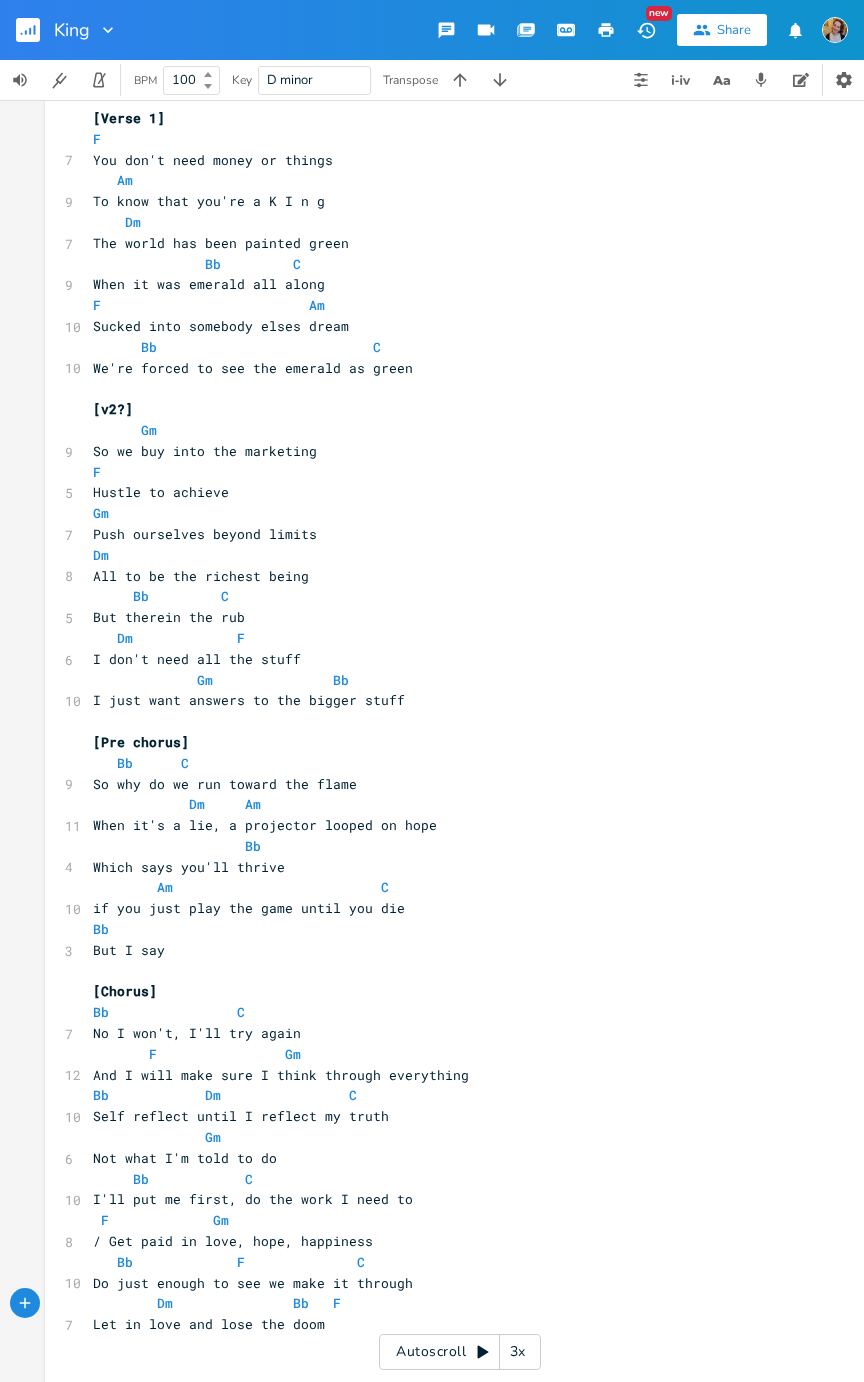 type on "C" 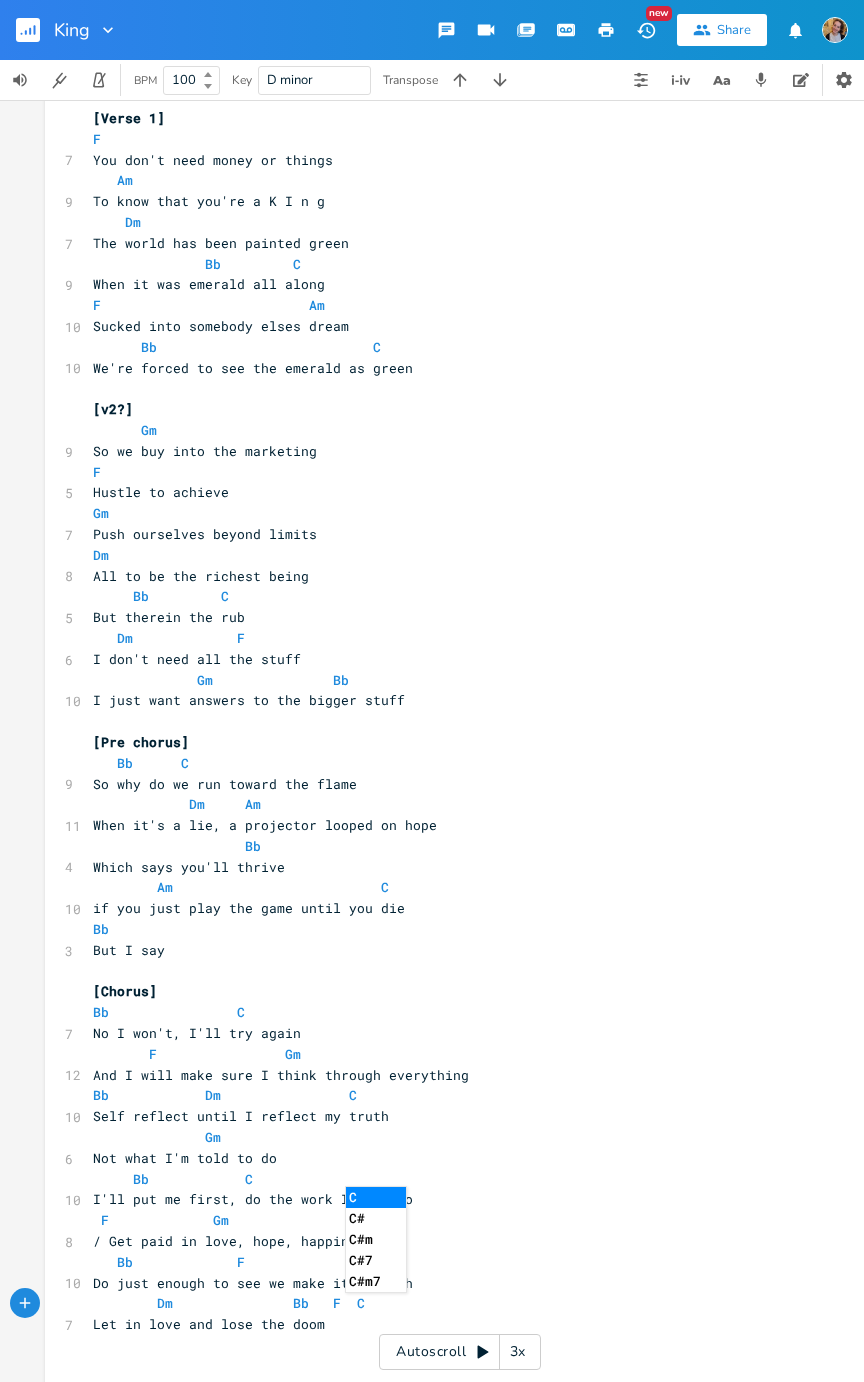 click on "Let in love and lose the doom" at bounding box center [450, 1324] 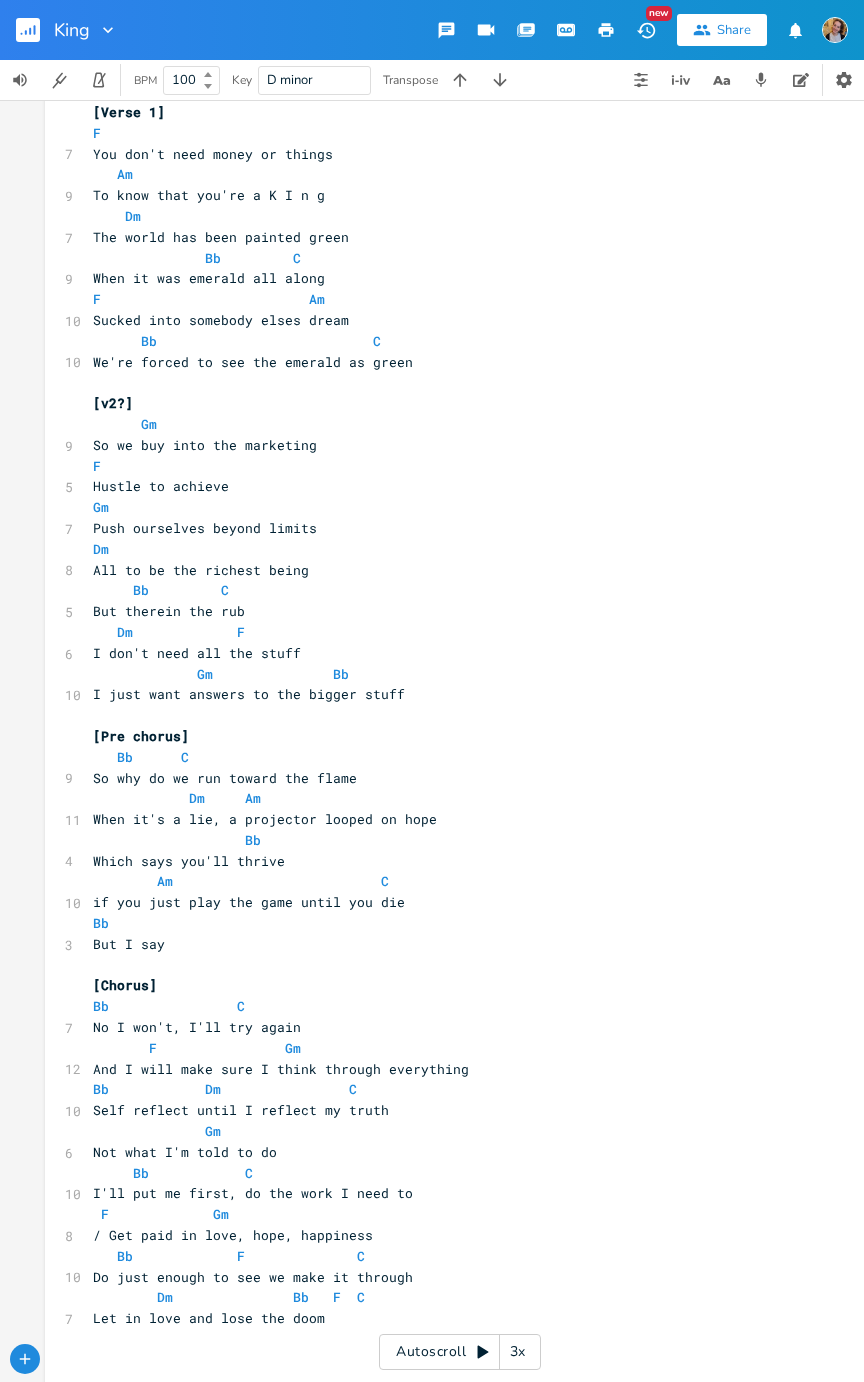 scroll, scrollTop: 38, scrollLeft: 0, axis: vertical 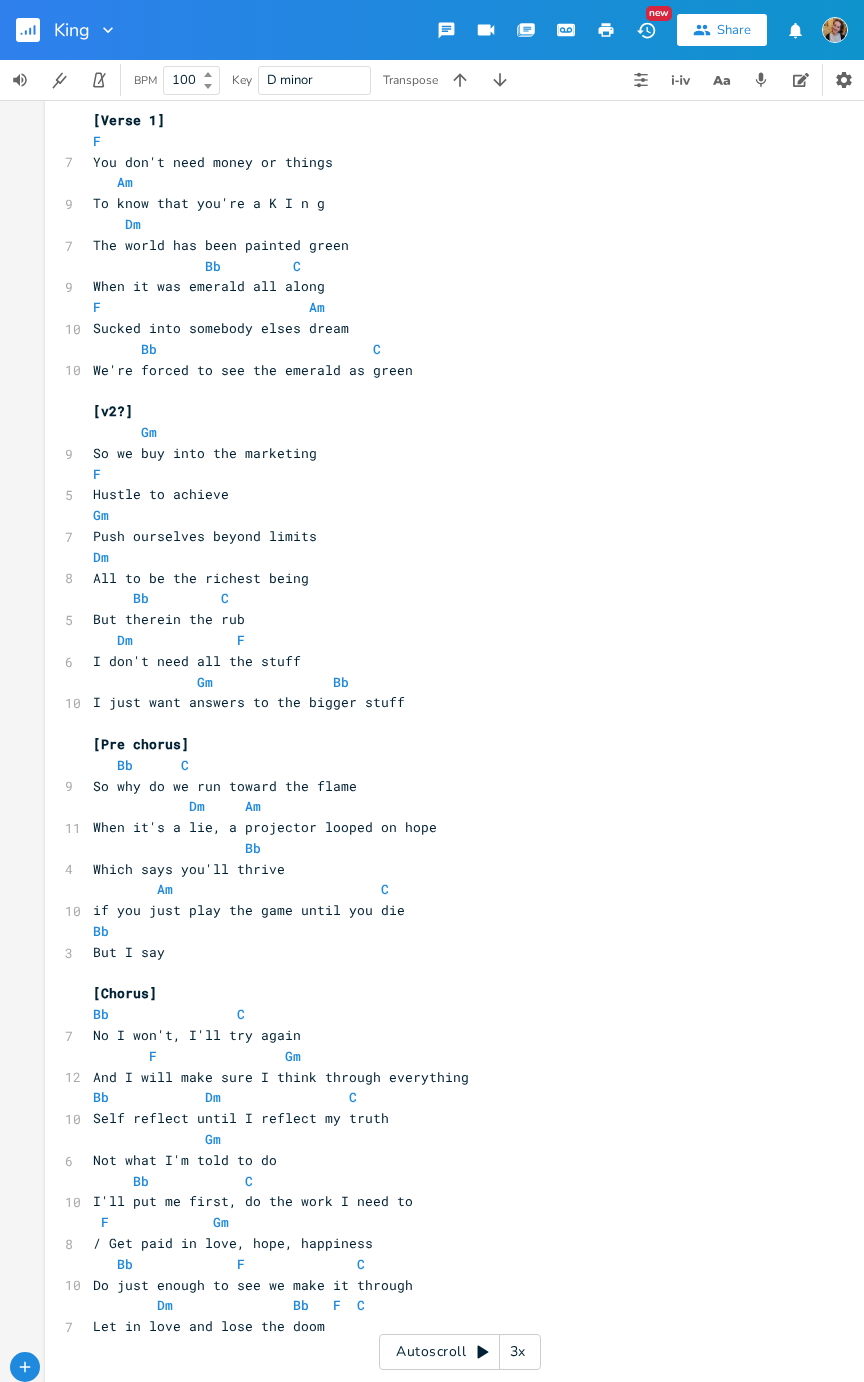 click on "C" at bounding box center [361, 1305] 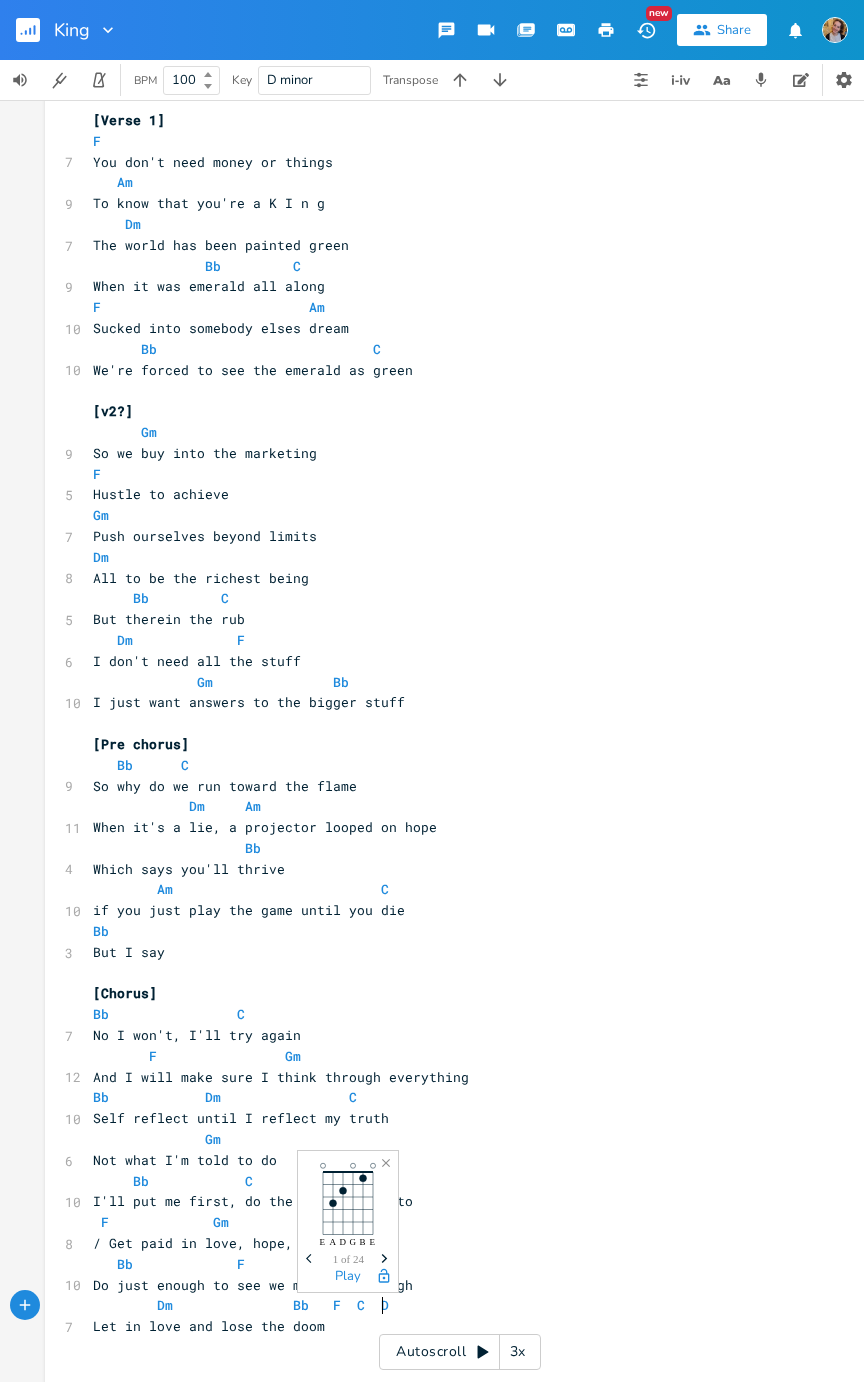 scroll, scrollTop: 0, scrollLeft: 27, axis: horizontal 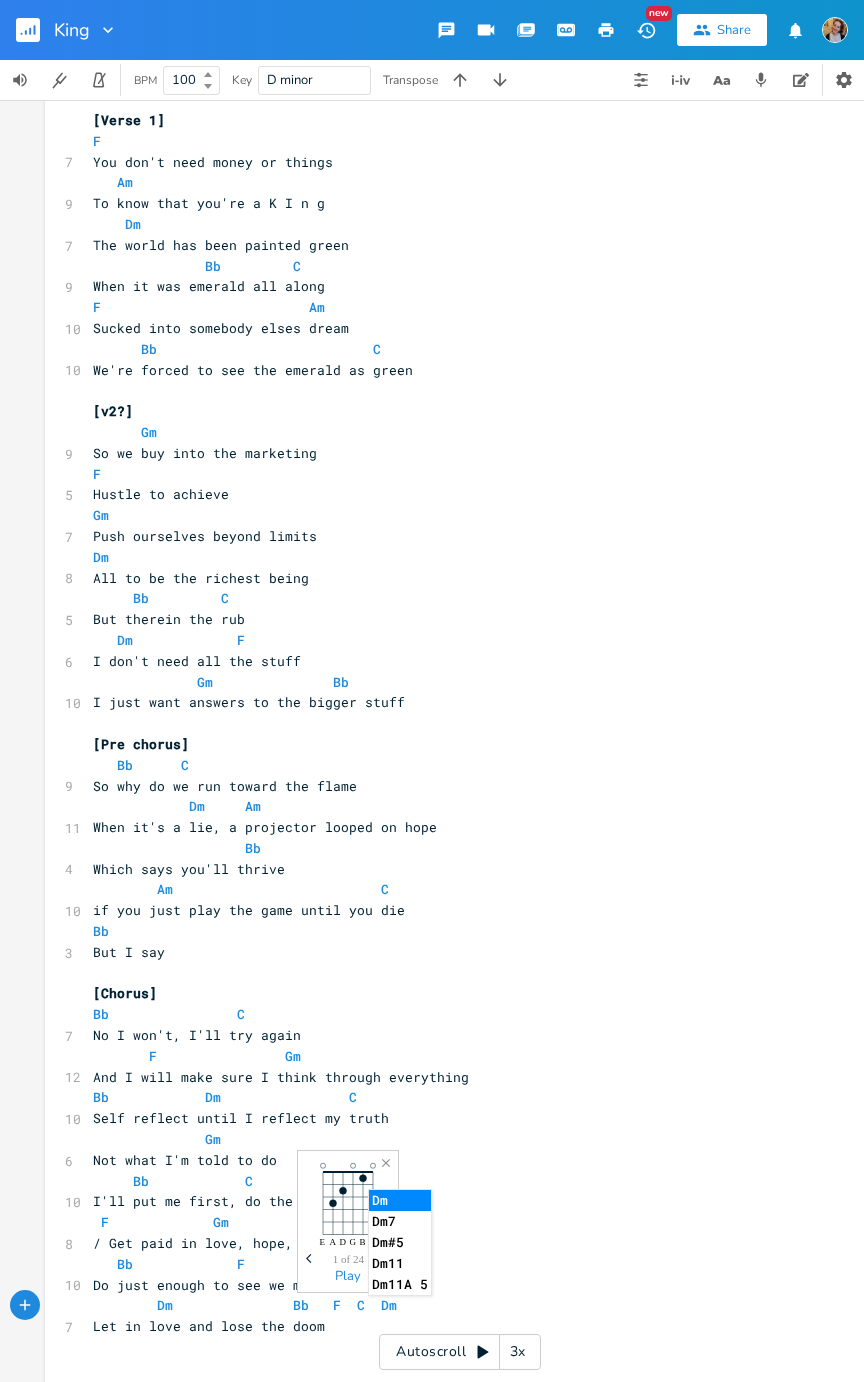 type on "Dm" 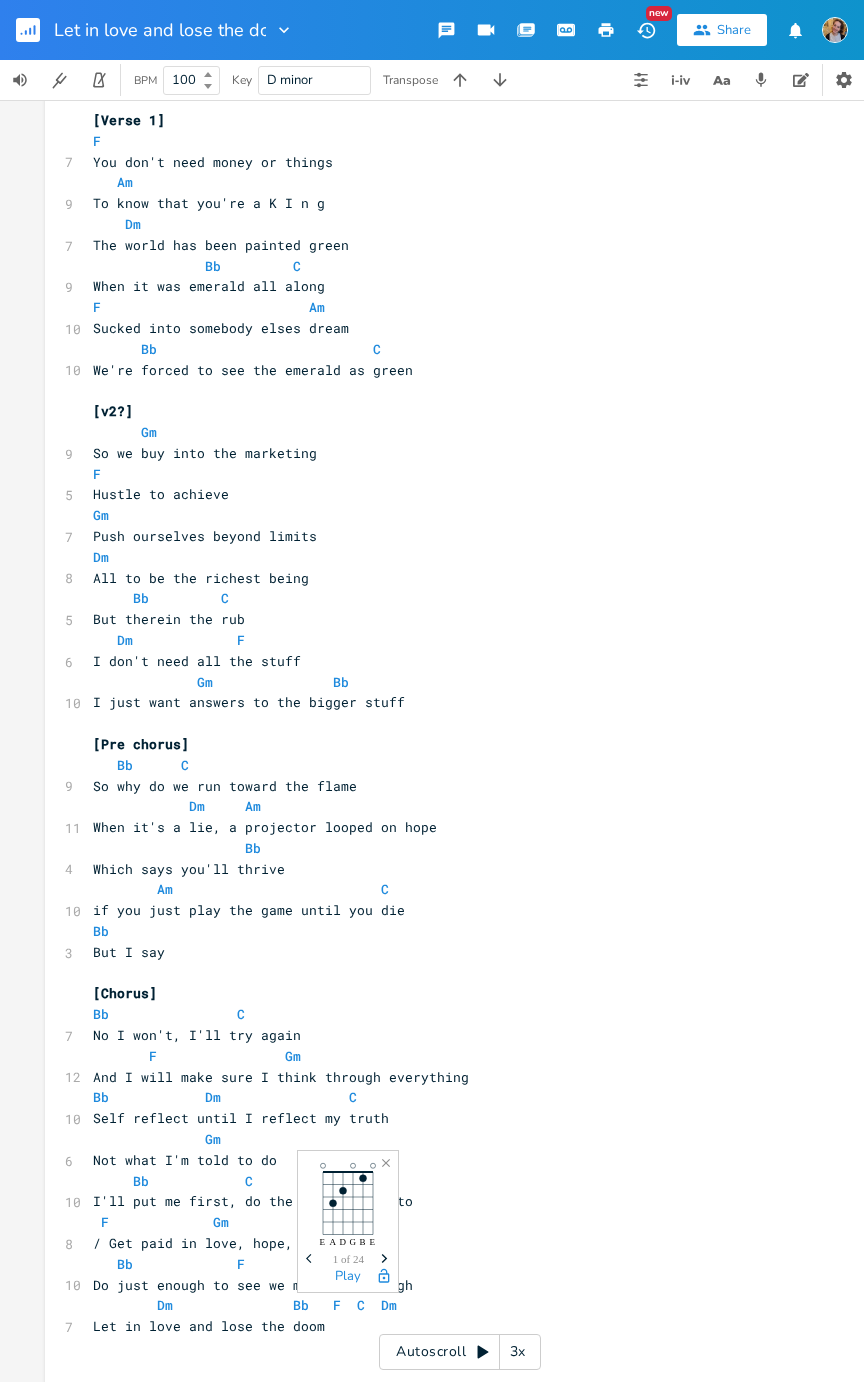 type on "Let in love and lose the doom" 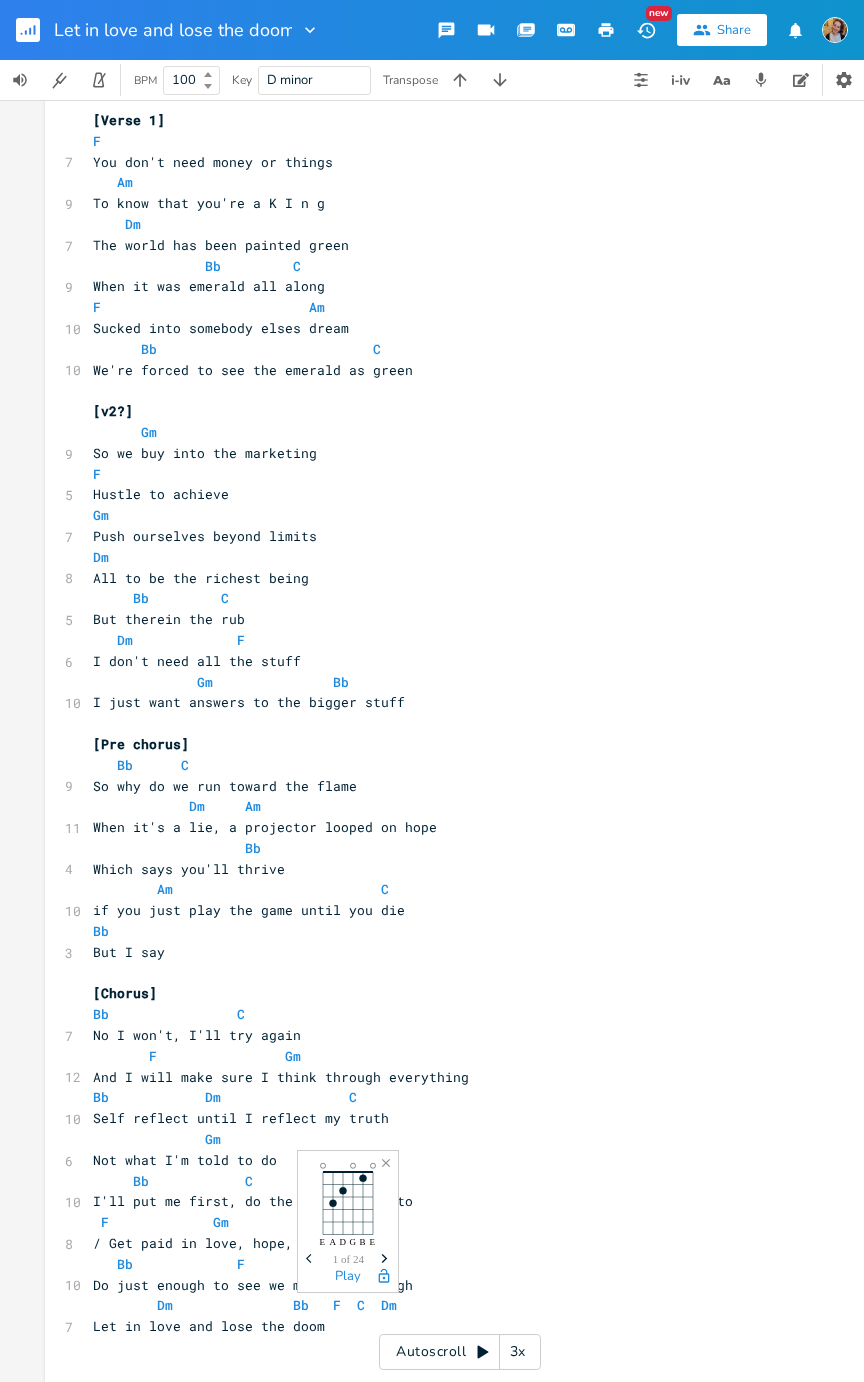 click at bounding box center [36, 30] 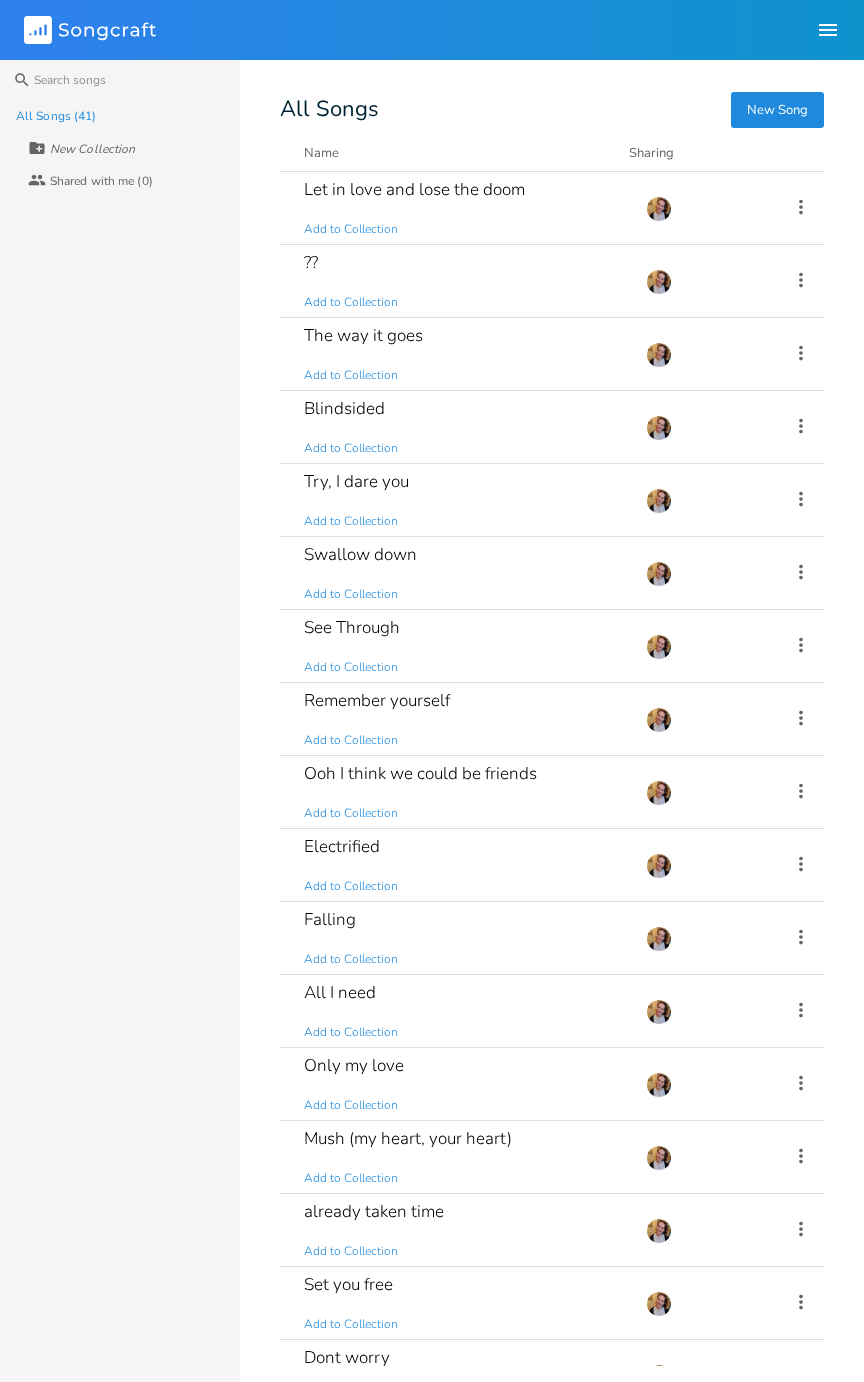click on "Blindsided Add to Collection" at bounding box center [463, 427] 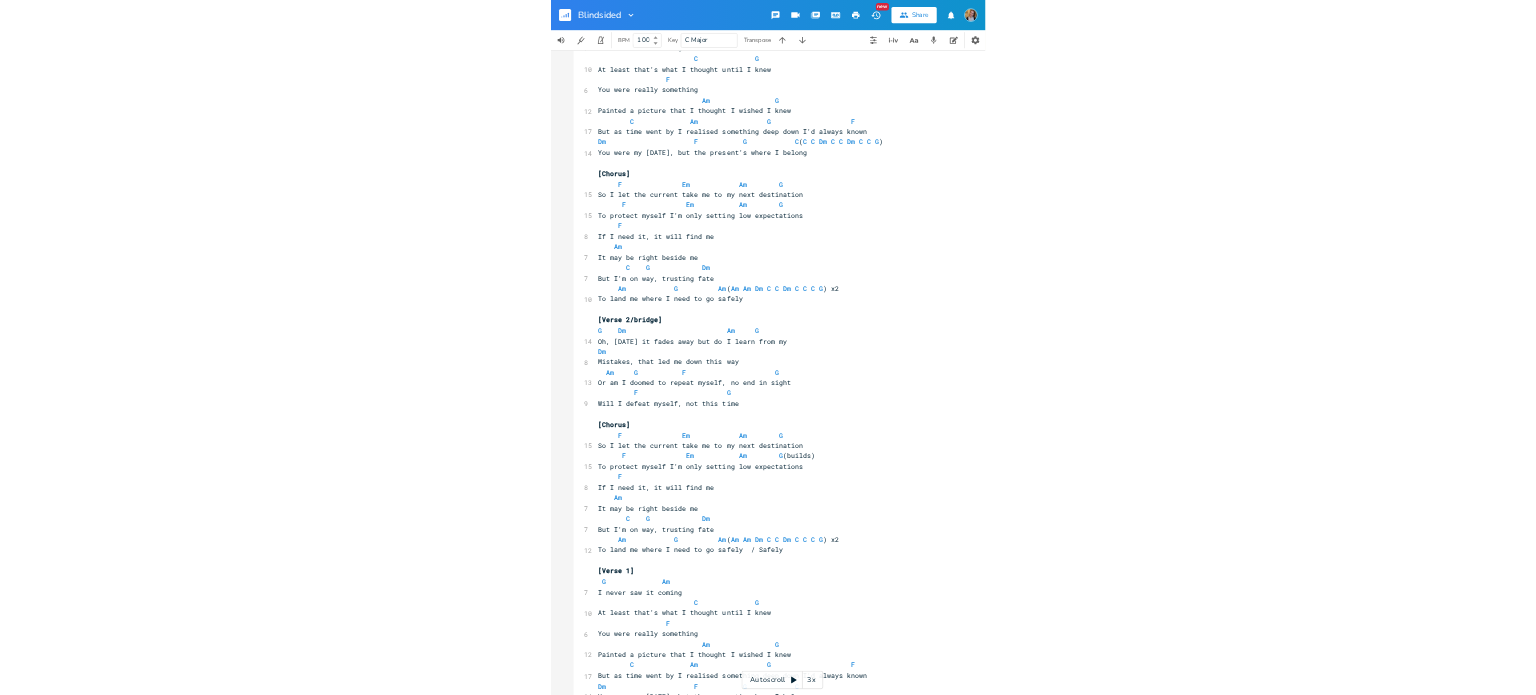 scroll, scrollTop: 212, scrollLeft: 0, axis: vertical 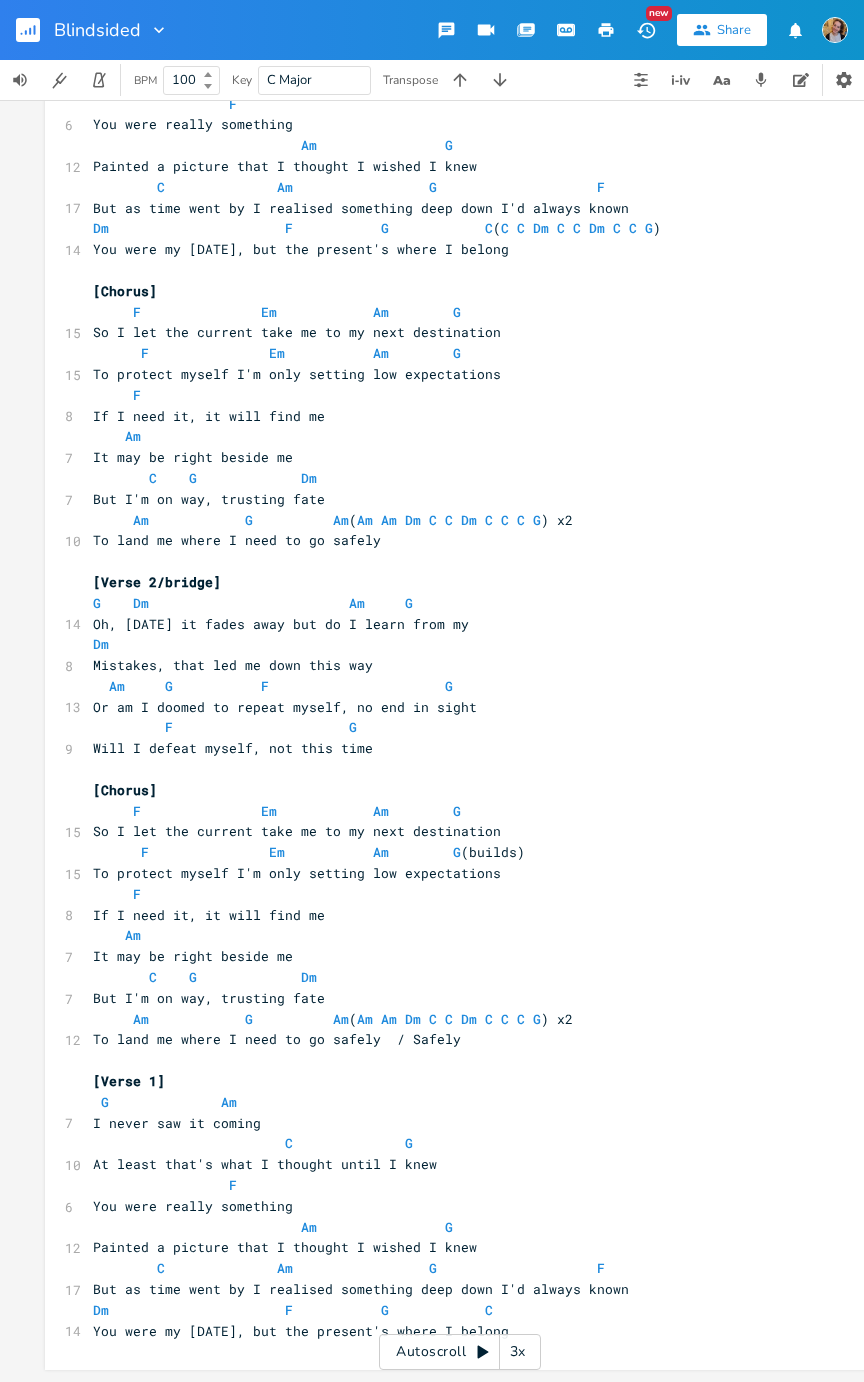 click 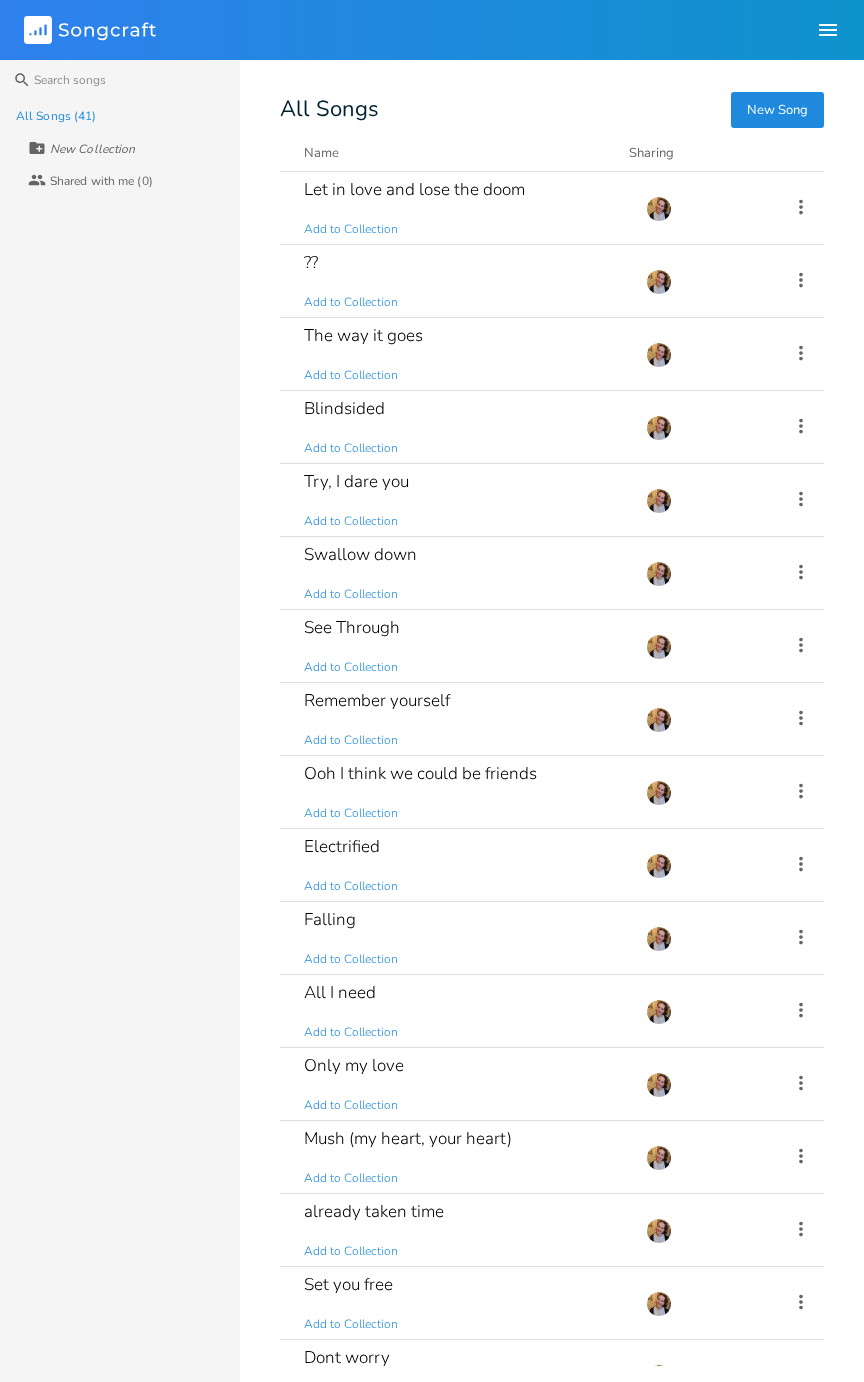 click on "?? Add to Collection" at bounding box center (463, 281) 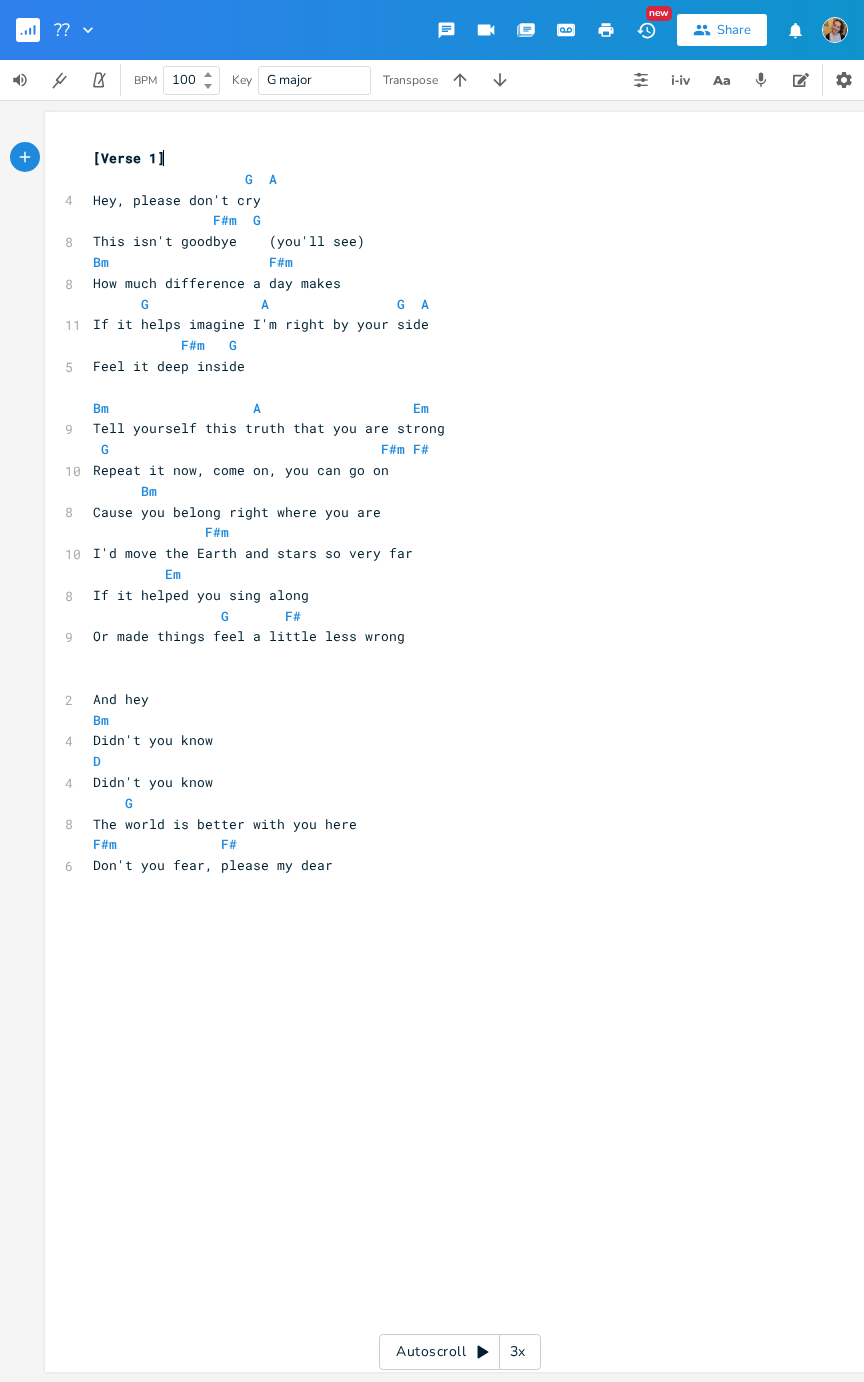 click at bounding box center (36, 30) 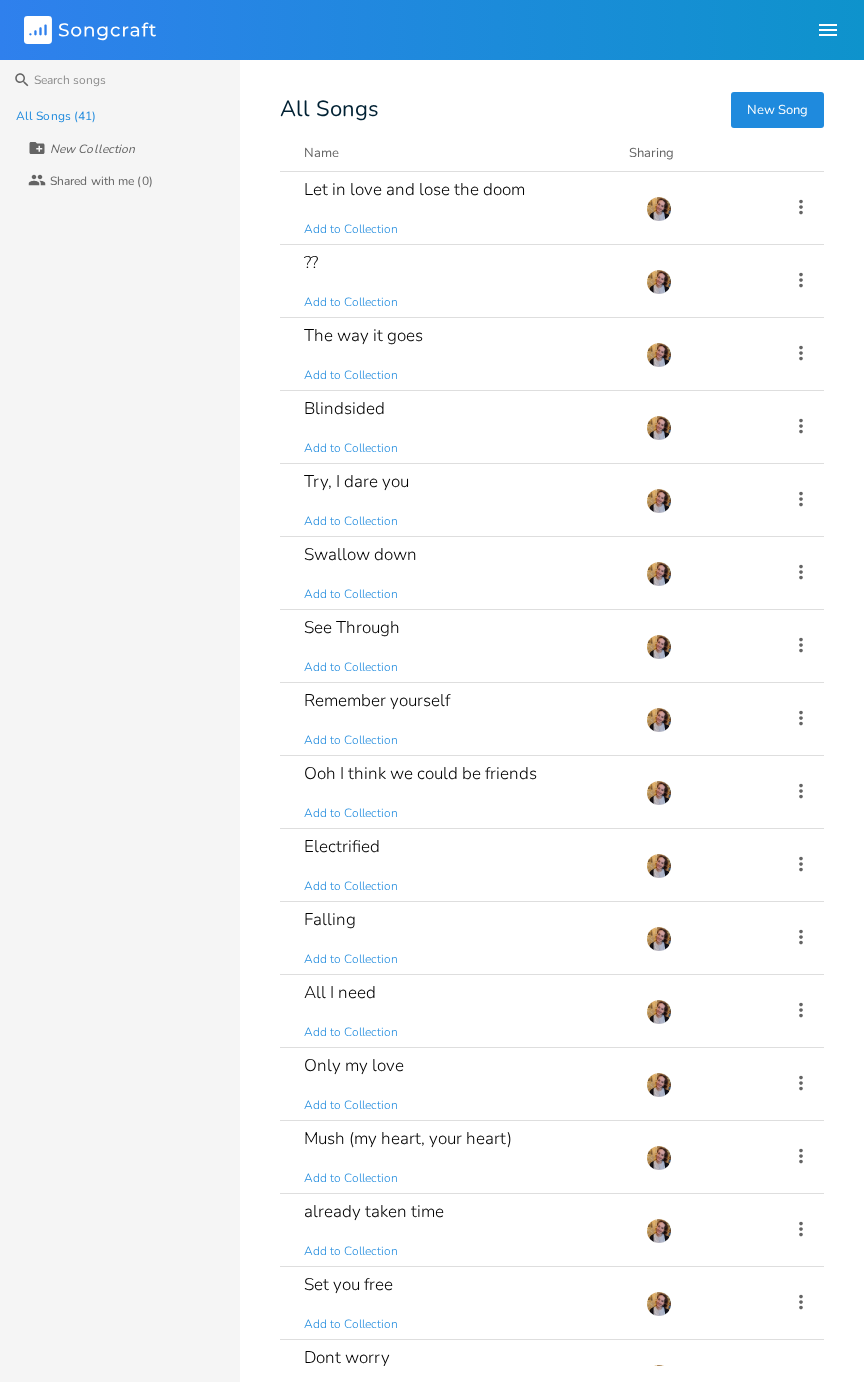 click on "The way it goes Add to Collection" at bounding box center [463, 354] 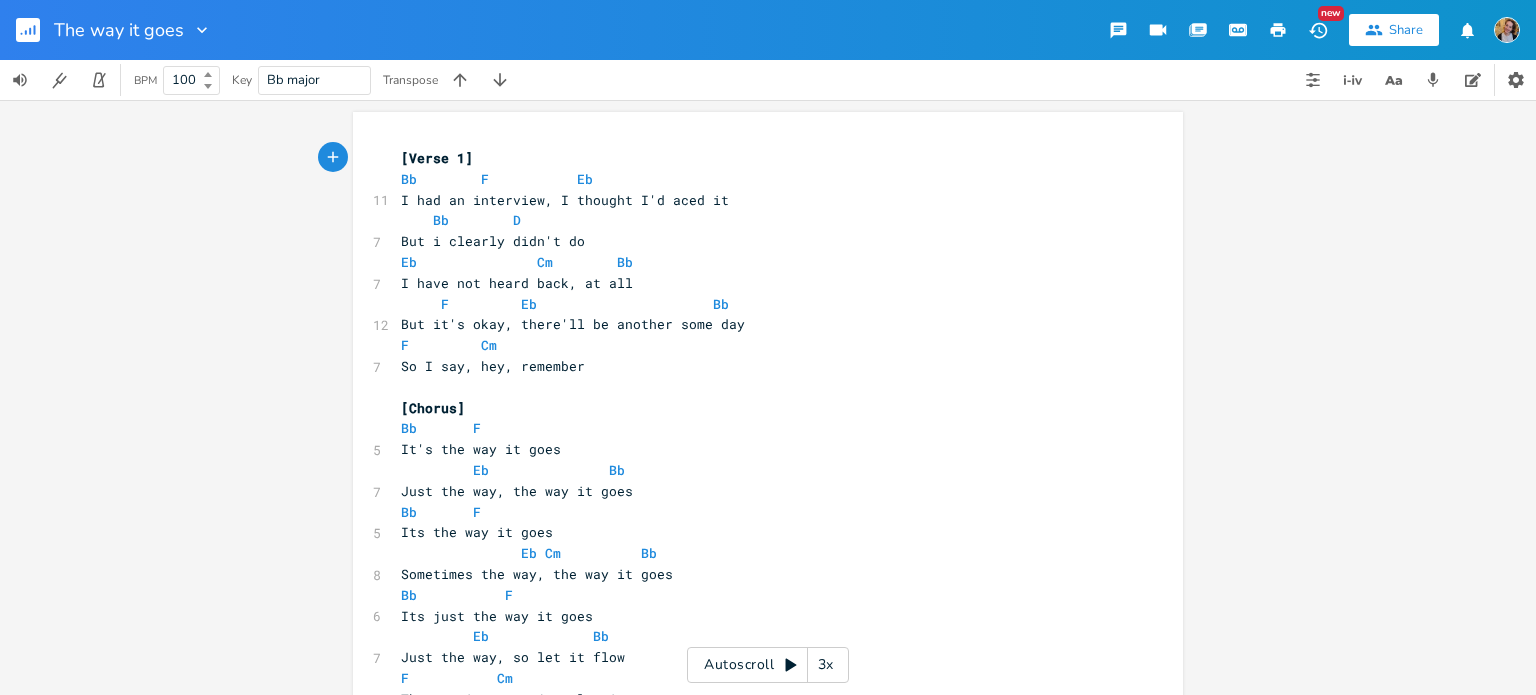 scroll, scrollTop: 55, scrollLeft: 0, axis: vertical 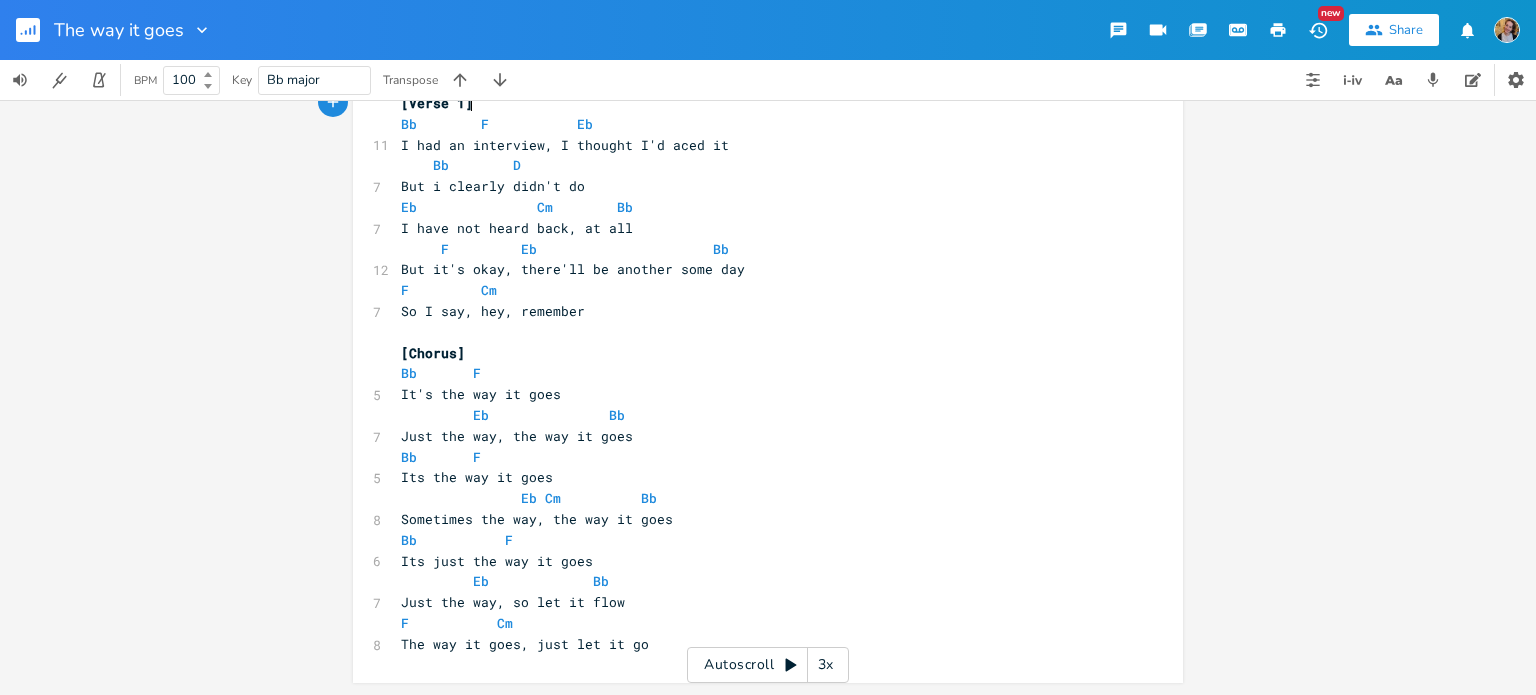 click on "The way it goes, just let it go" at bounding box center [758, 644] 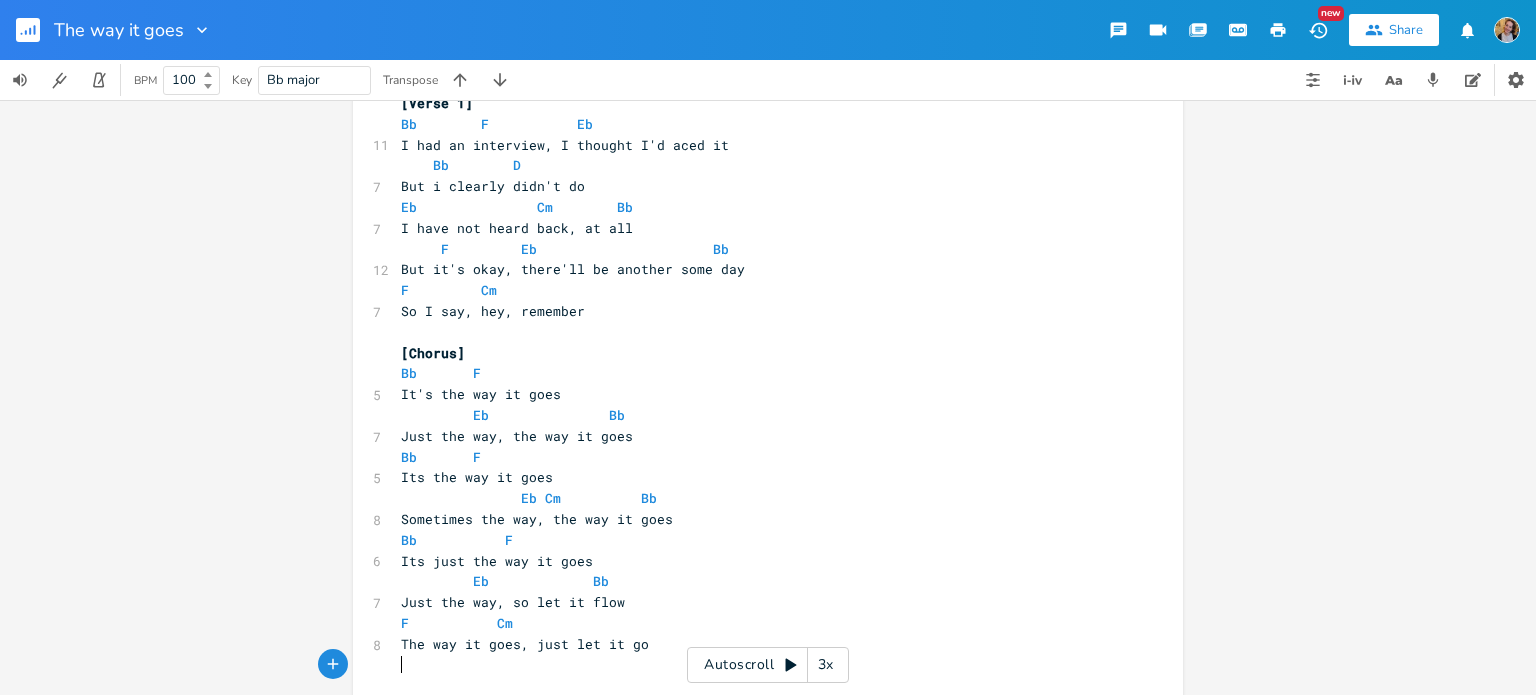 scroll, scrollTop: 0, scrollLeft: 0, axis: both 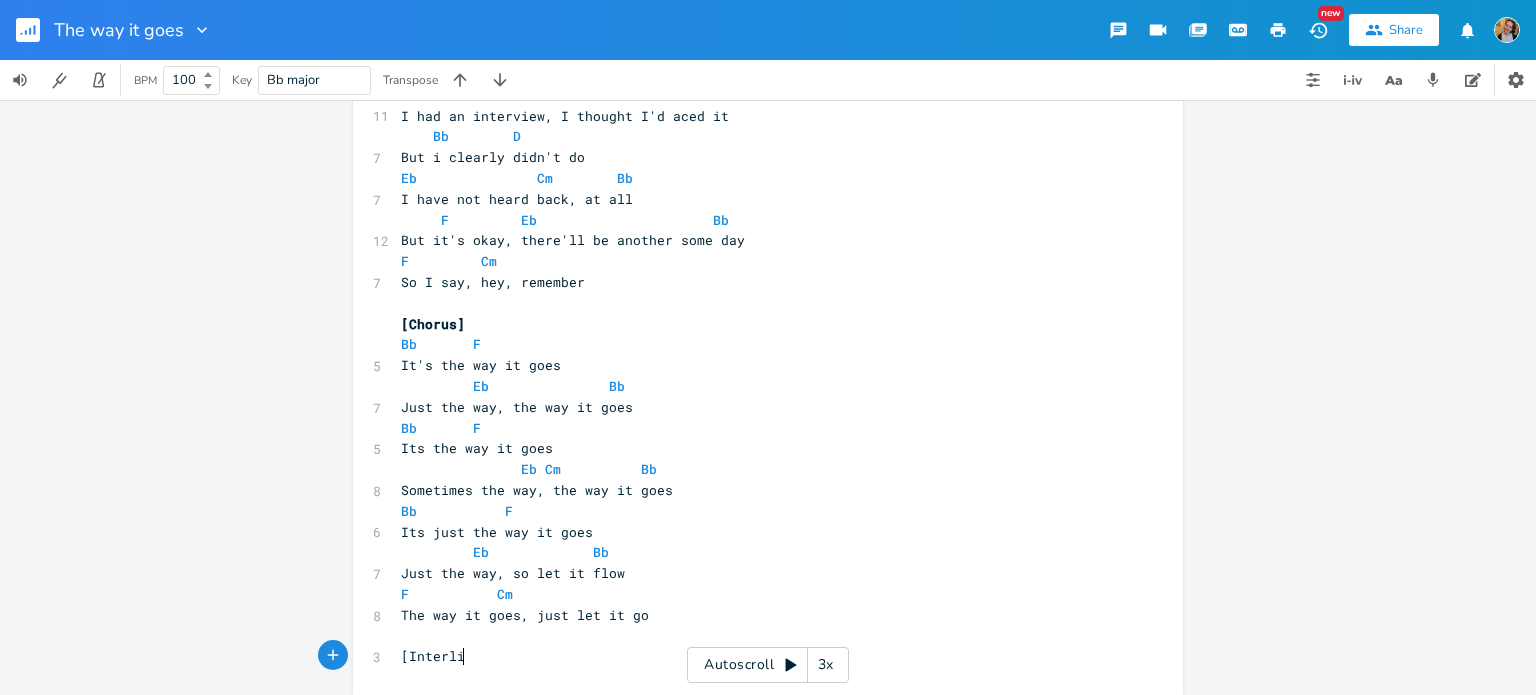 type on "[Interlid" 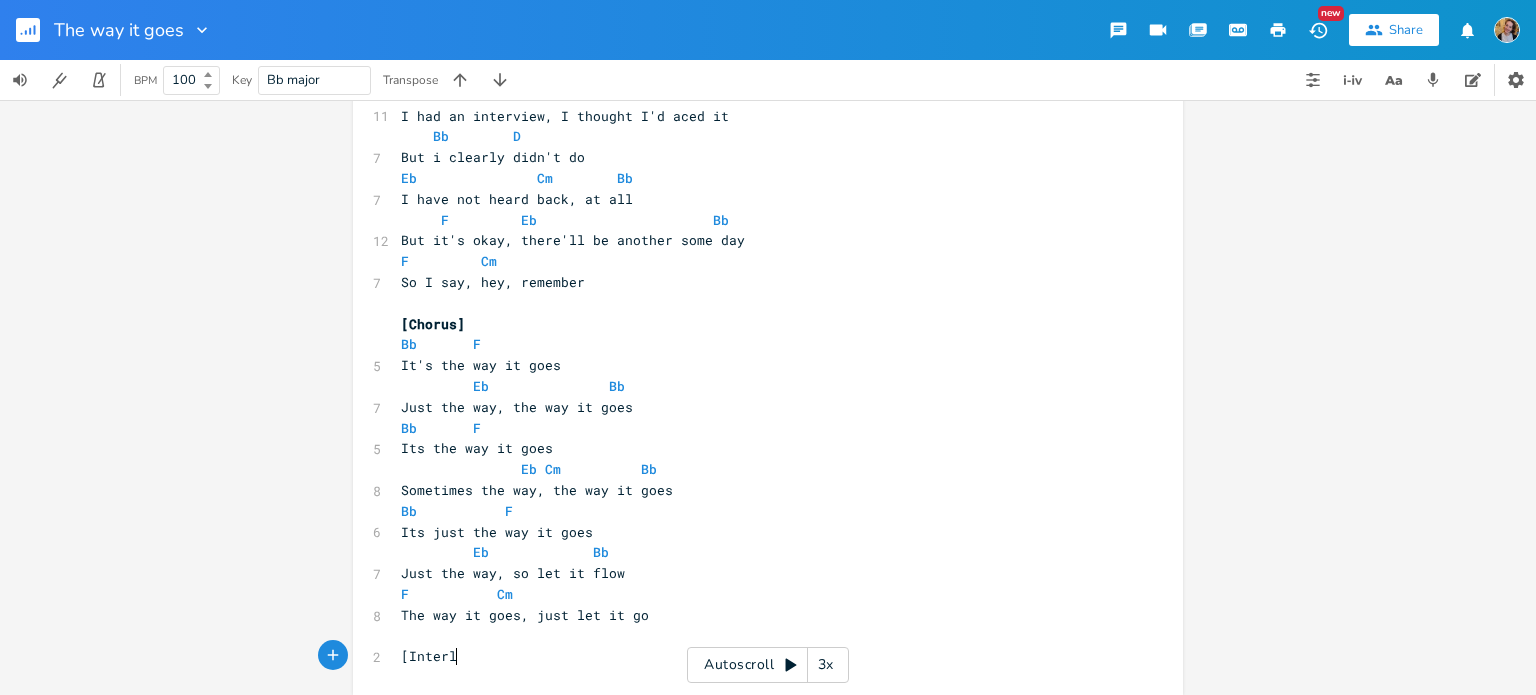 type on "ide" 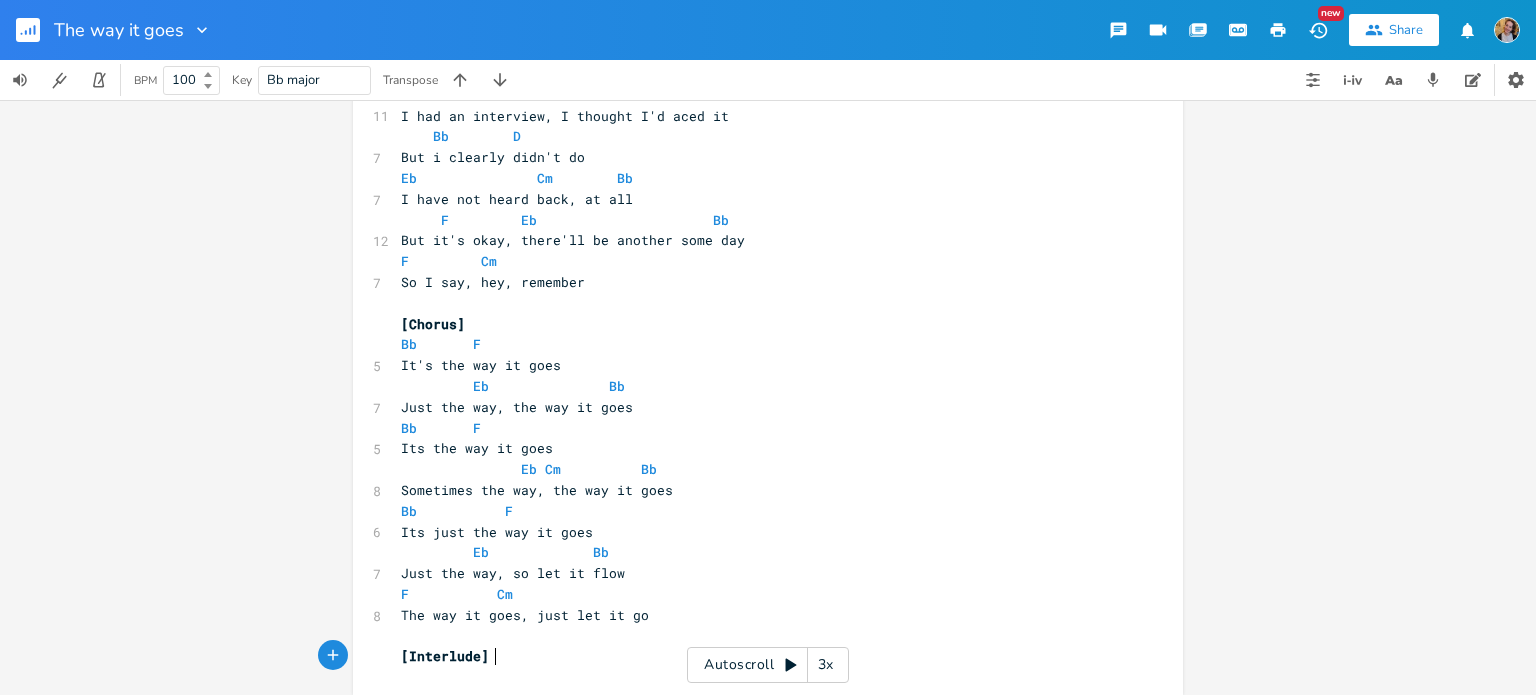 scroll, scrollTop: 0, scrollLeft: 28, axis: horizontal 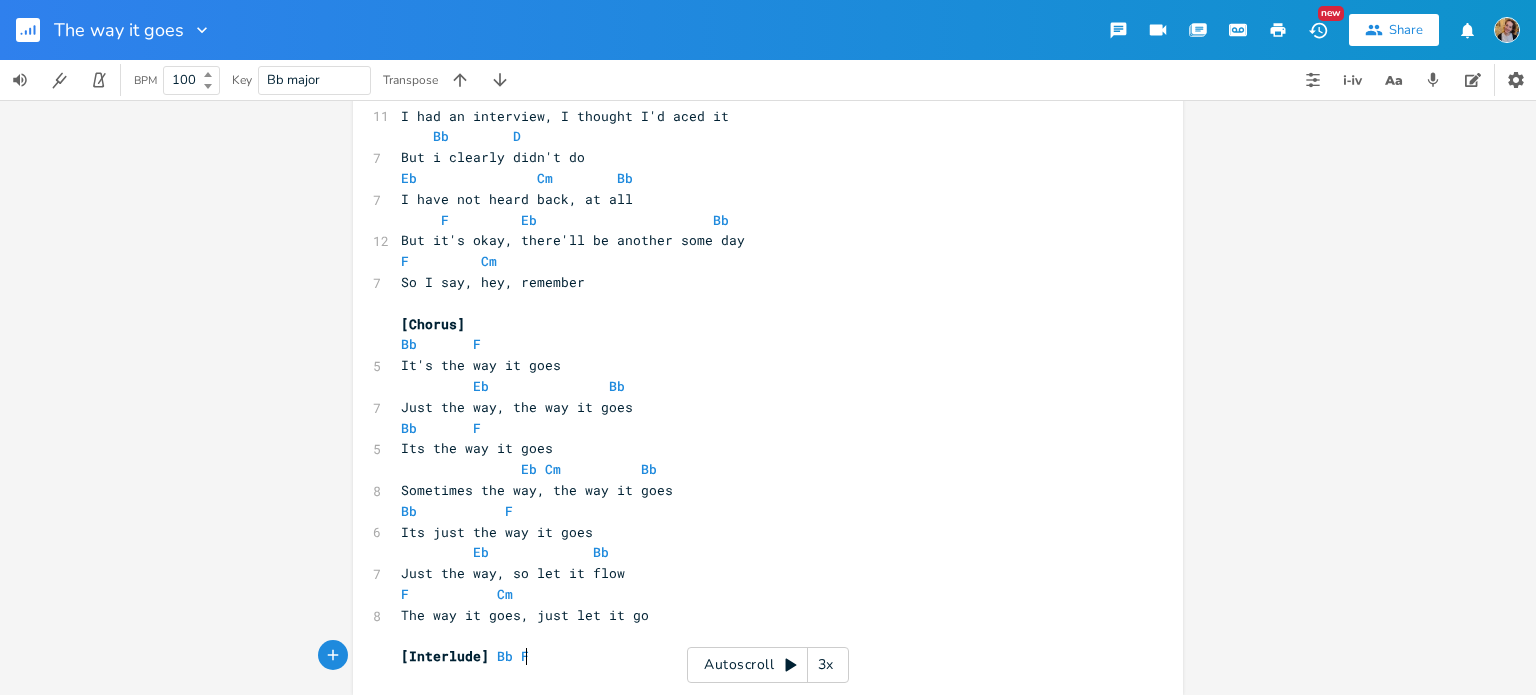 type on "ude] Bb Fv" 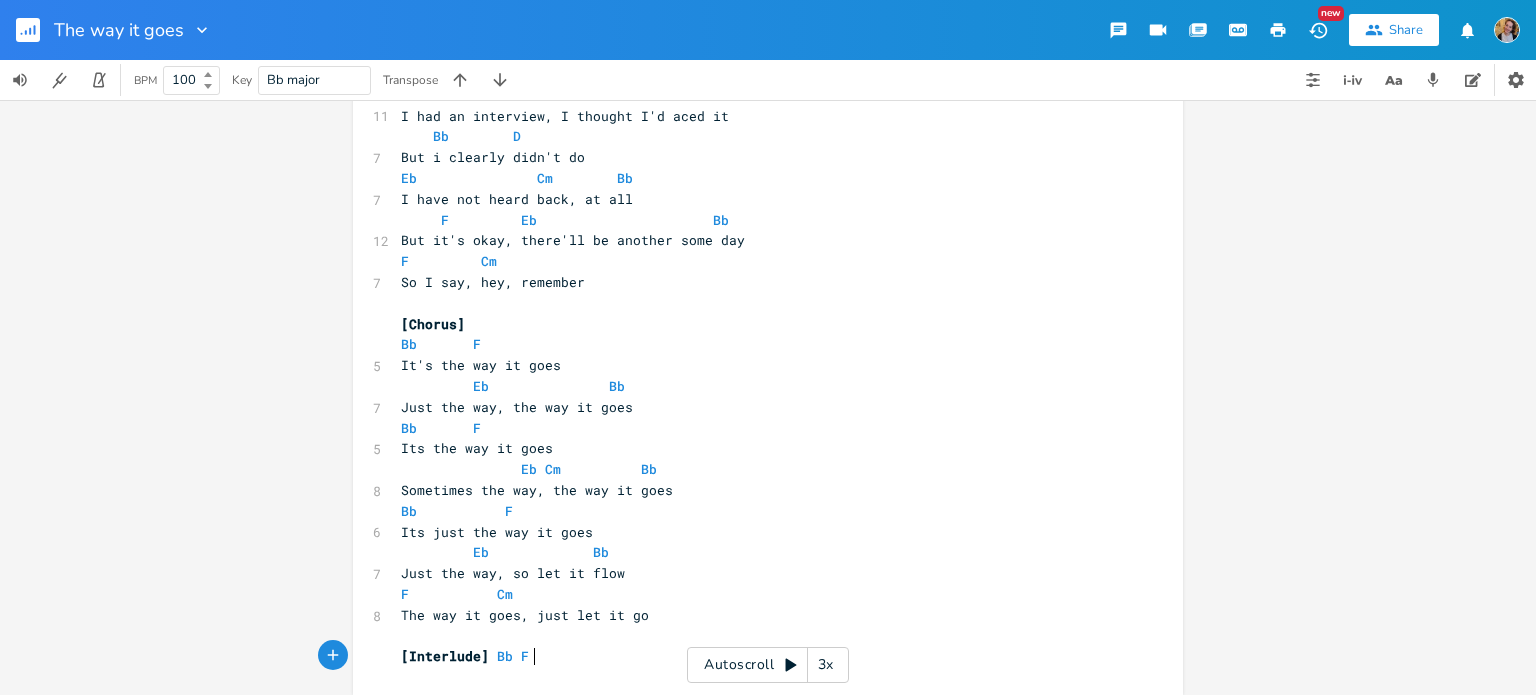 scroll, scrollTop: 0, scrollLeft: 0, axis: both 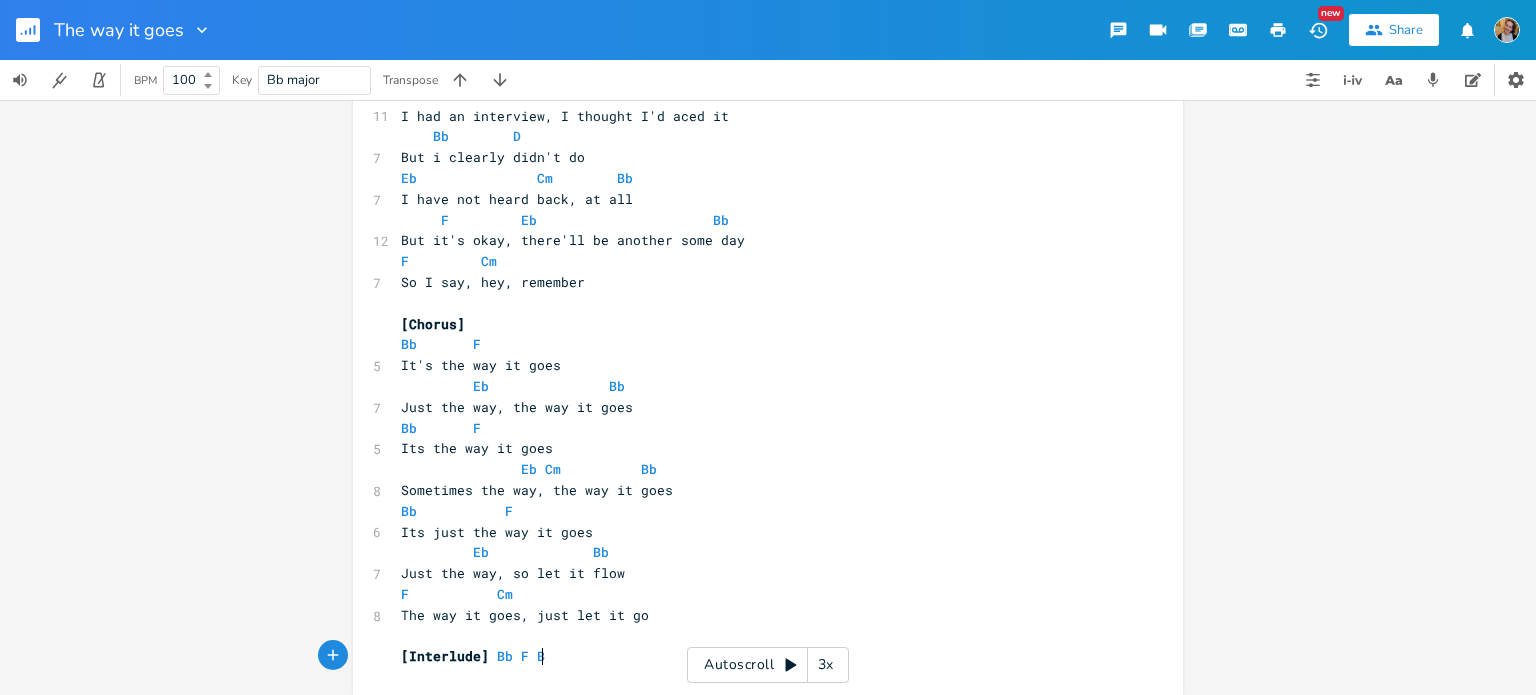 type on "Bb" 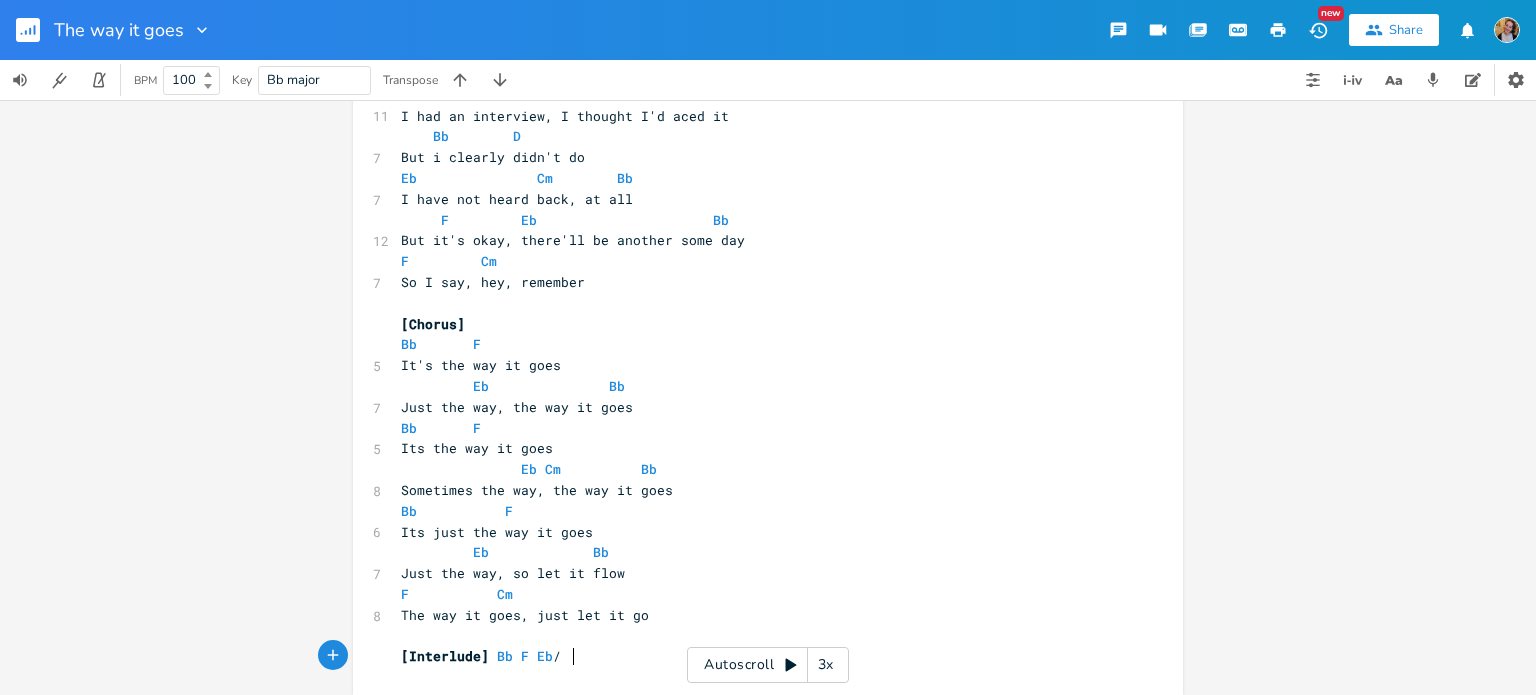 scroll, scrollTop: 0, scrollLeft: 24, axis: horizontal 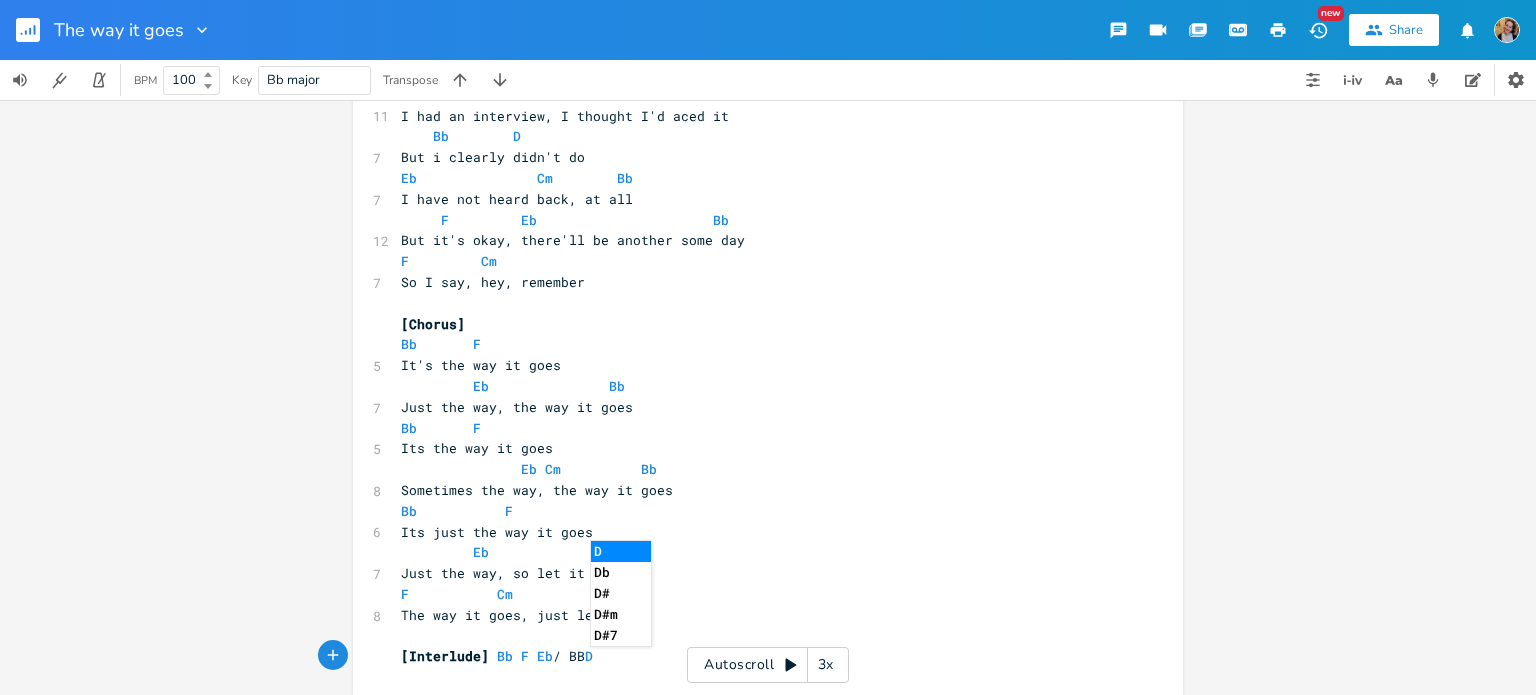 type on "Eb / BB D" 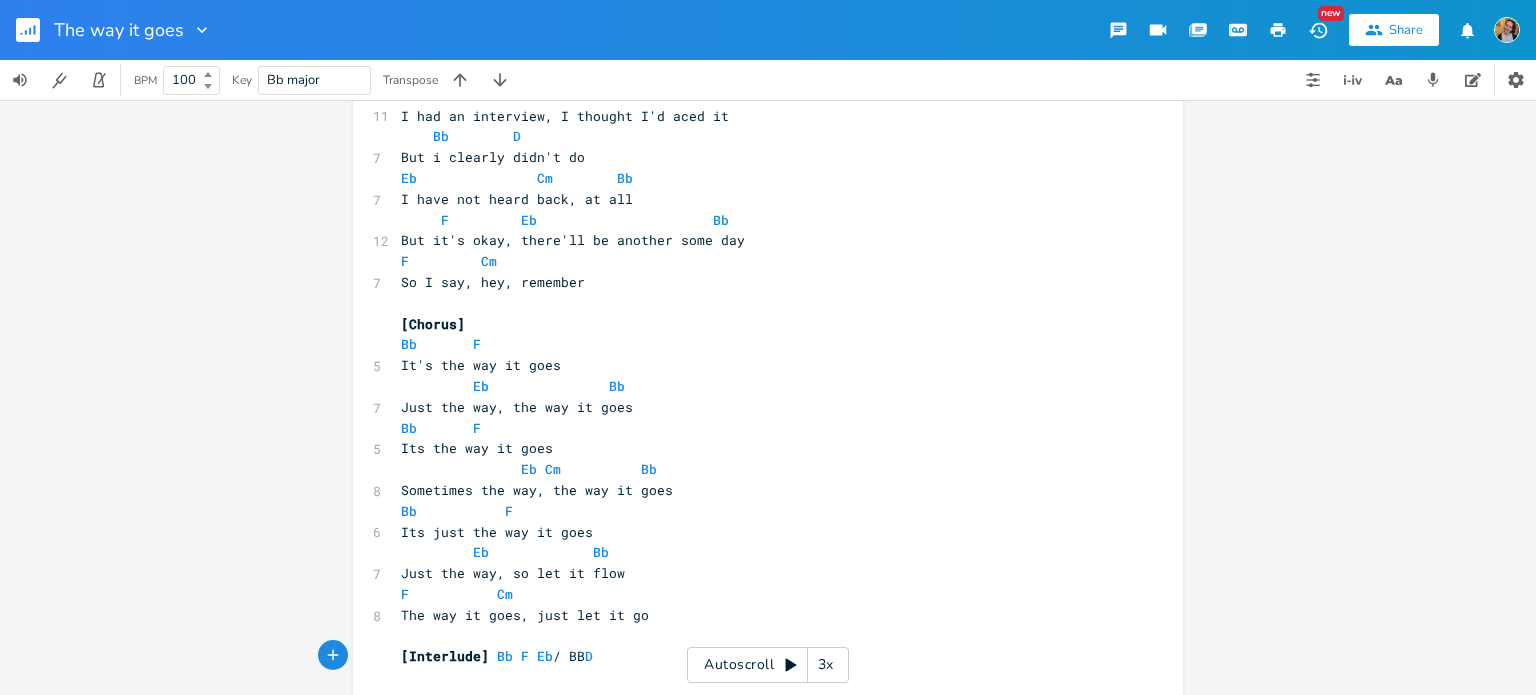 scroll, scrollTop: 96, scrollLeft: 0, axis: vertical 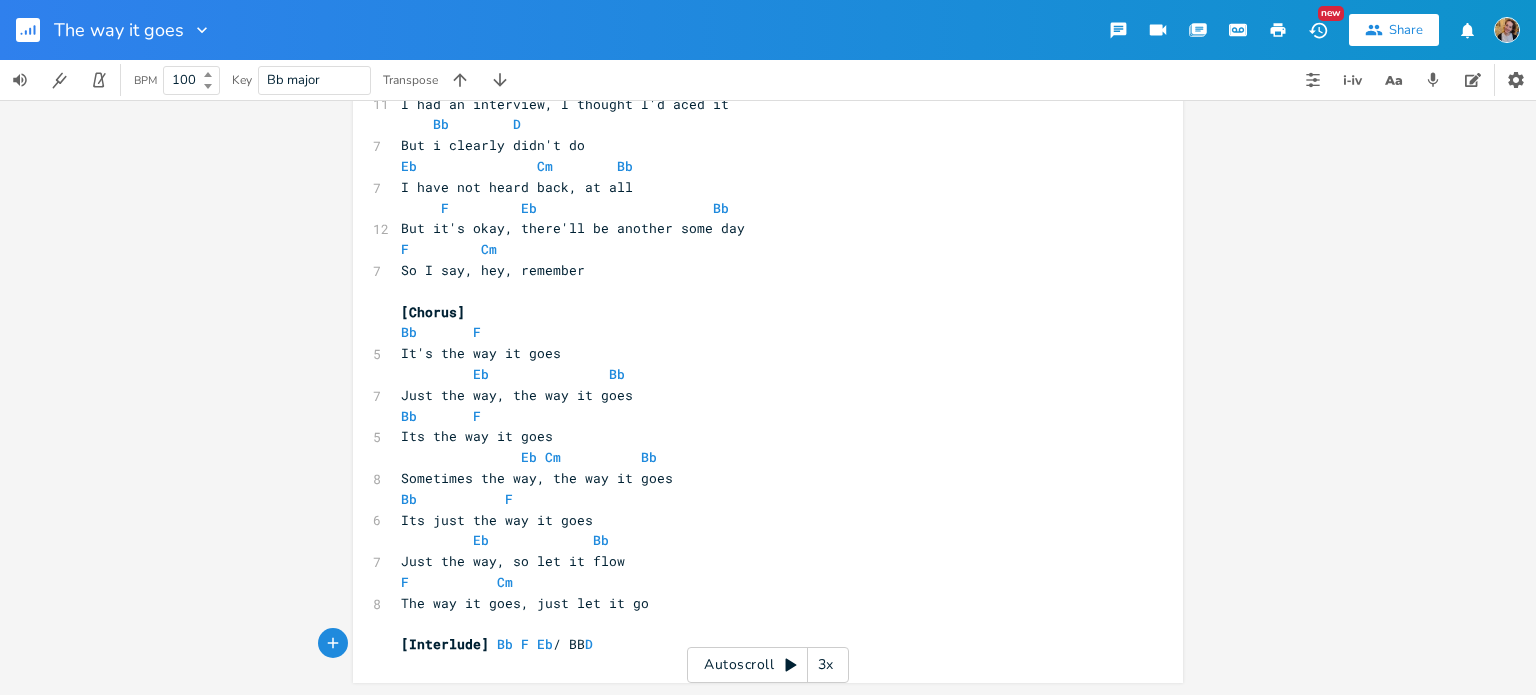 click on "[Interlude]   Bb   F   Eb  / BB  D" at bounding box center [501, 644] 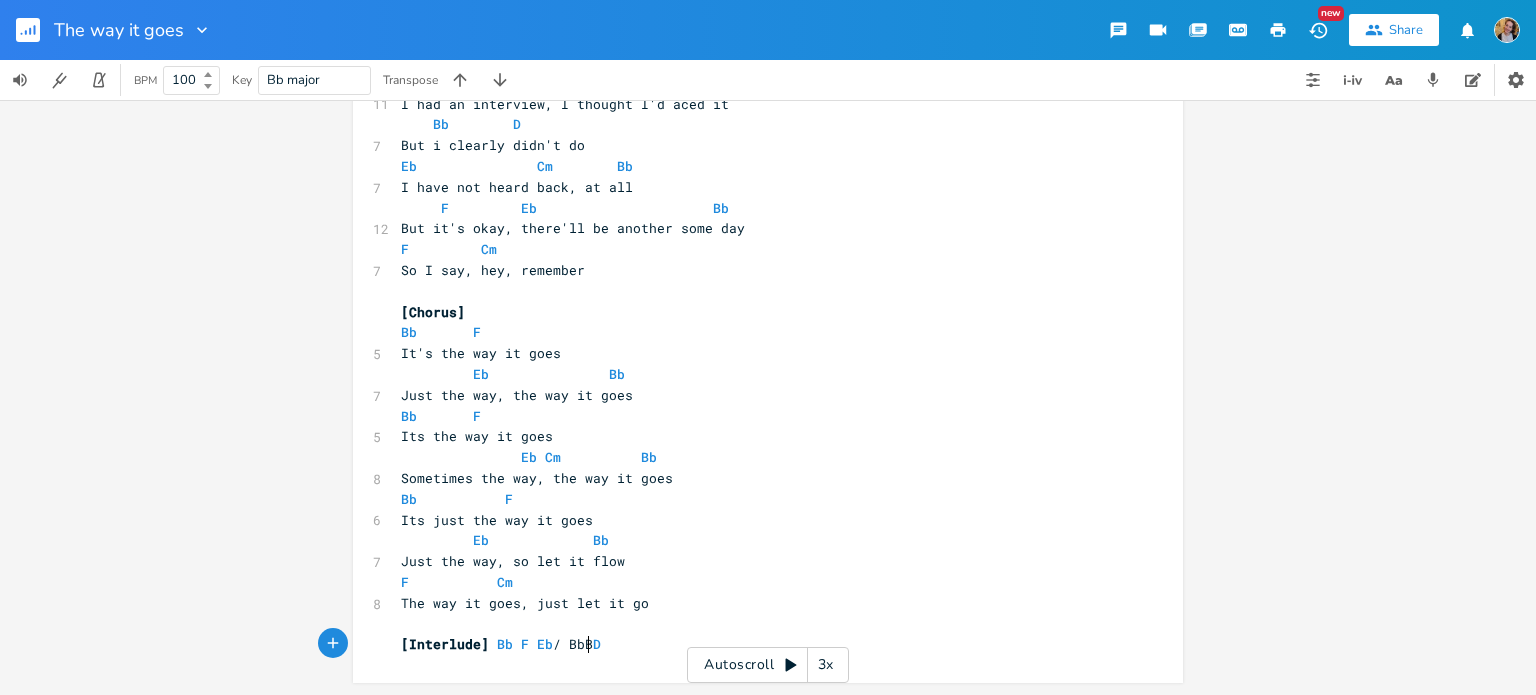 scroll, scrollTop: 0, scrollLeft: 7, axis: horizontal 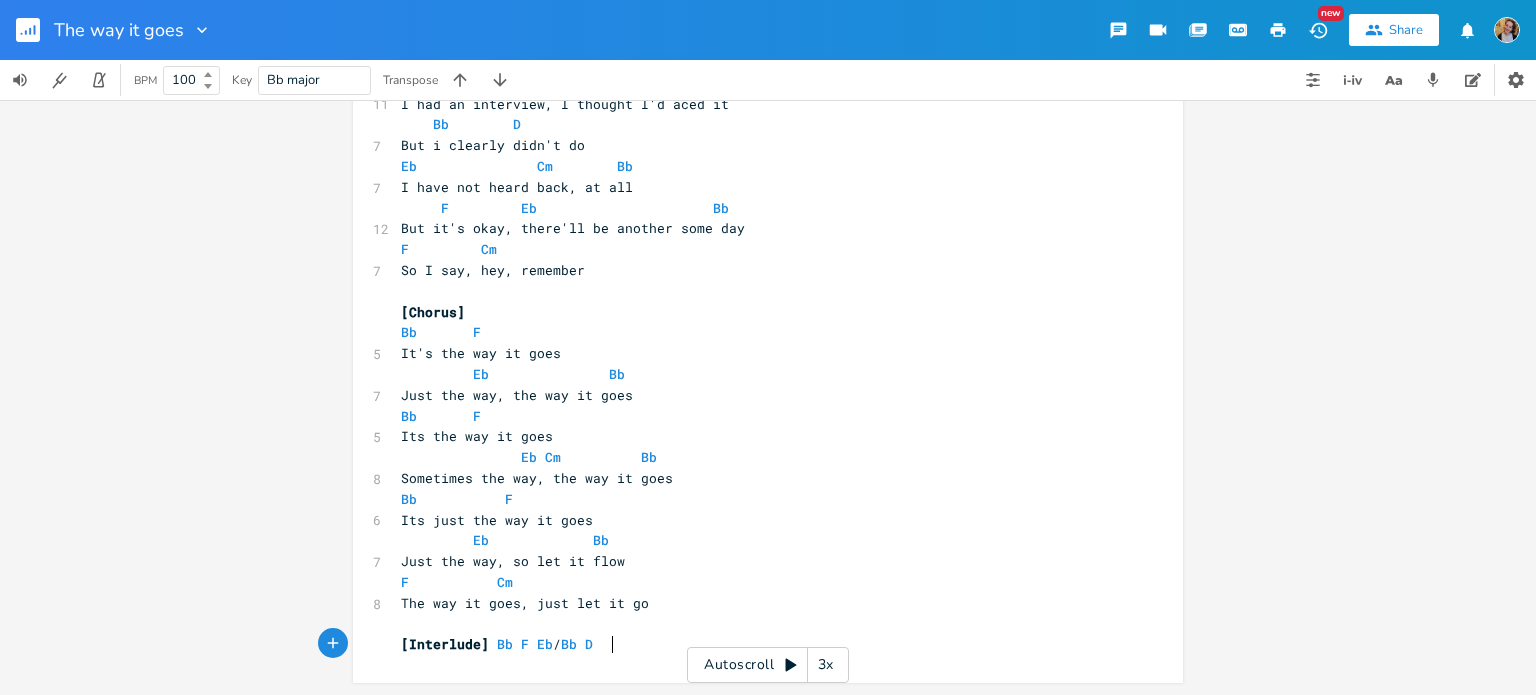 click on "[Interlude]   Bb   F   Eb  /  Bb   D" at bounding box center [758, 644] 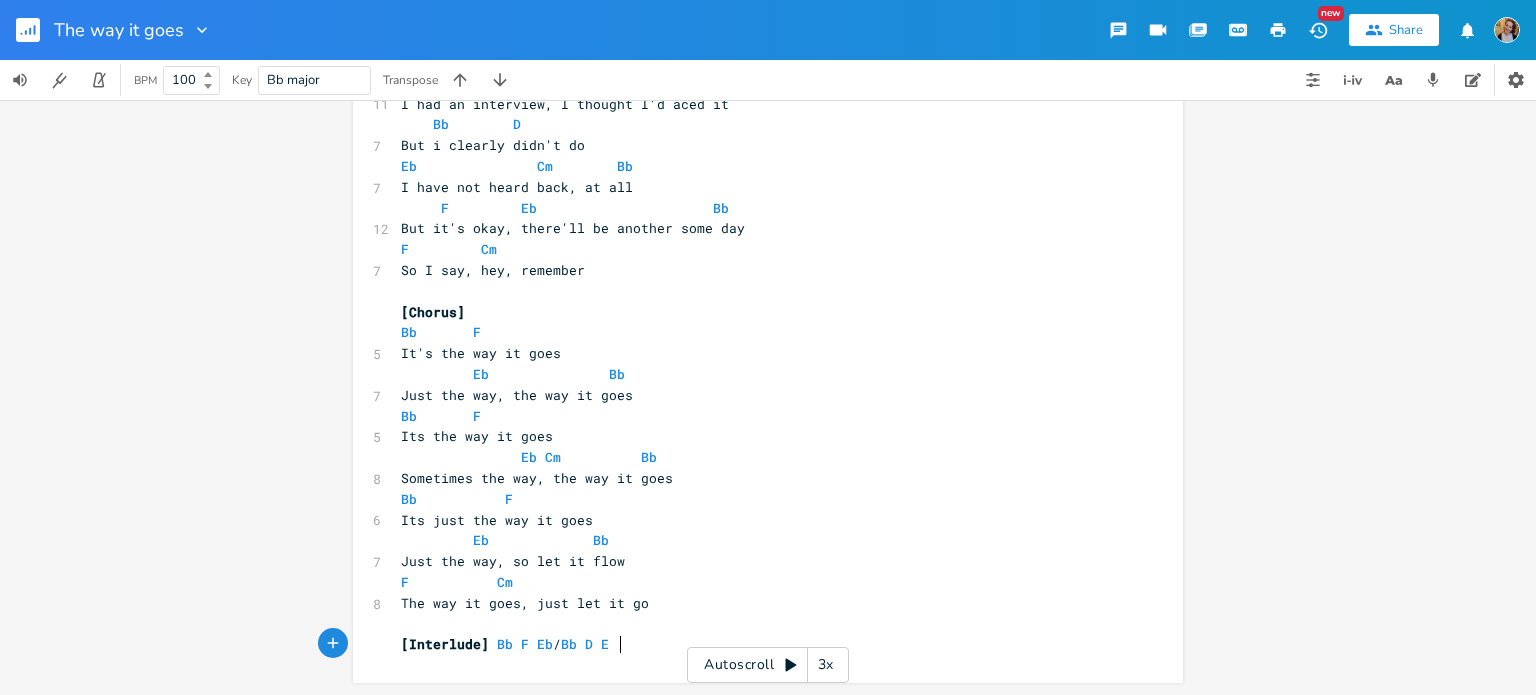 type on "Eb" 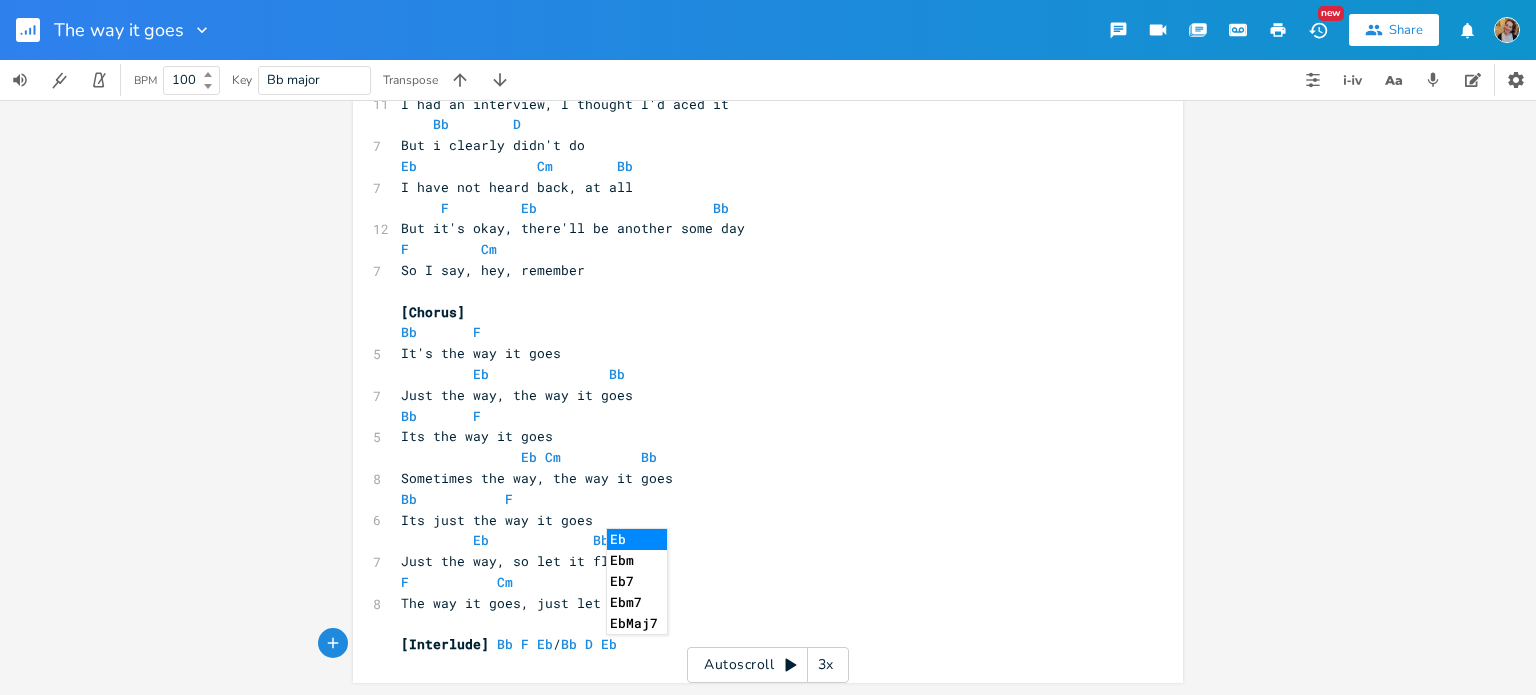 scroll, scrollTop: 0, scrollLeft: 0, axis: both 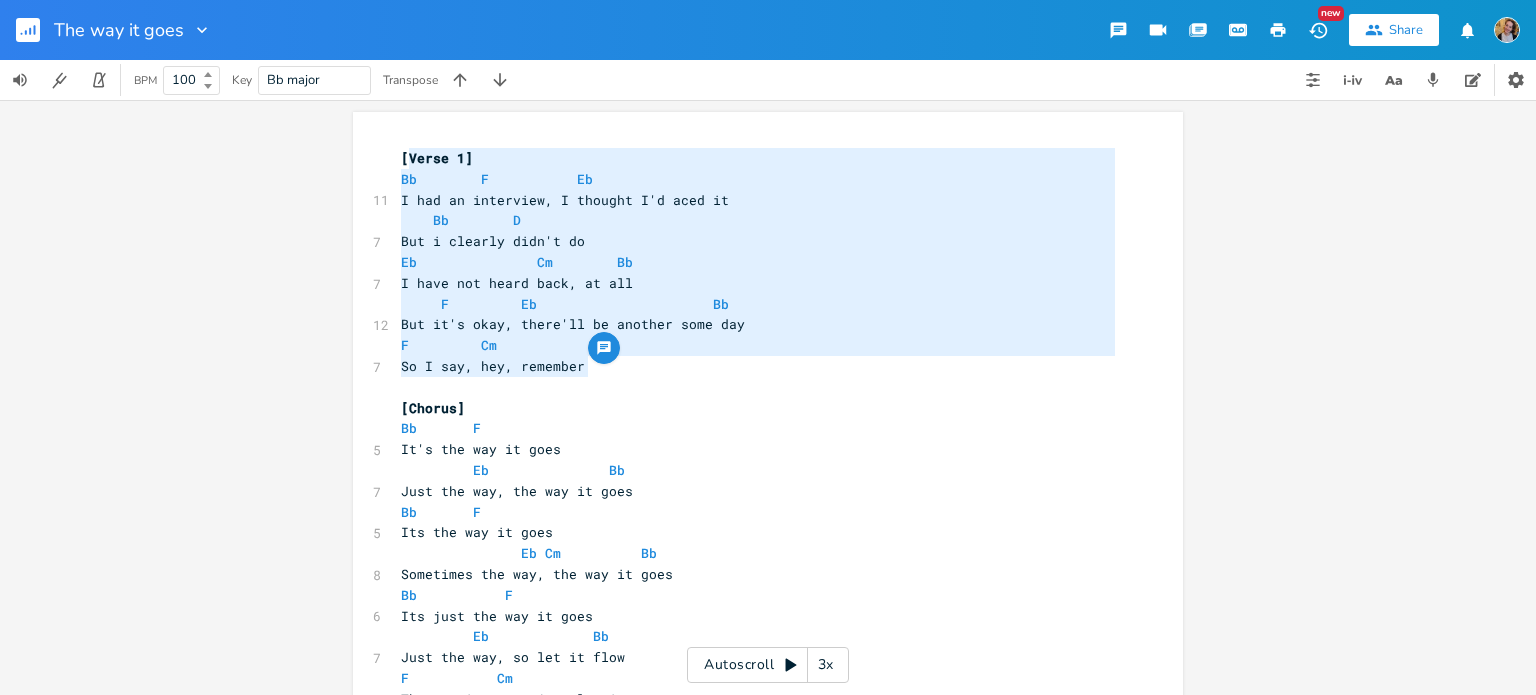 type on "[Verse 1]
Bb        F           Eb
I had an interview, I thought I'd aced it
Bb        D
But i clearly didn't do
Eb               Cm        Bb
I have not heard back, at all
F         Eb                      Bb
But it's okay, there'll be another some day
F         Cm
So I say, hey, remember" 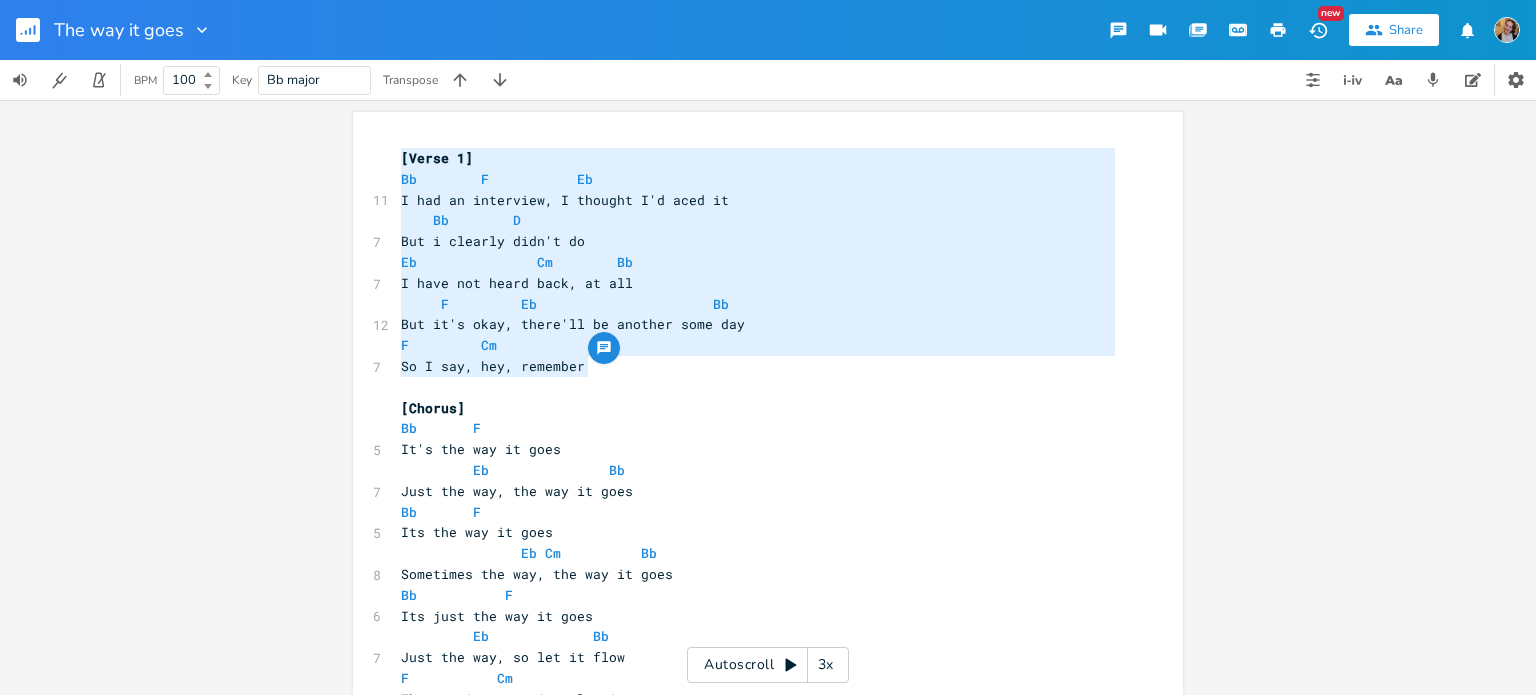 drag, startPoint x: 609, startPoint y: 364, endPoint x: 389, endPoint y: 150, distance: 306.91367 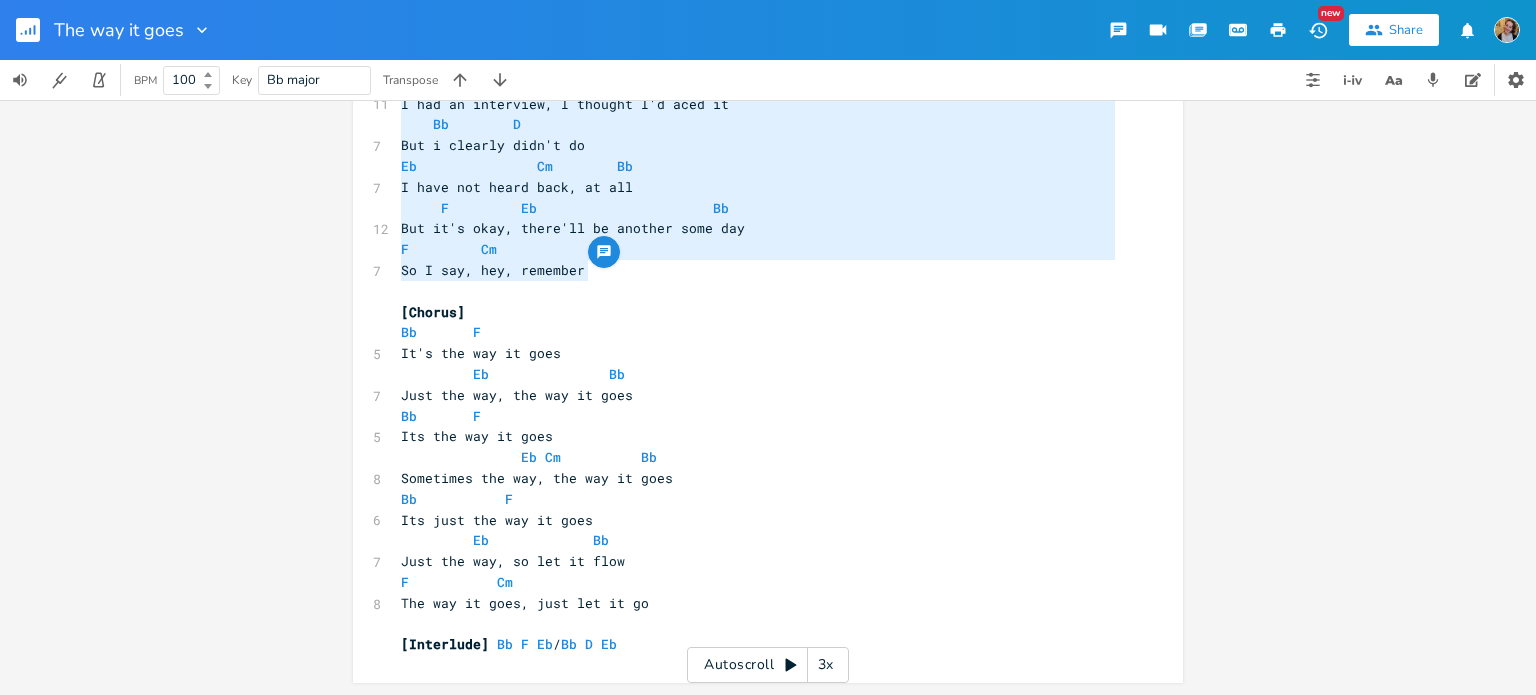 click on "[Interlude]   Bb   F   Eb  /  Bb   D   Eb" at bounding box center (758, 644) 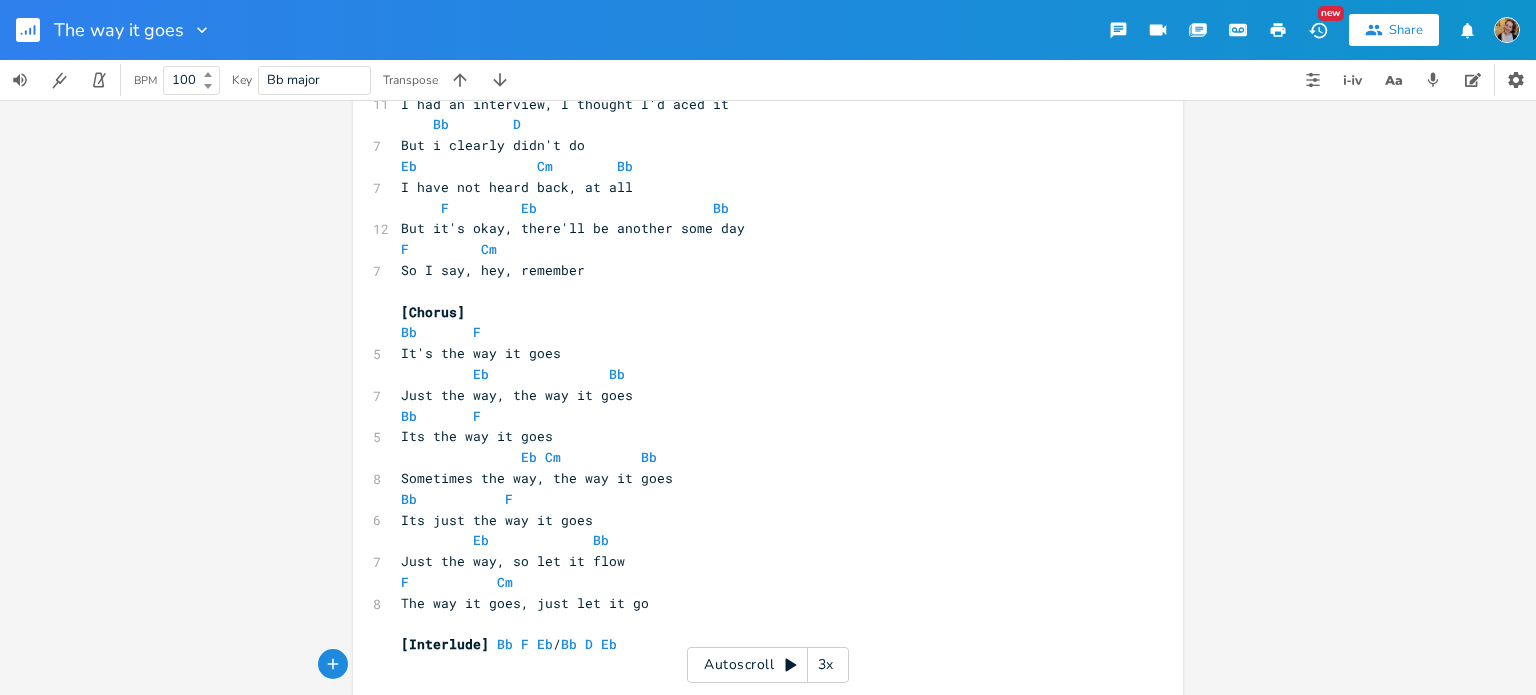 scroll, scrollTop: 0, scrollLeft: 0, axis: both 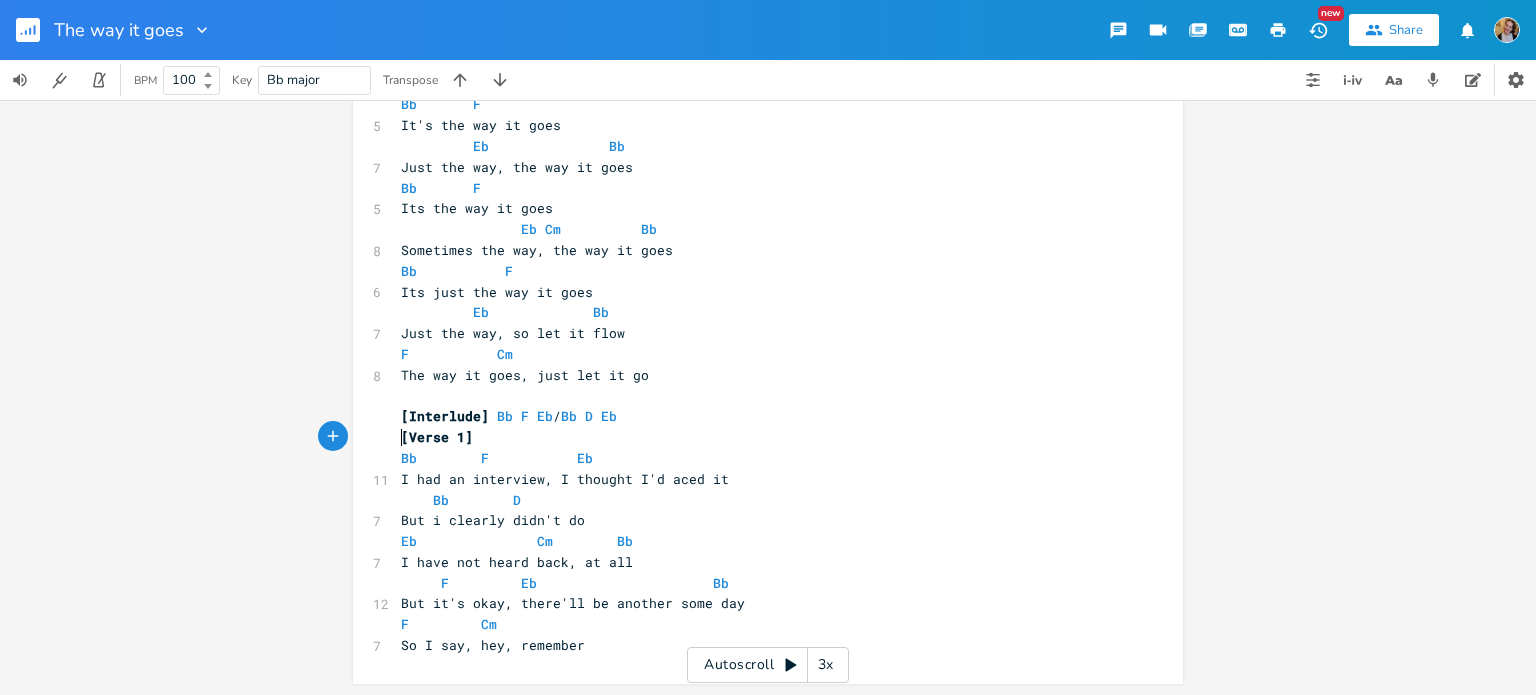click on "[Verse 1]" at bounding box center [758, 437] 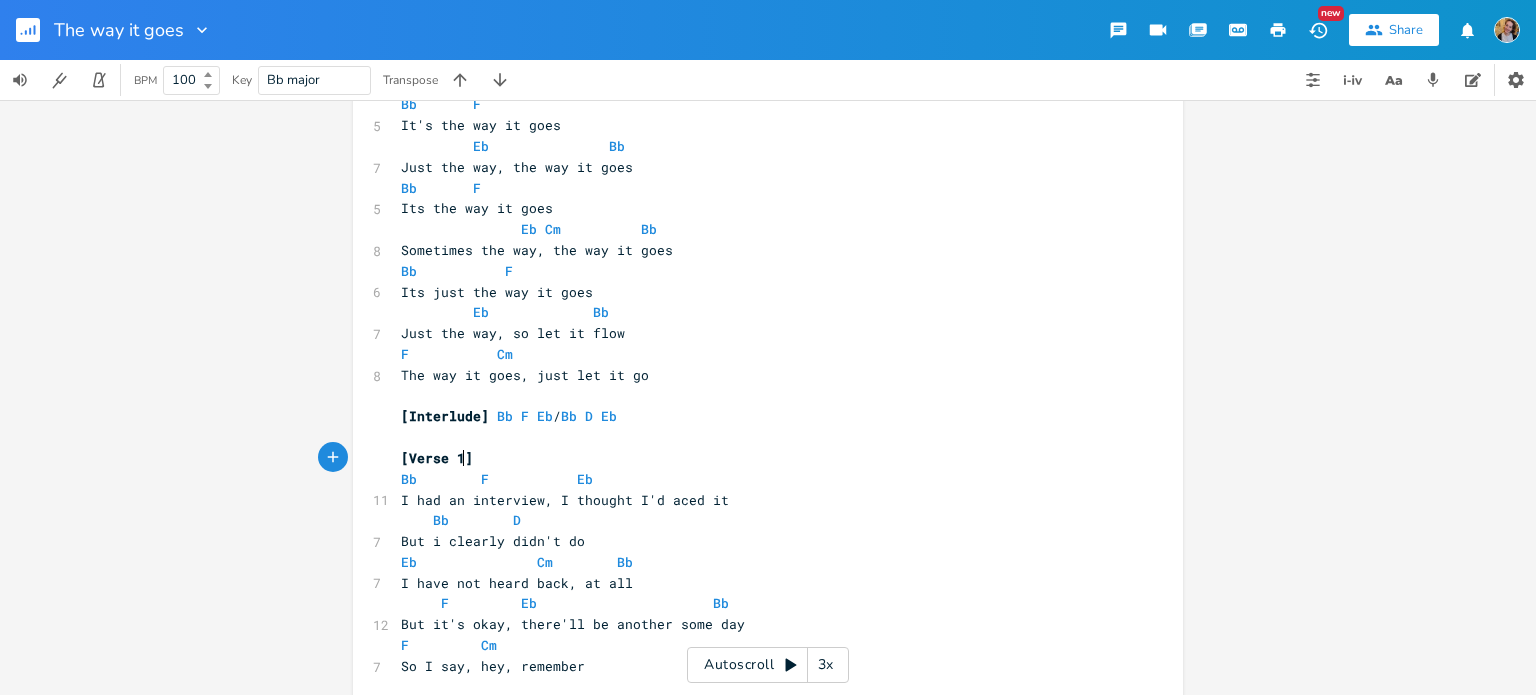 click on "[Verse 1]" at bounding box center (437, 458) 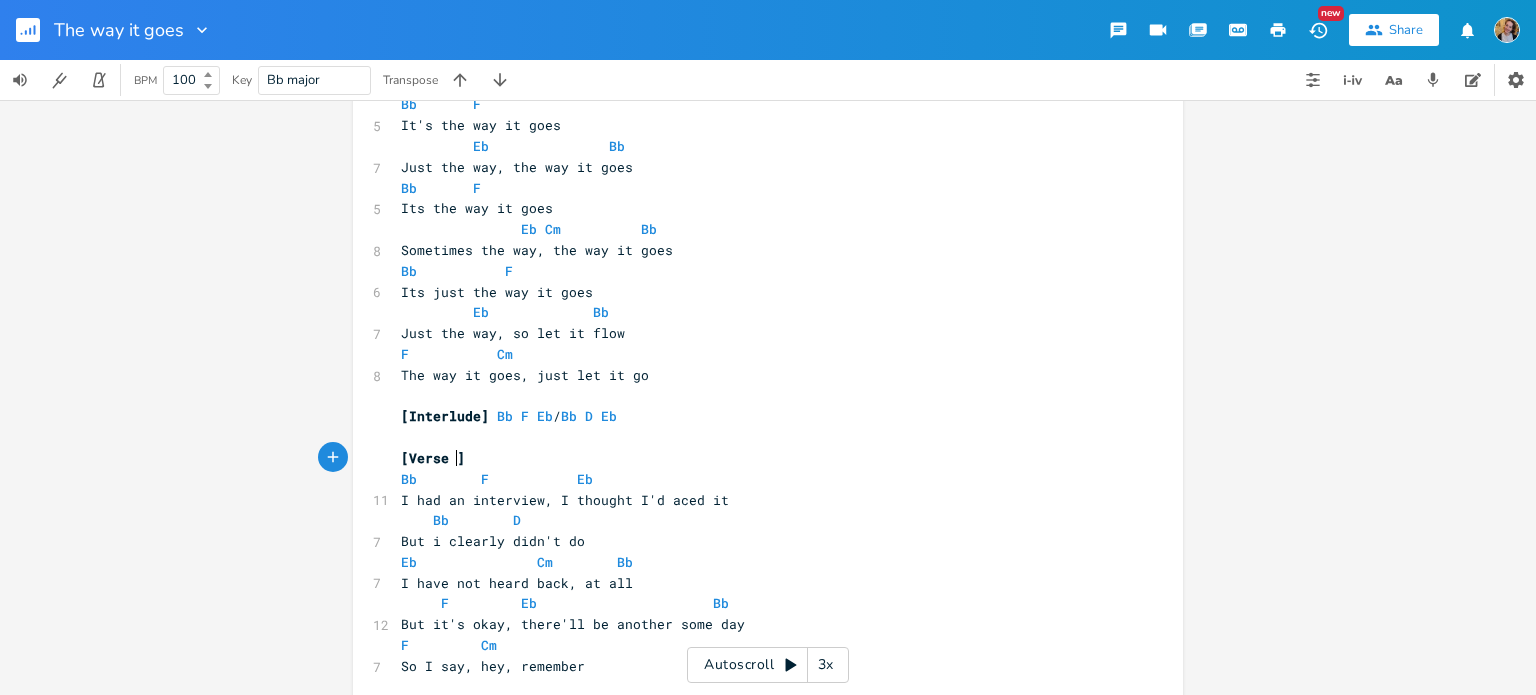 type on "2" 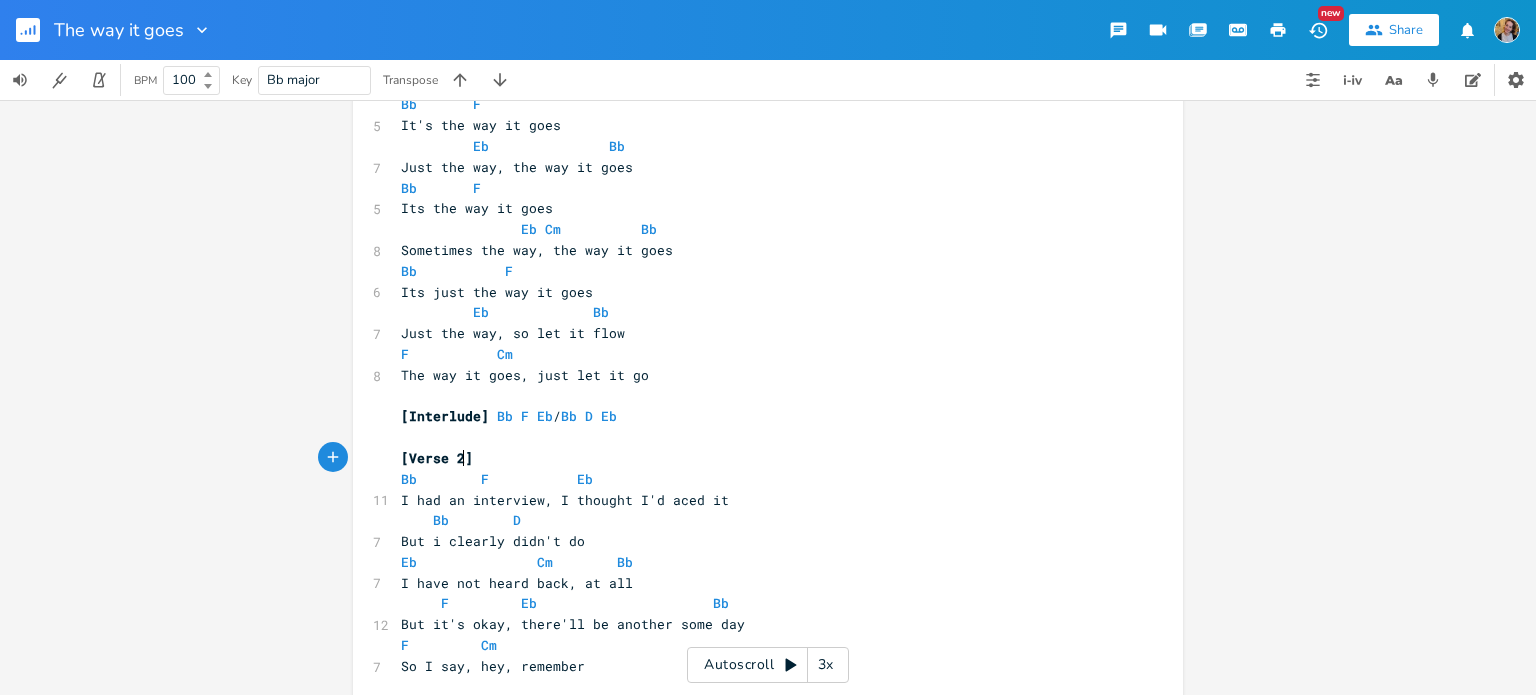 scroll, scrollTop: 0, scrollLeft: 7, axis: horizontal 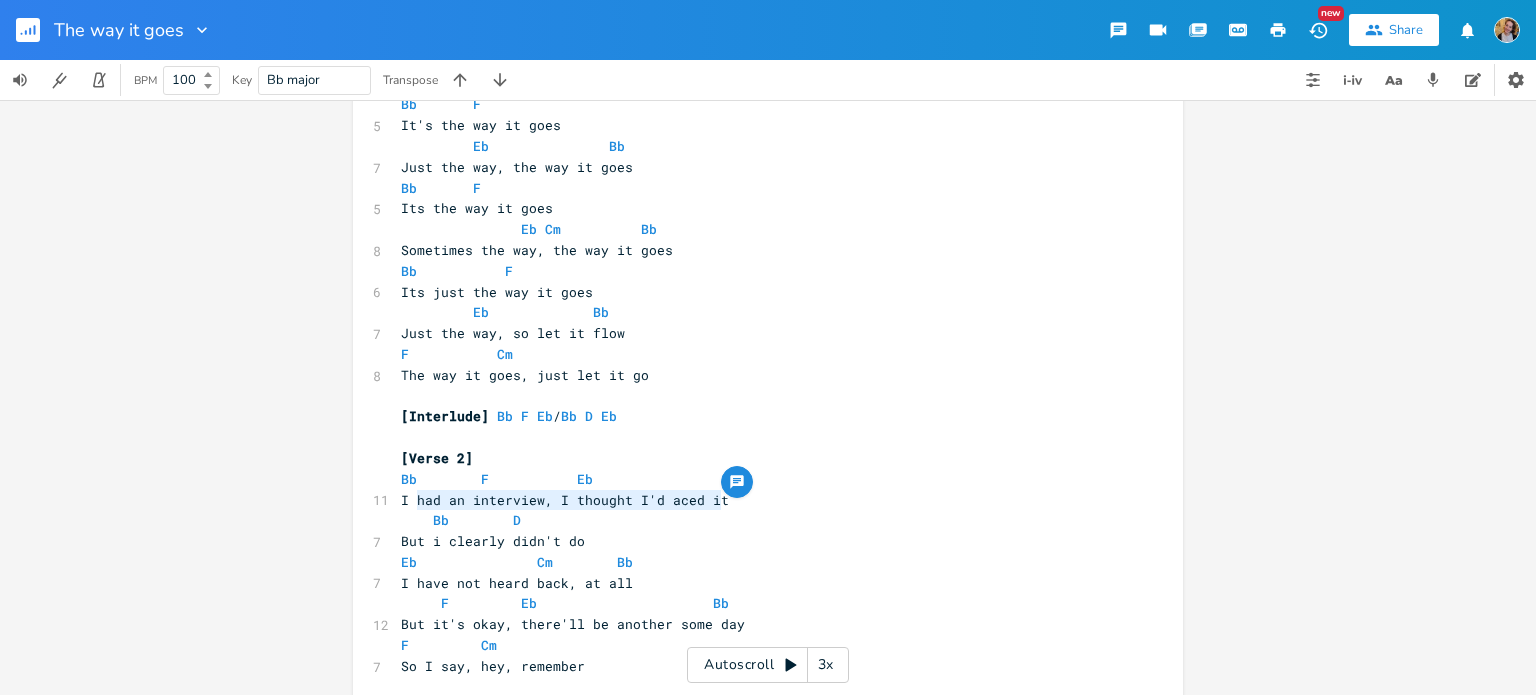 drag, startPoint x: 739, startPoint y: 495, endPoint x: 409, endPoint y: 503, distance: 330.09695 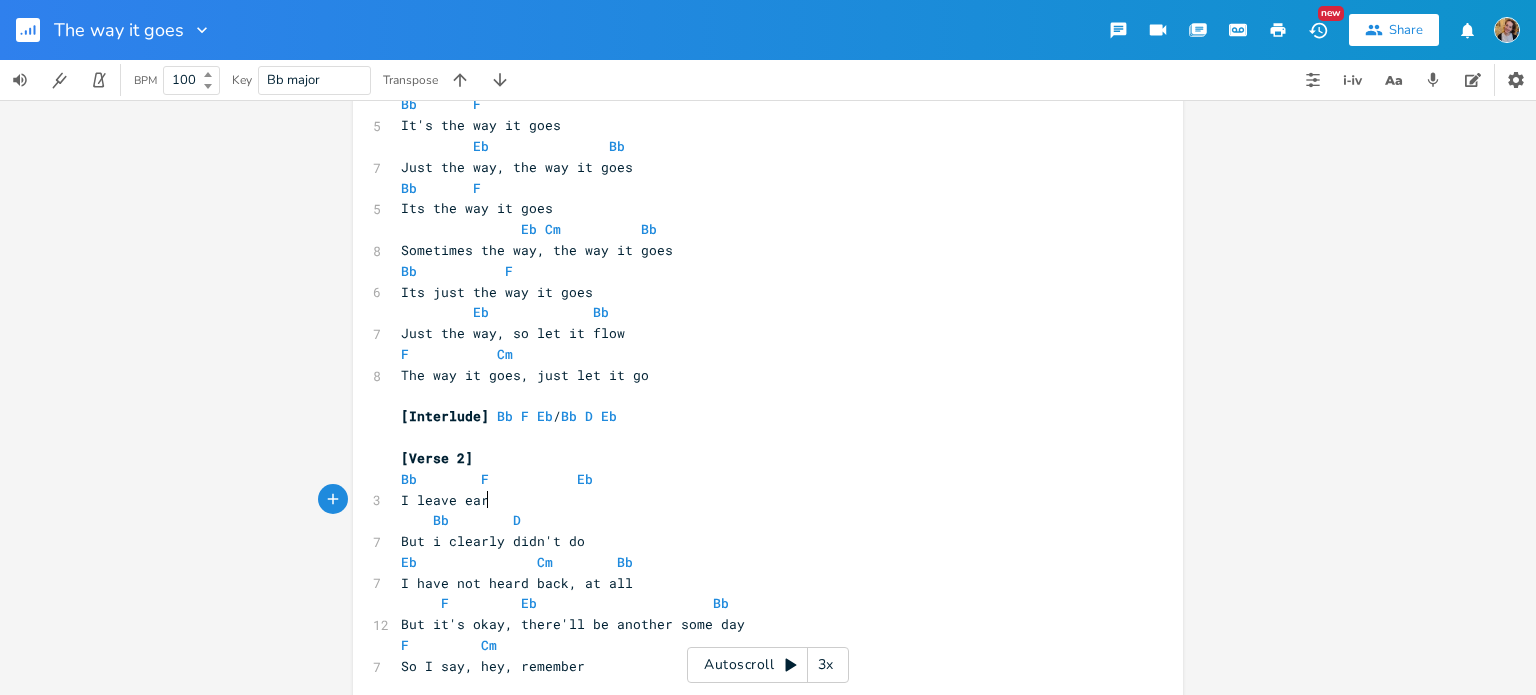 type on "leave early" 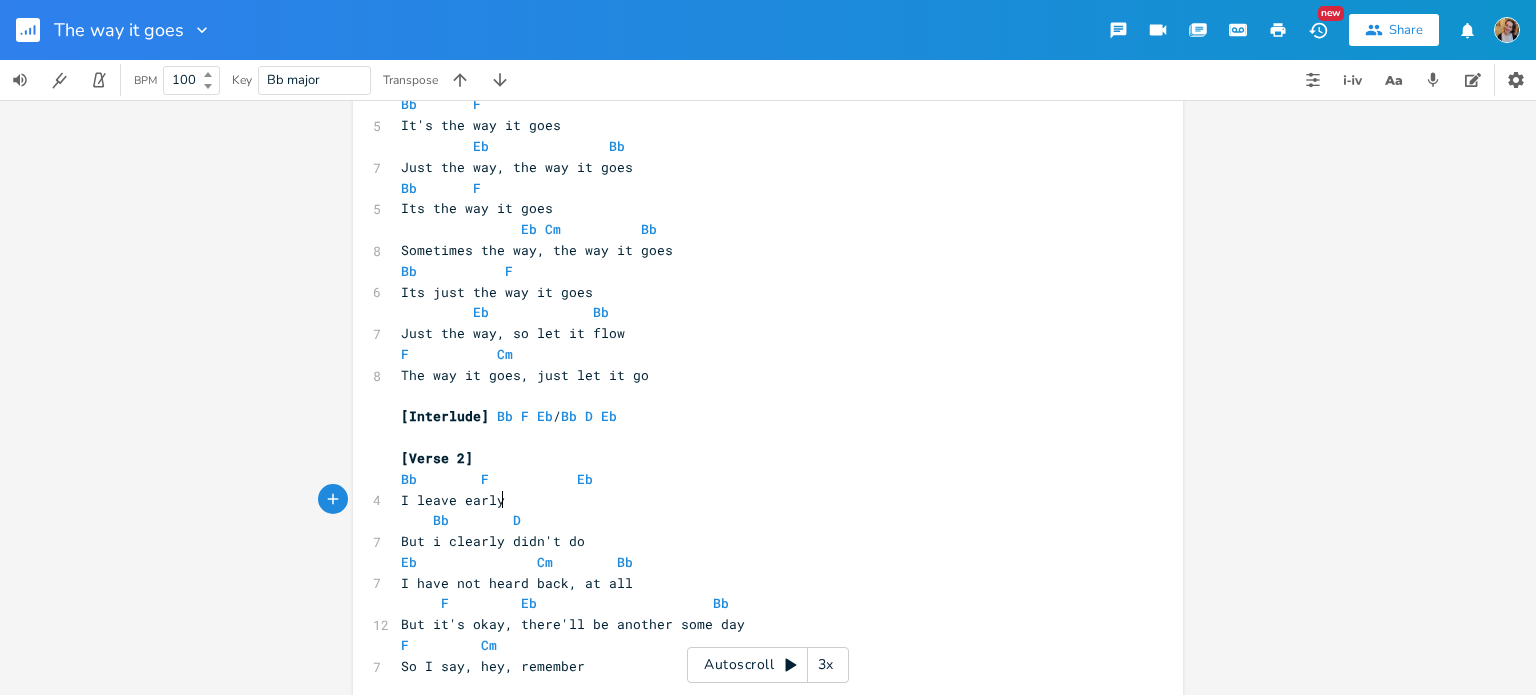 scroll, scrollTop: 0, scrollLeft: 63, axis: horizontal 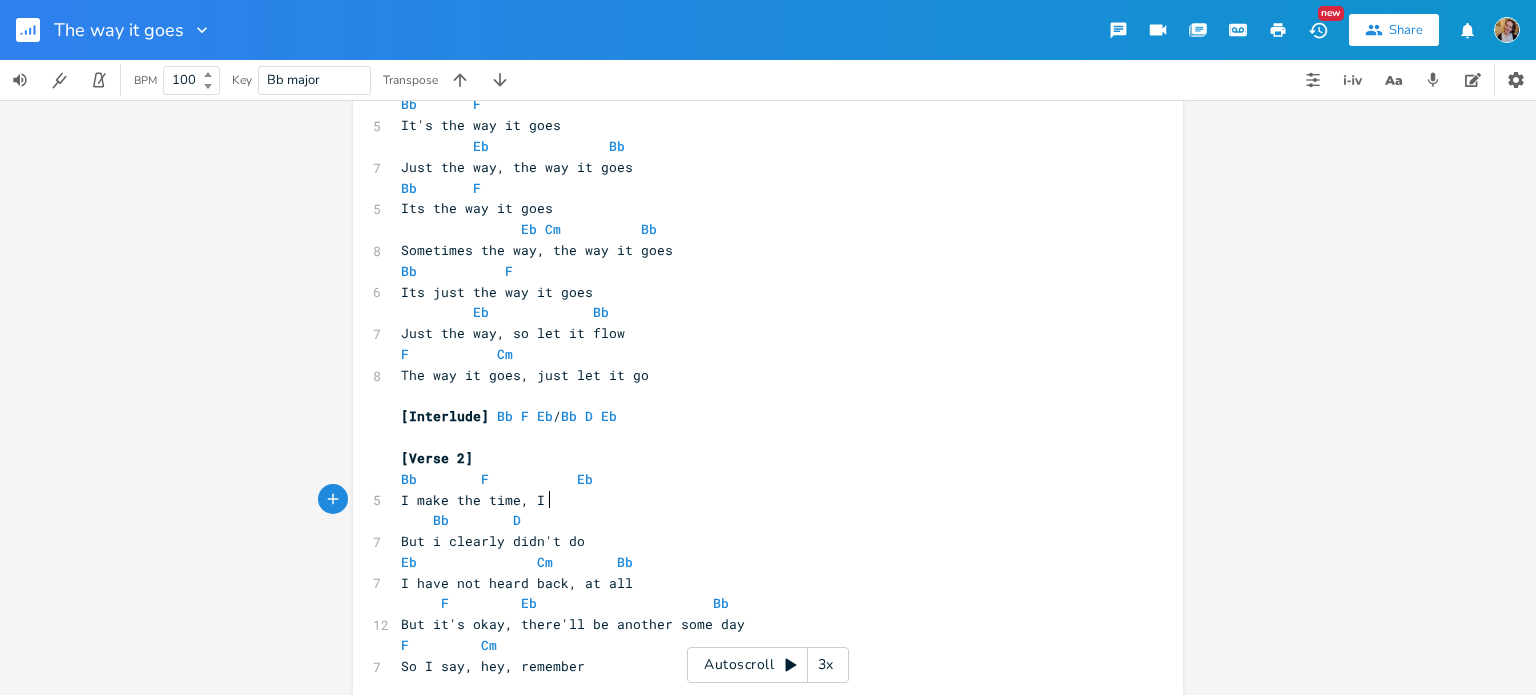 type on "make the time, I le" 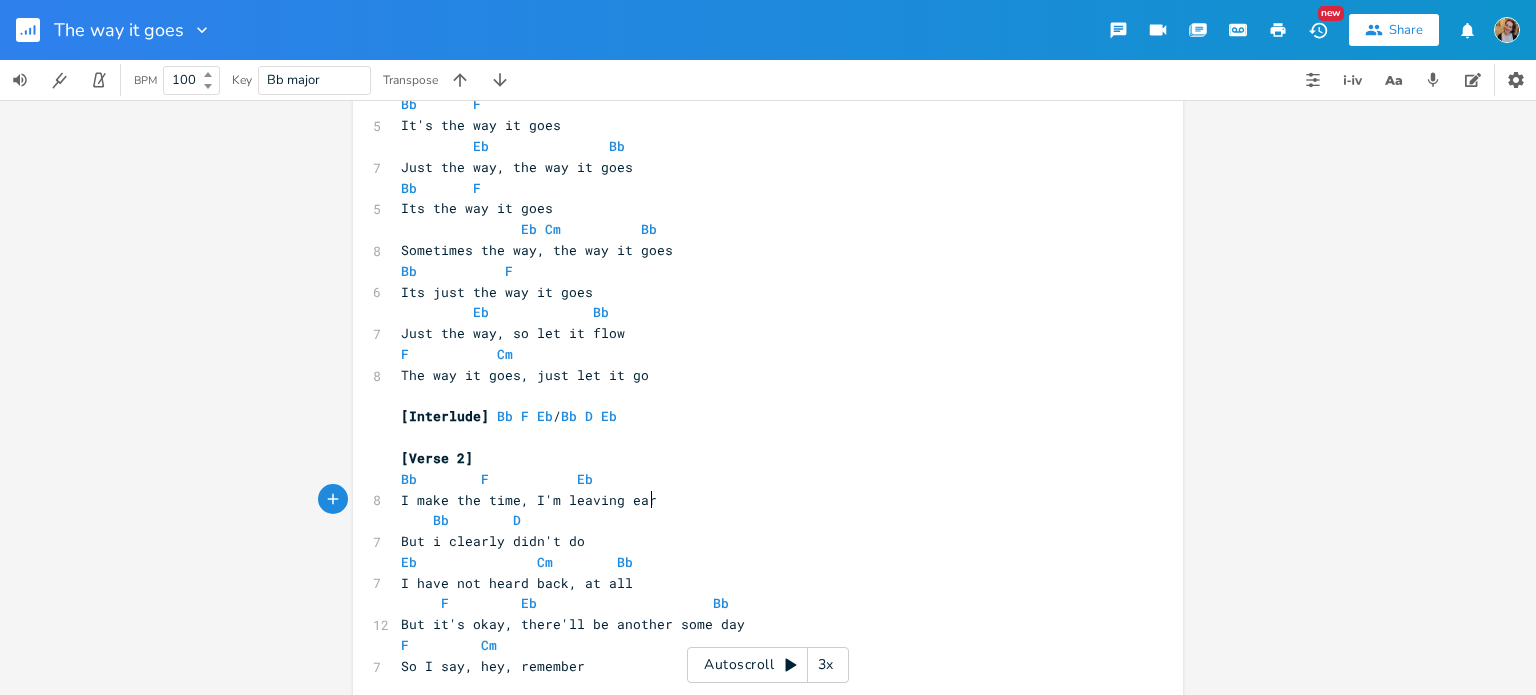 type on "'m leaving early" 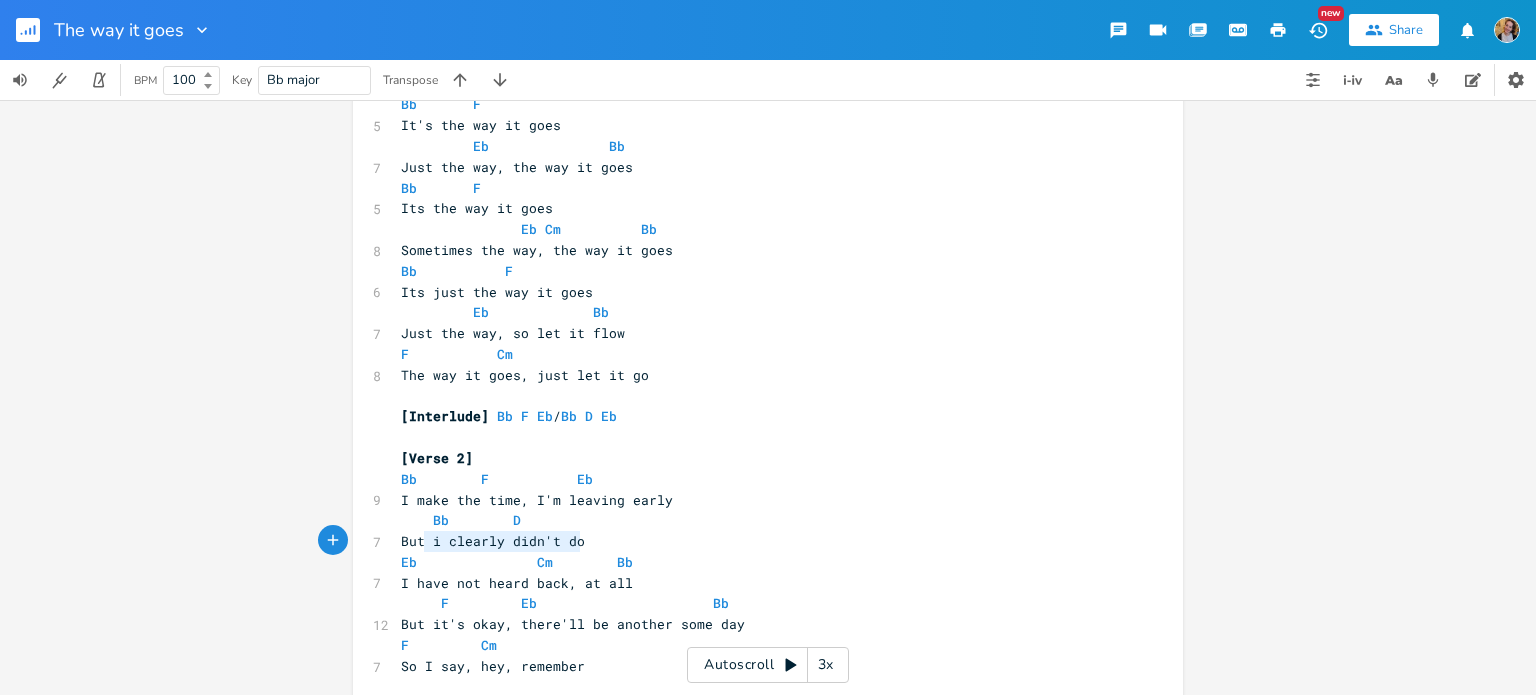 type on "i clearly didn't do" 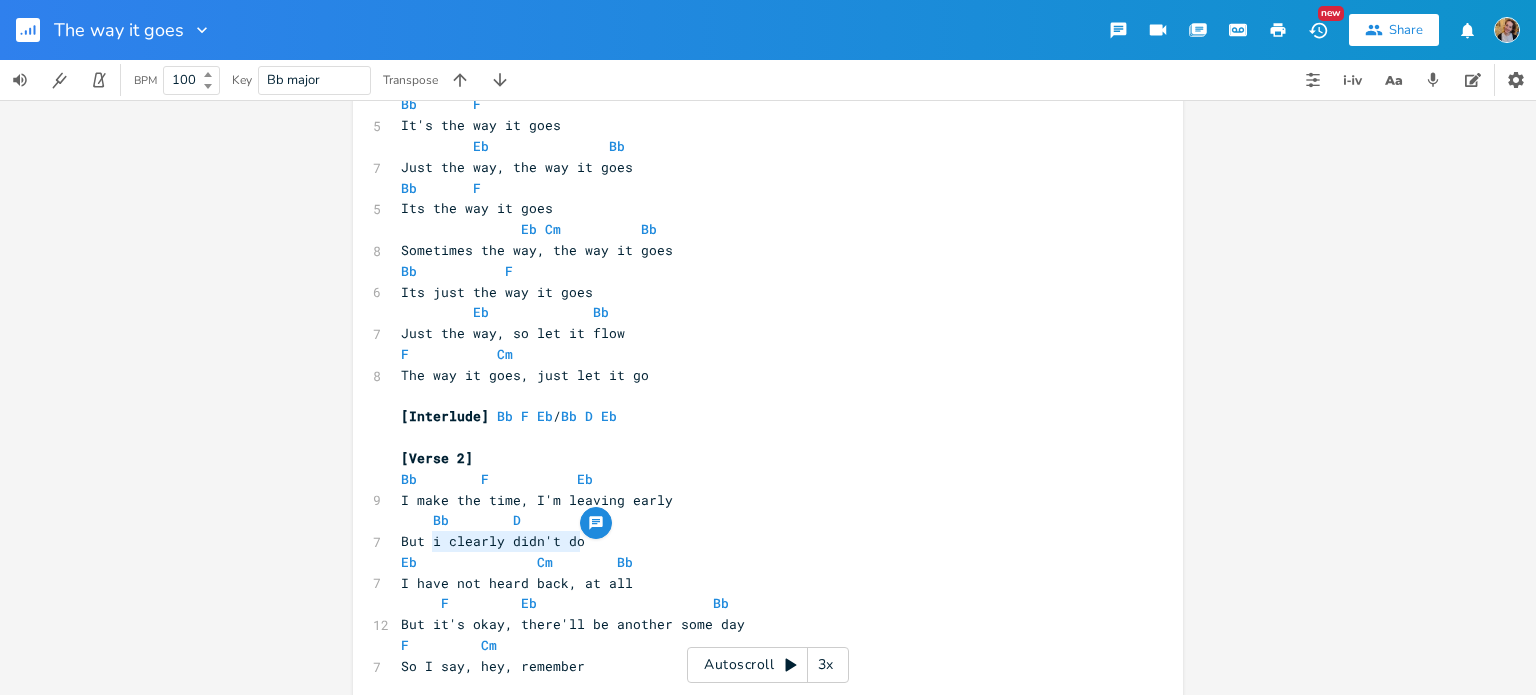 drag, startPoint x: 593, startPoint y: 551, endPoint x: 423, endPoint y: 541, distance: 170.29387 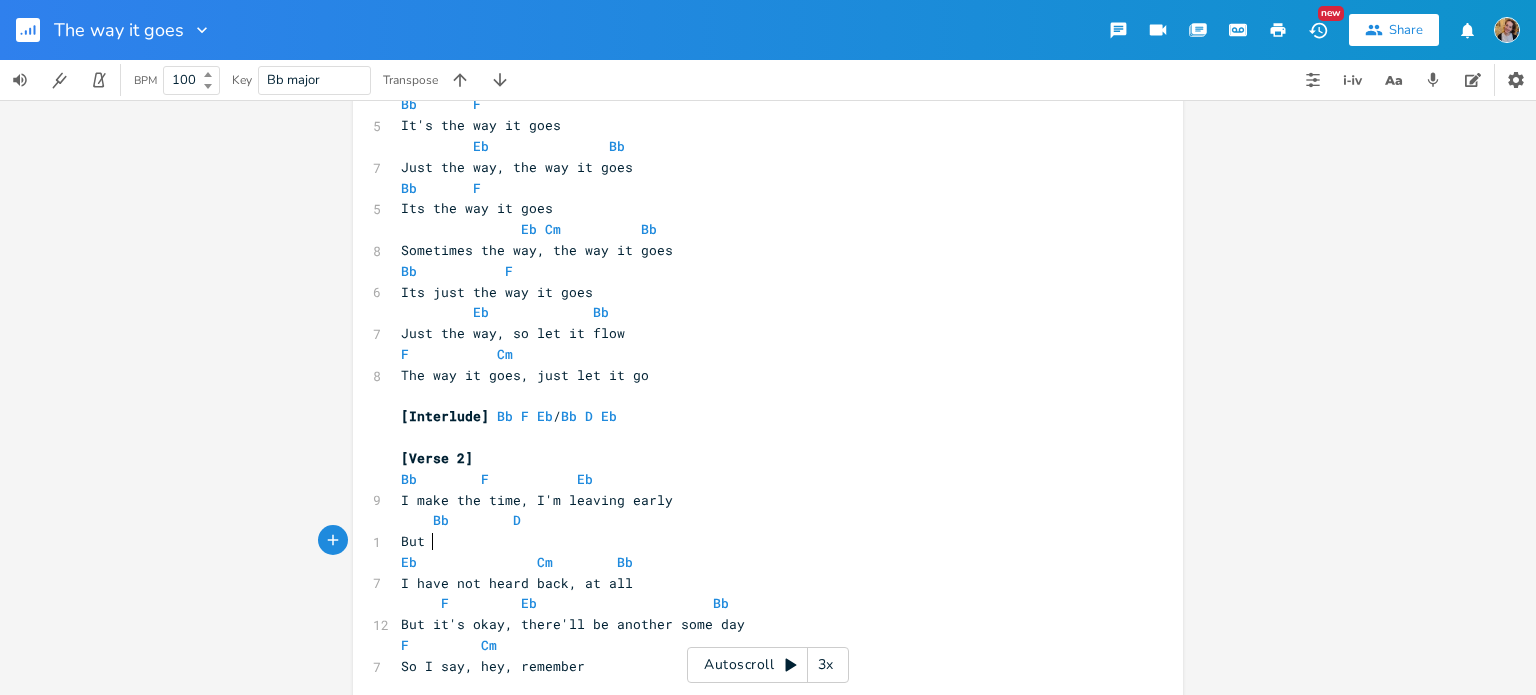 scroll, scrollTop: 0, scrollLeft: 14, axis: horizontal 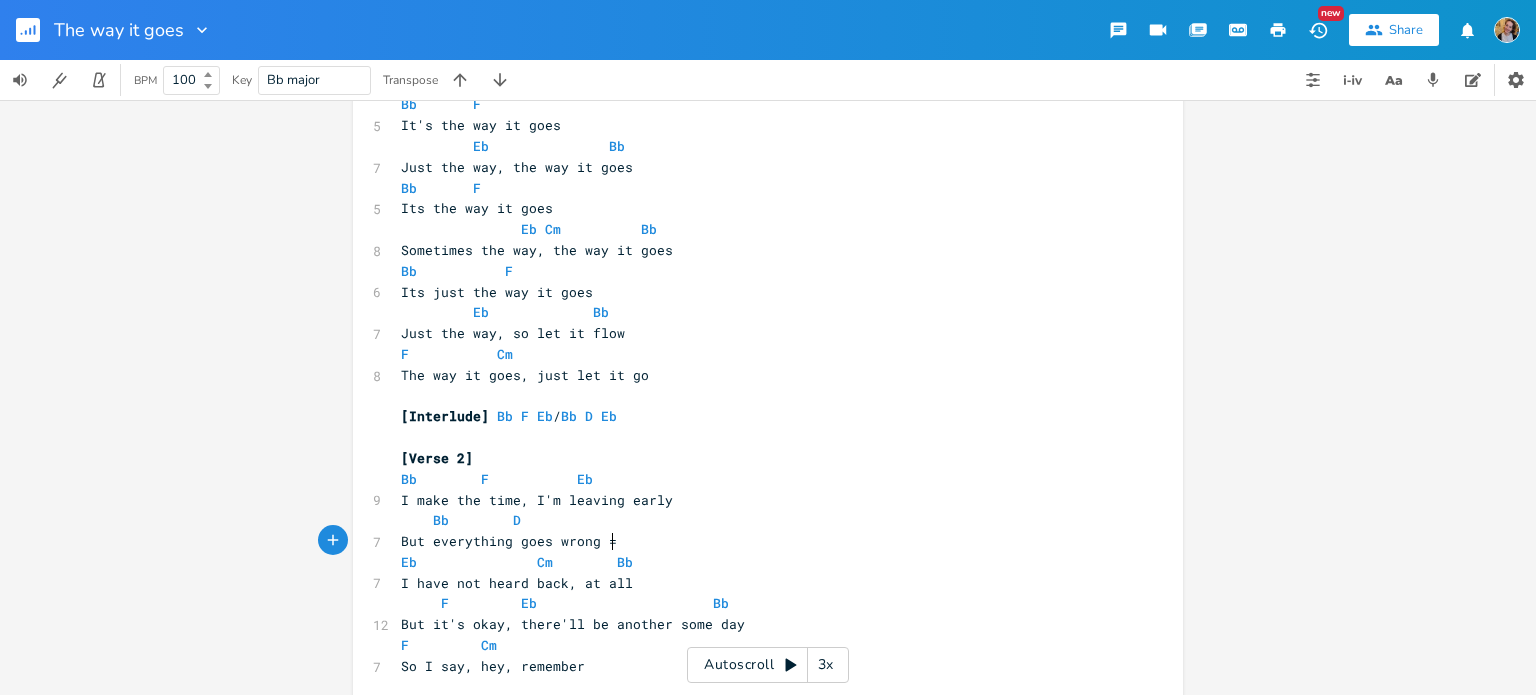 type on "ut everything goes wrong =" 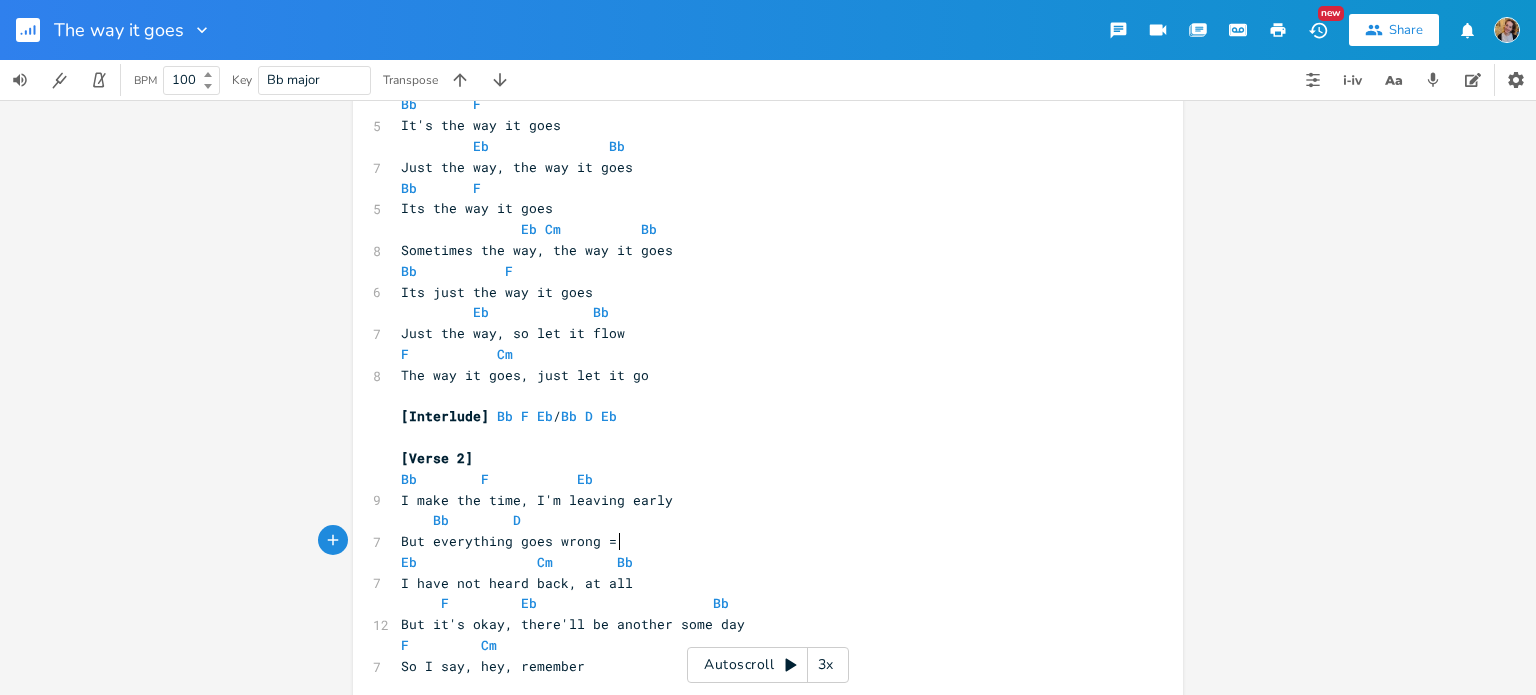 scroll, scrollTop: 0, scrollLeft: 167, axis: horizontal 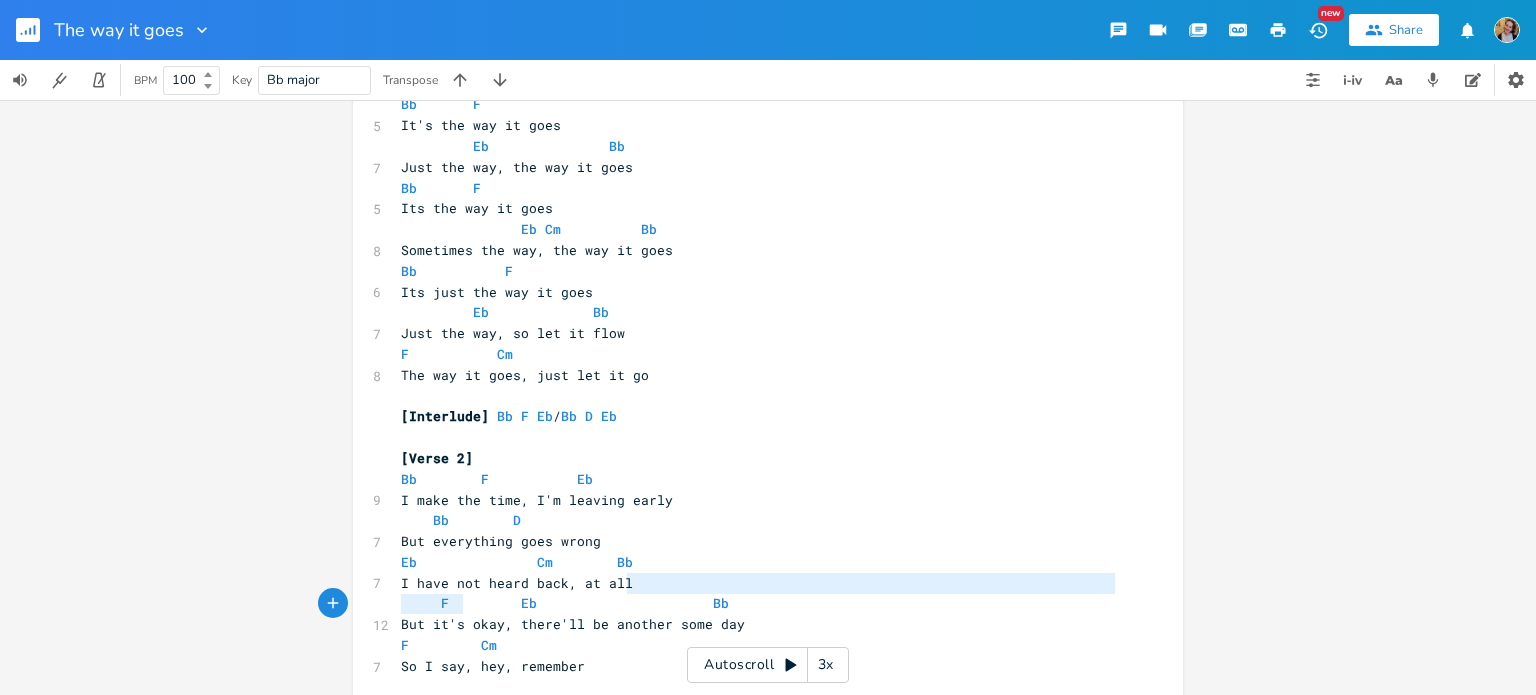 type on "F" 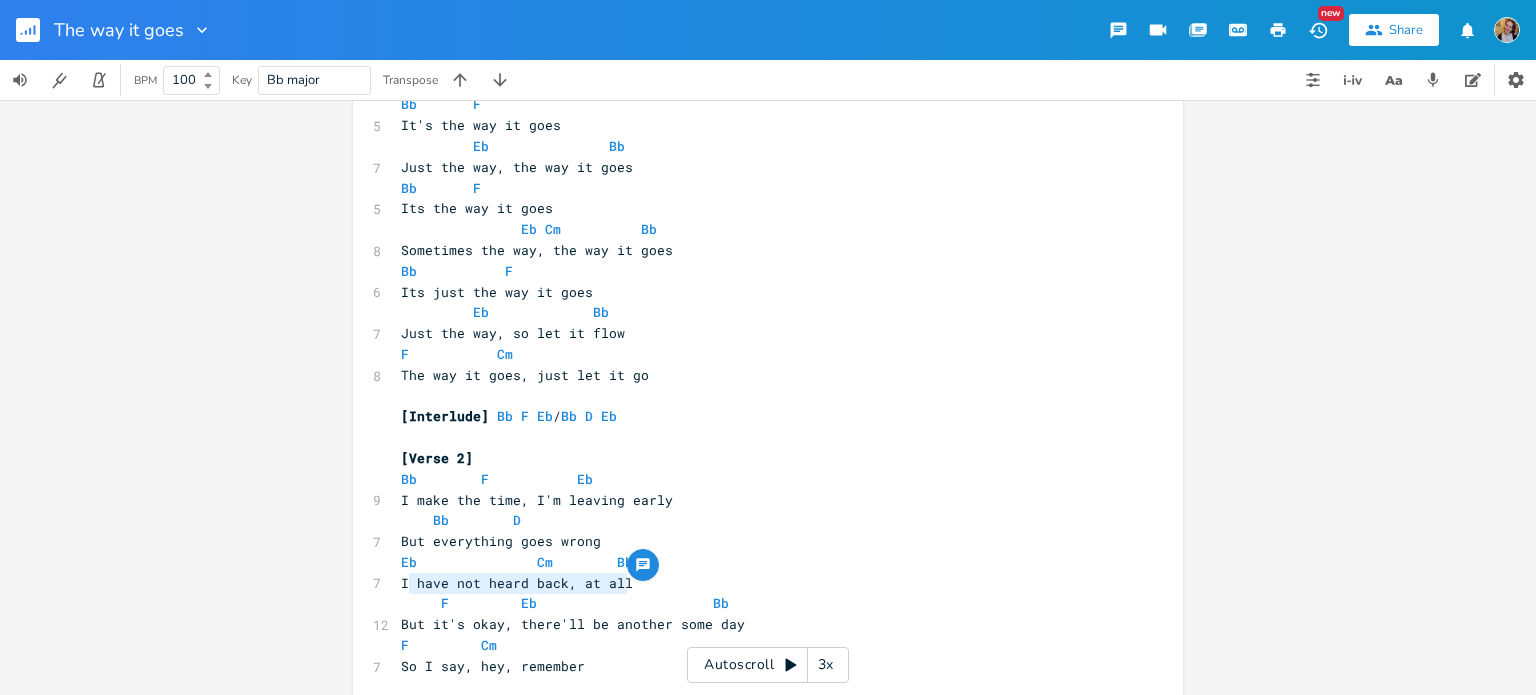 type on "I have not heard back, at all" 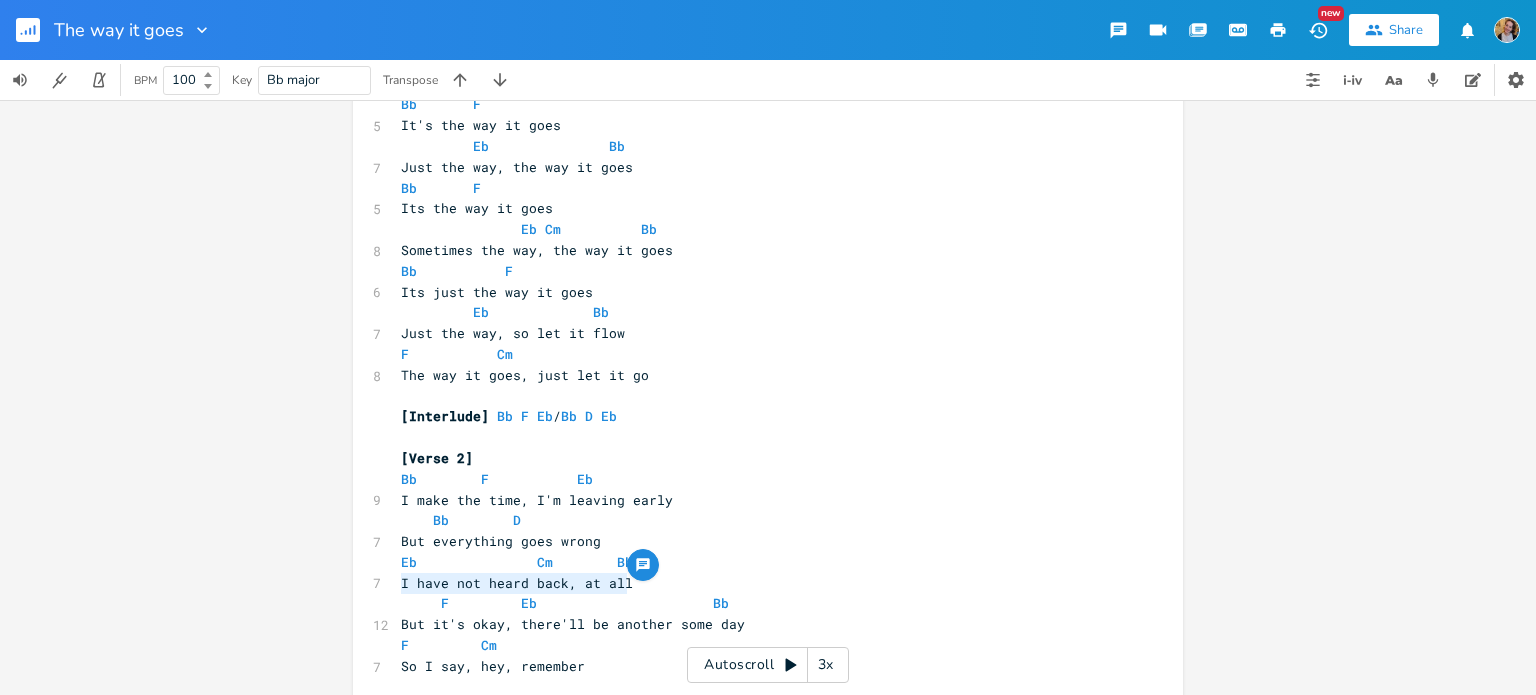 drag, startPoint x: 632, startPoint y: 587, endPoint x: 396, endPoint y: 584, distance: 236.01907 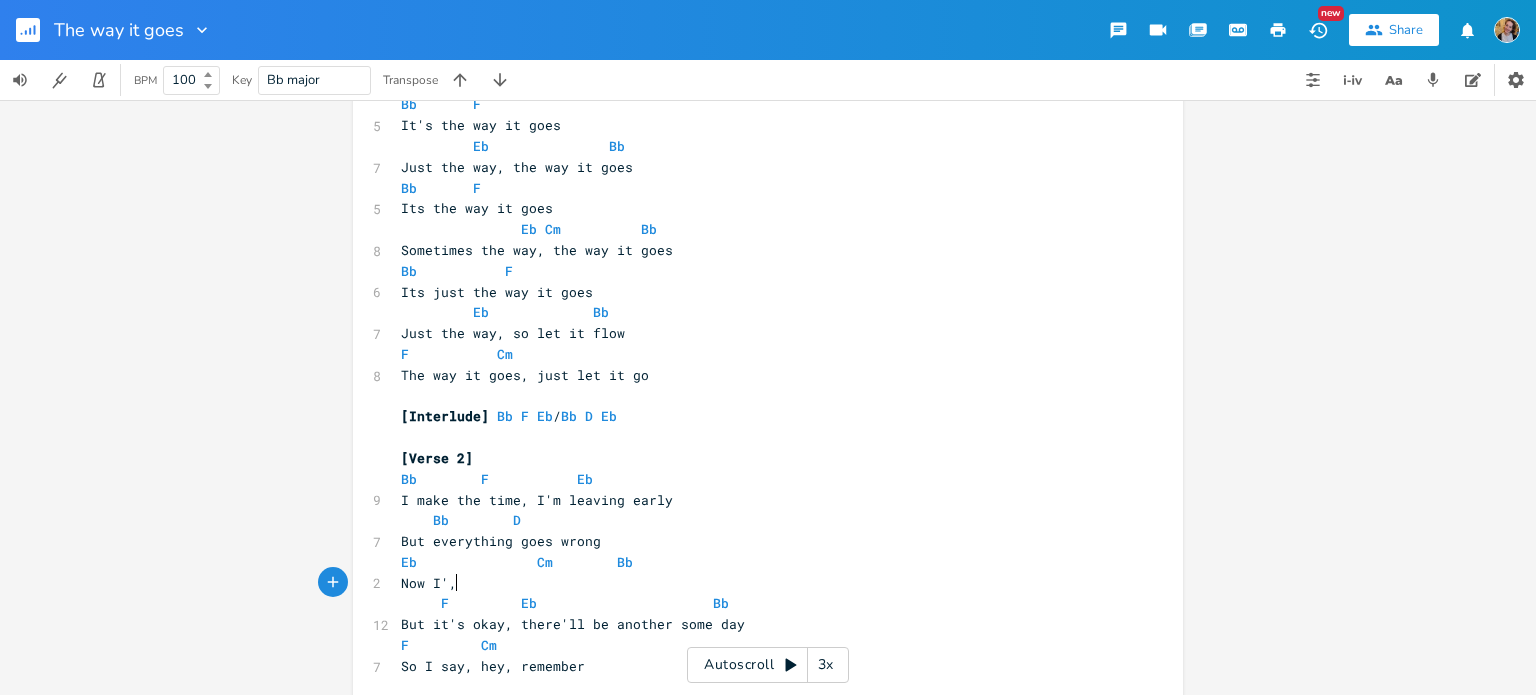 type on "Now I'," 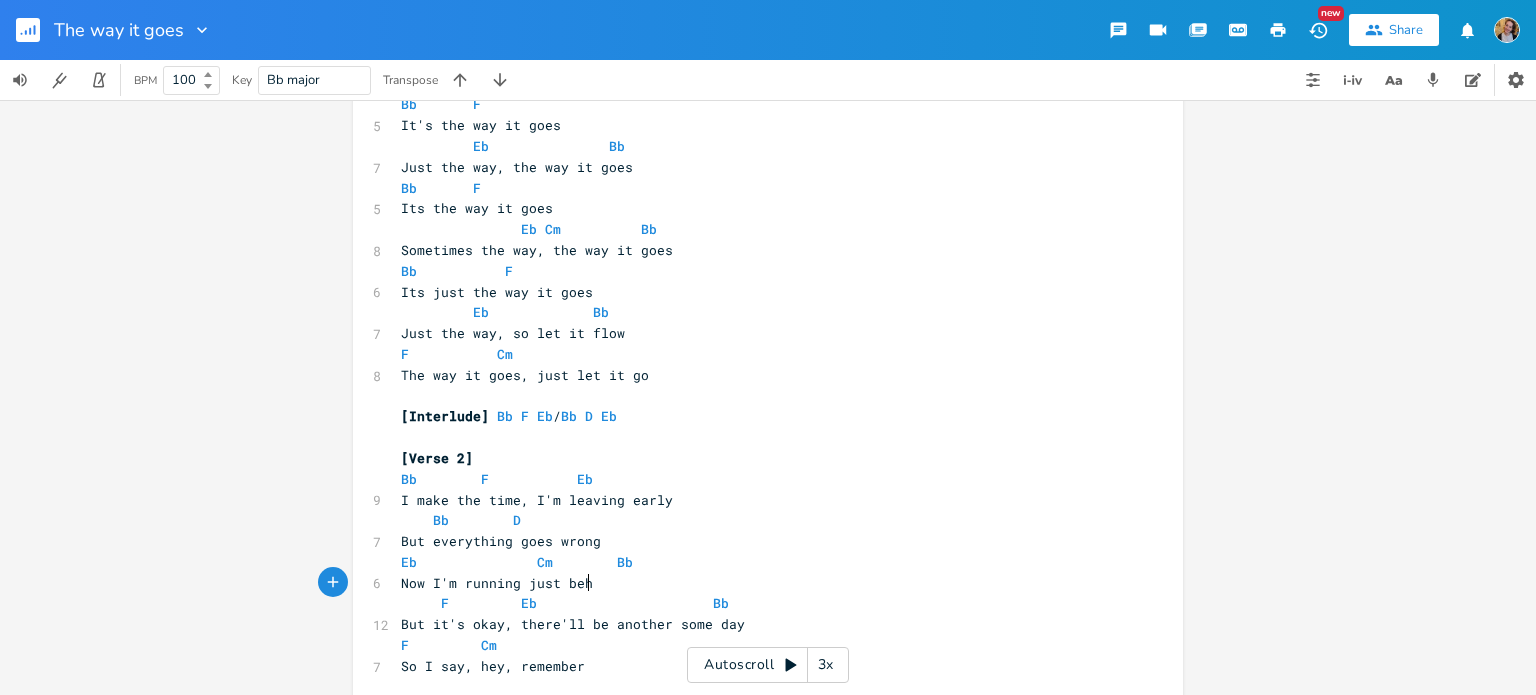 type on "m running just behind" 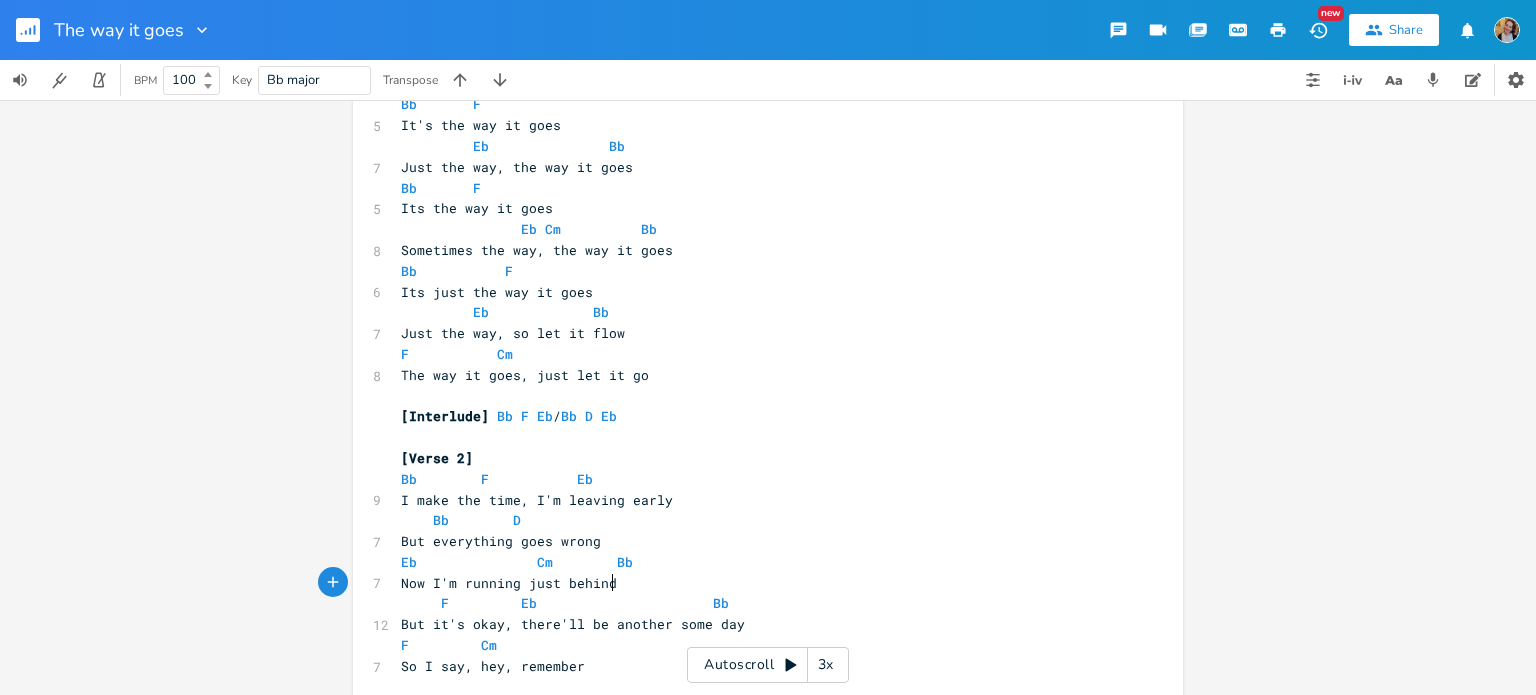 scroll, scrollTop: 0, scrollLeft: 128, axis: horizontal 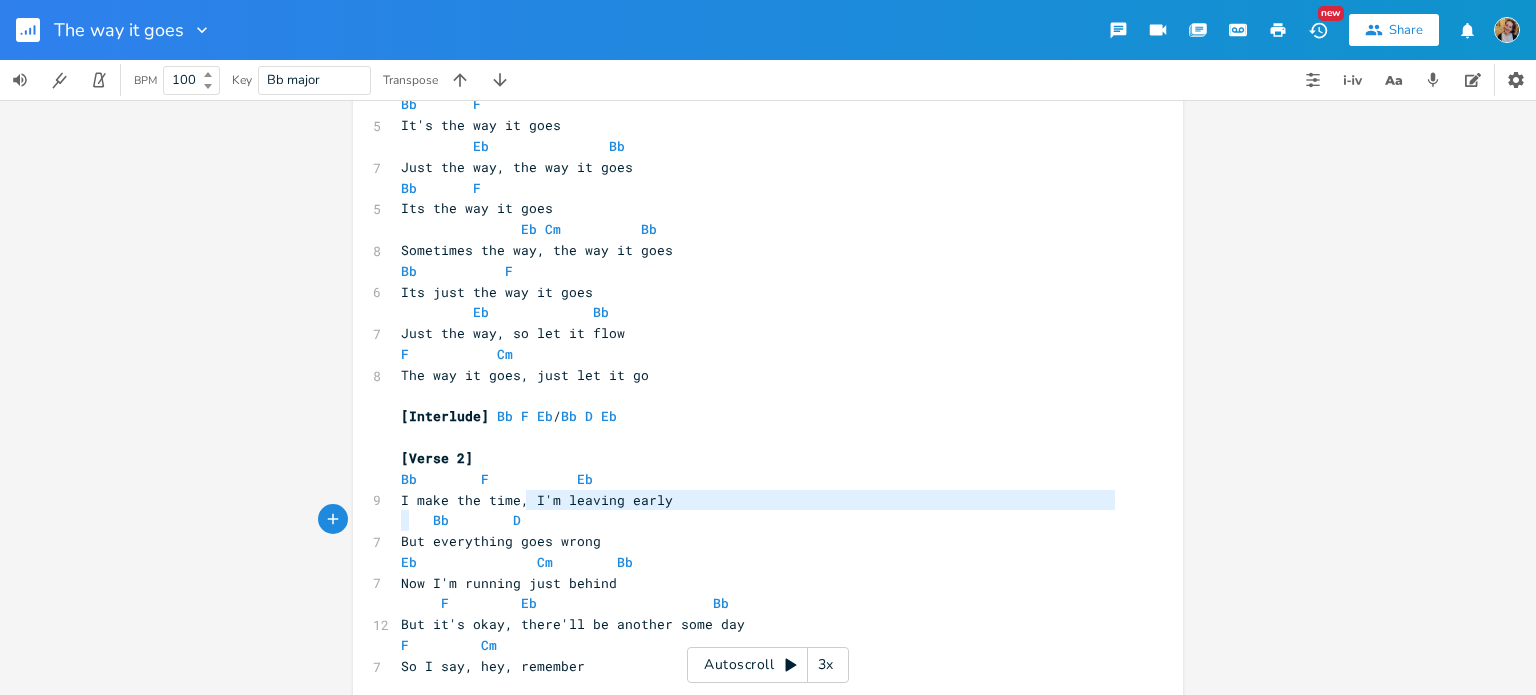 type on "make the time," 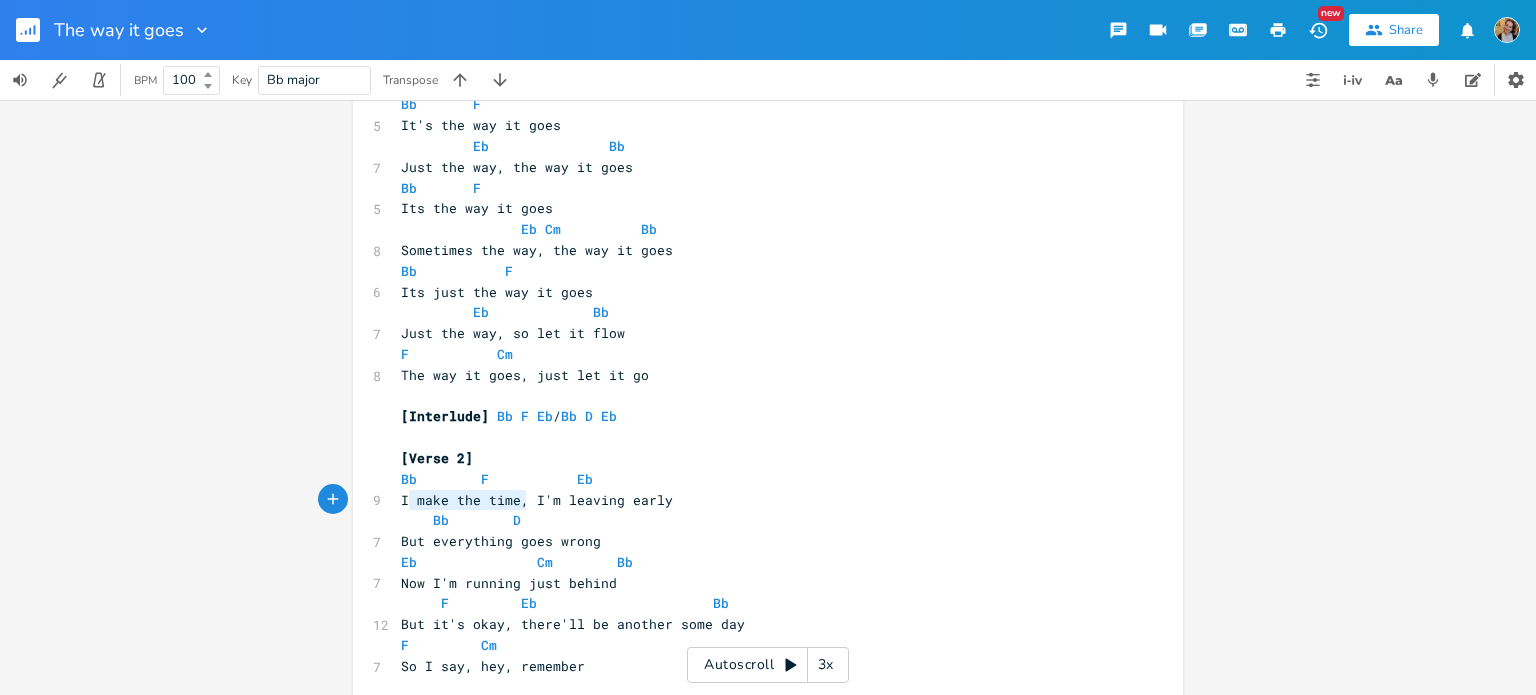 drag, startPoint x: 520, startPoint y: 502, endPoint x: 404, endPoint y: 505, distance: 116.03879 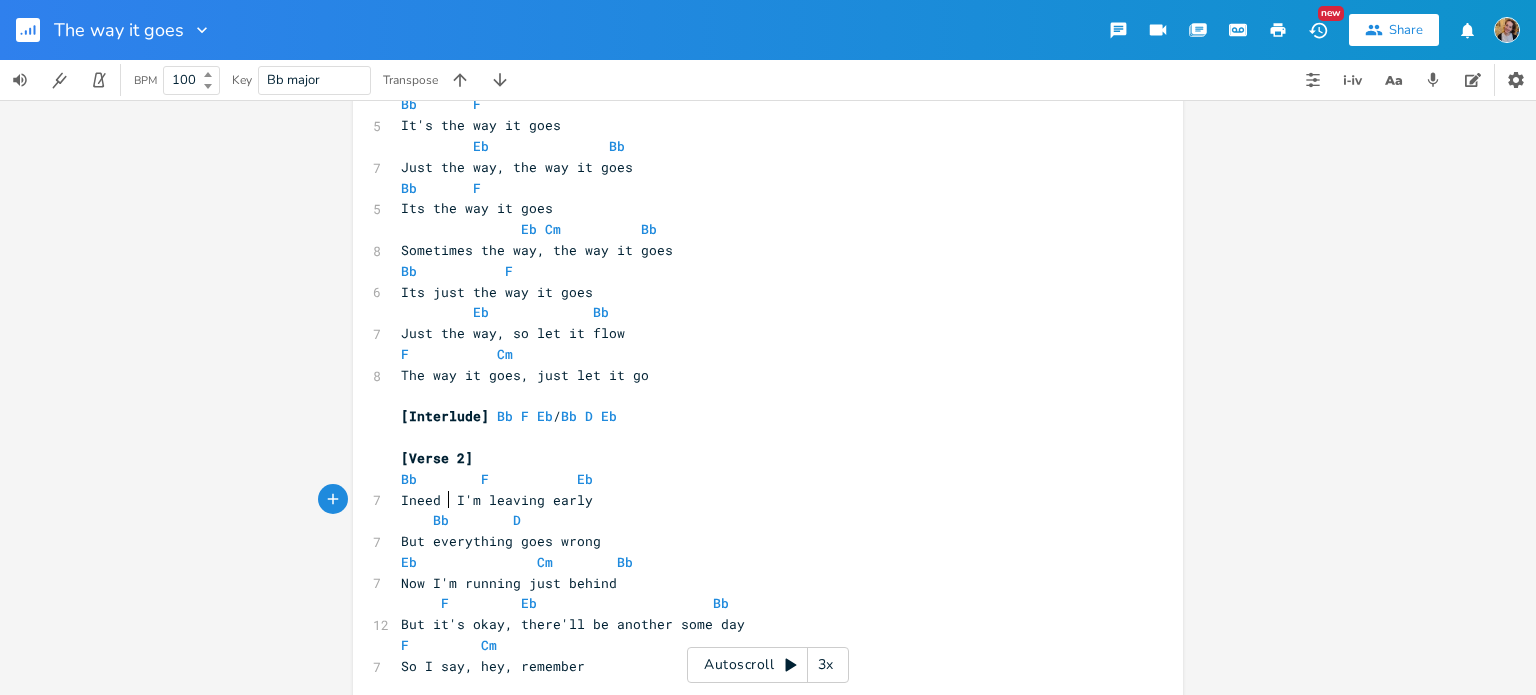 type on "need to" 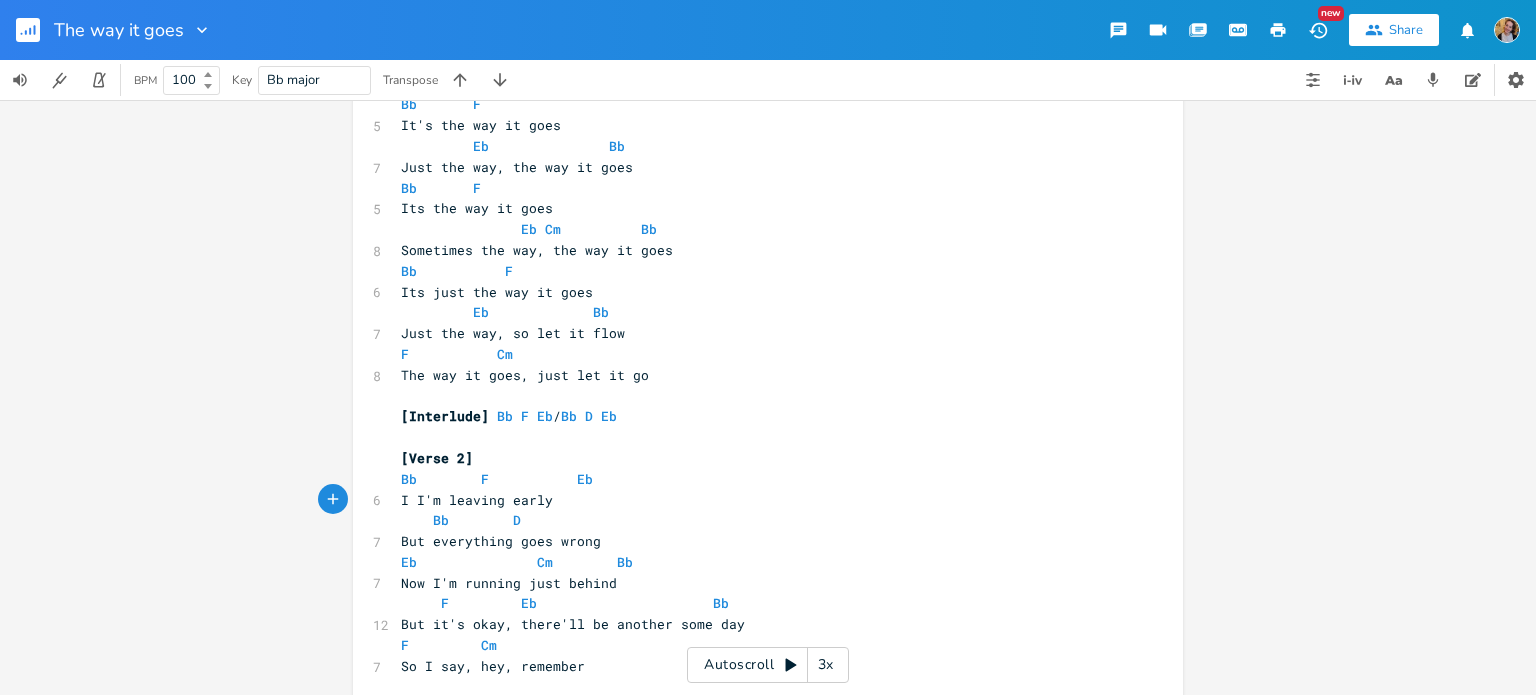 scroll, scrollTop: 0, scrollLeft: 4, axis: horizontal 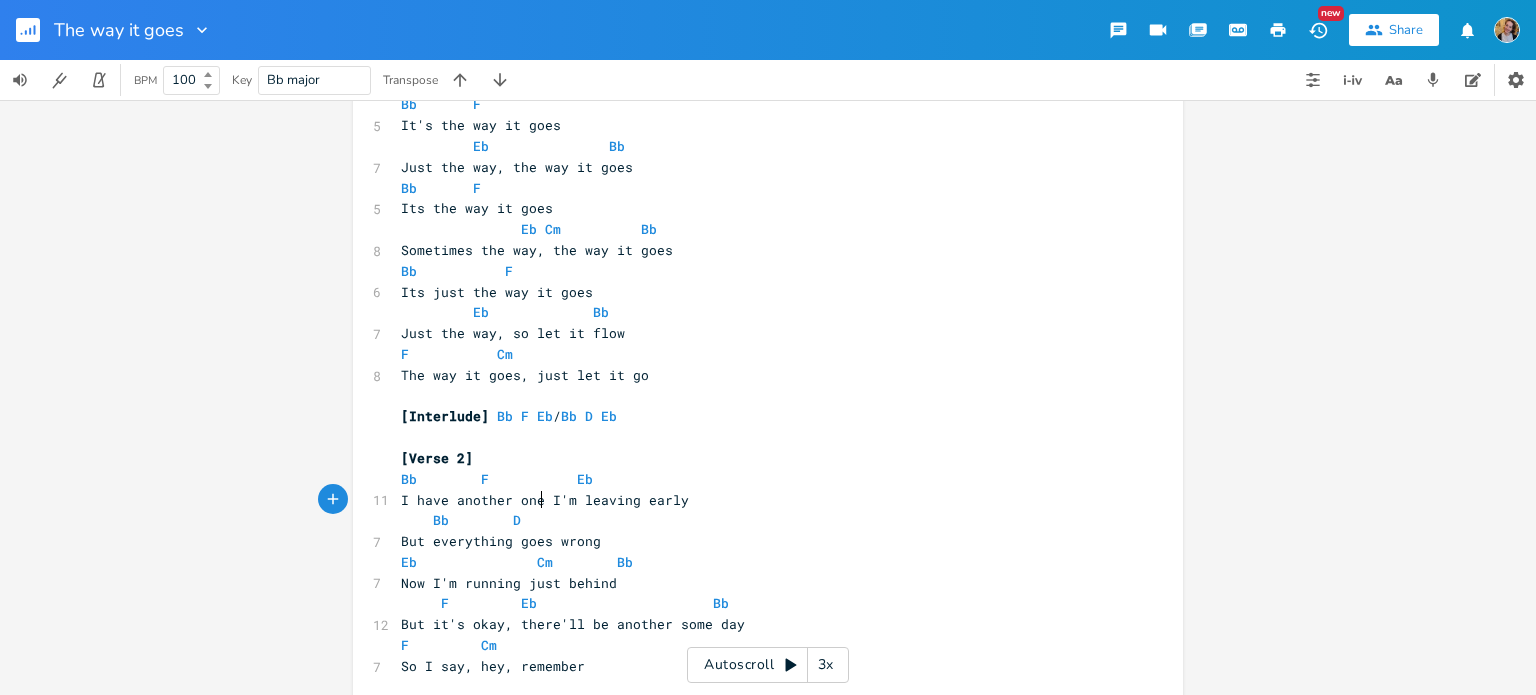 type on "have another one," 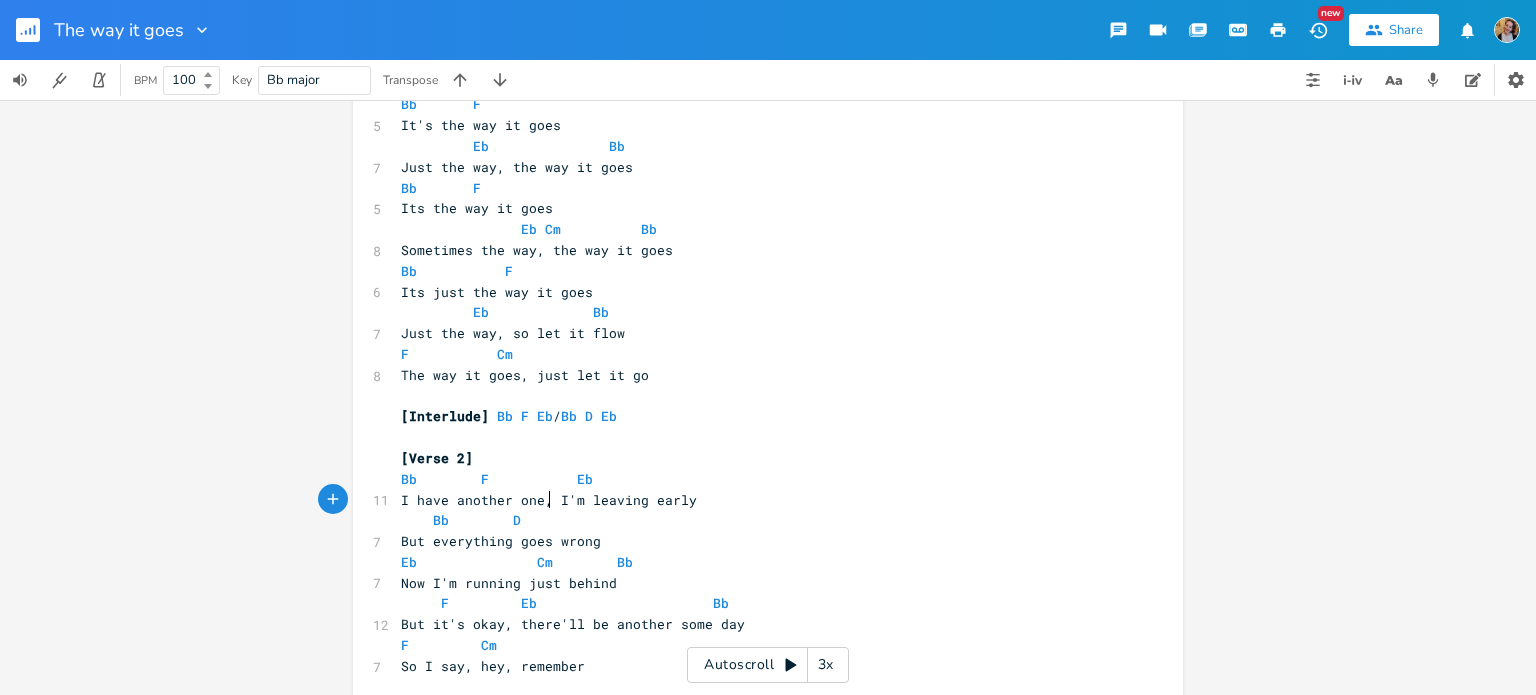scroll, scrollTop: 345, scrollLeft: 0, axis: vertical 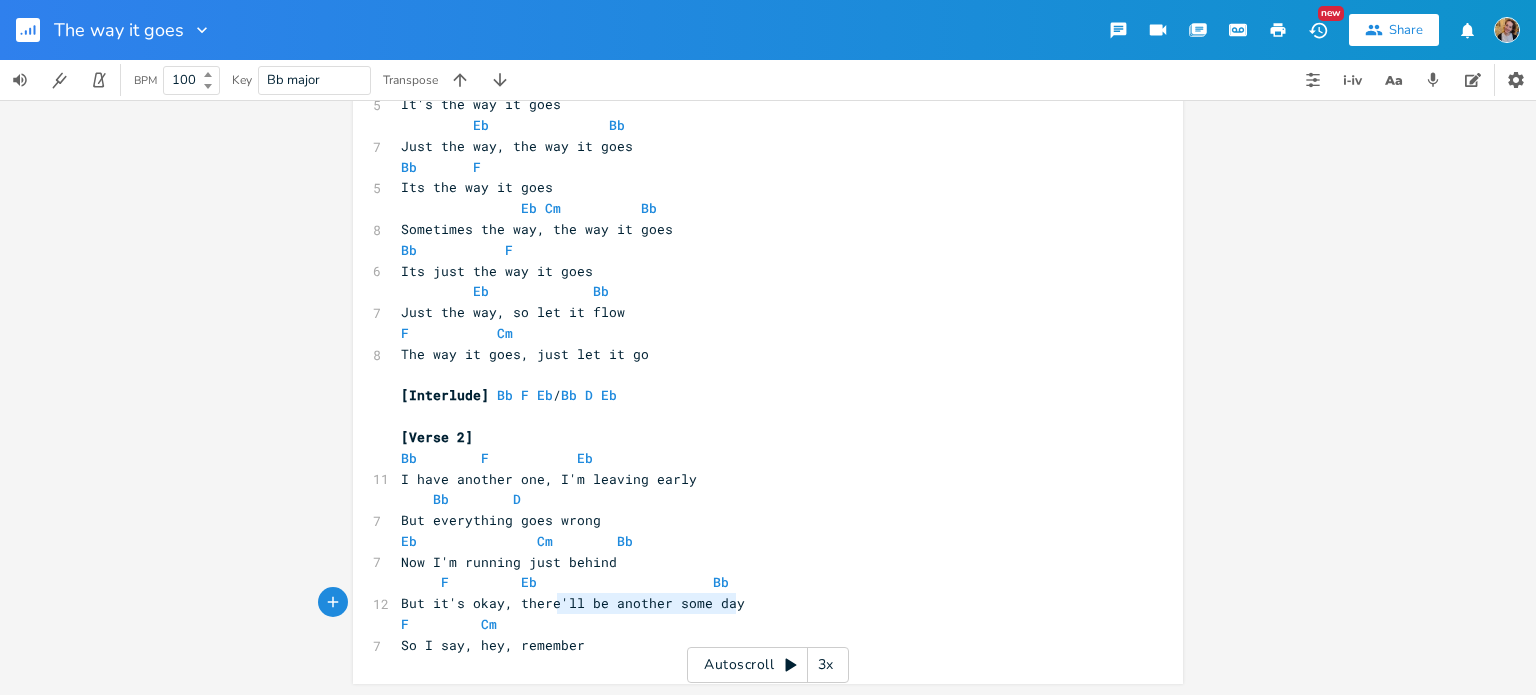type on "re'll be another some day" 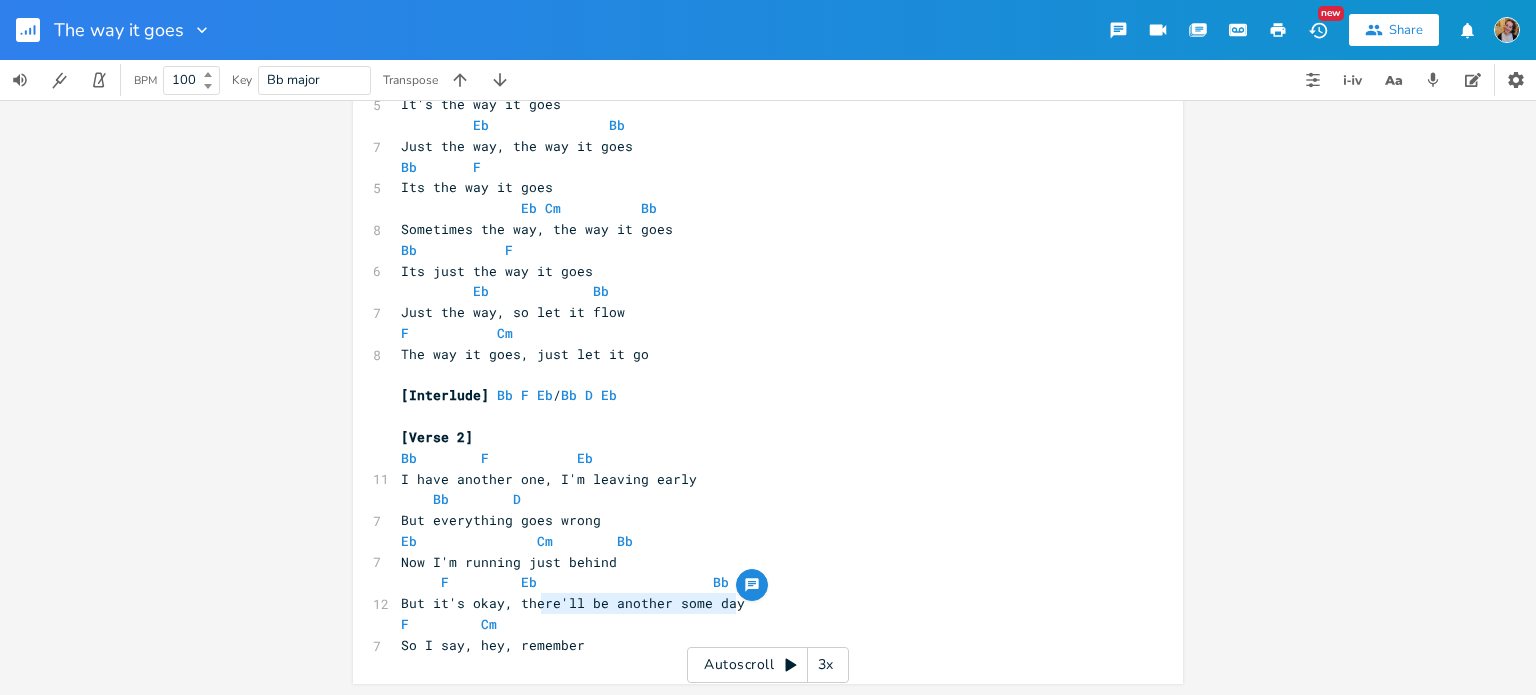 drag, startPoint x: 742, startPoint y: 605, endPoint x: 532, endPoint y: 603, distance: 210.00952 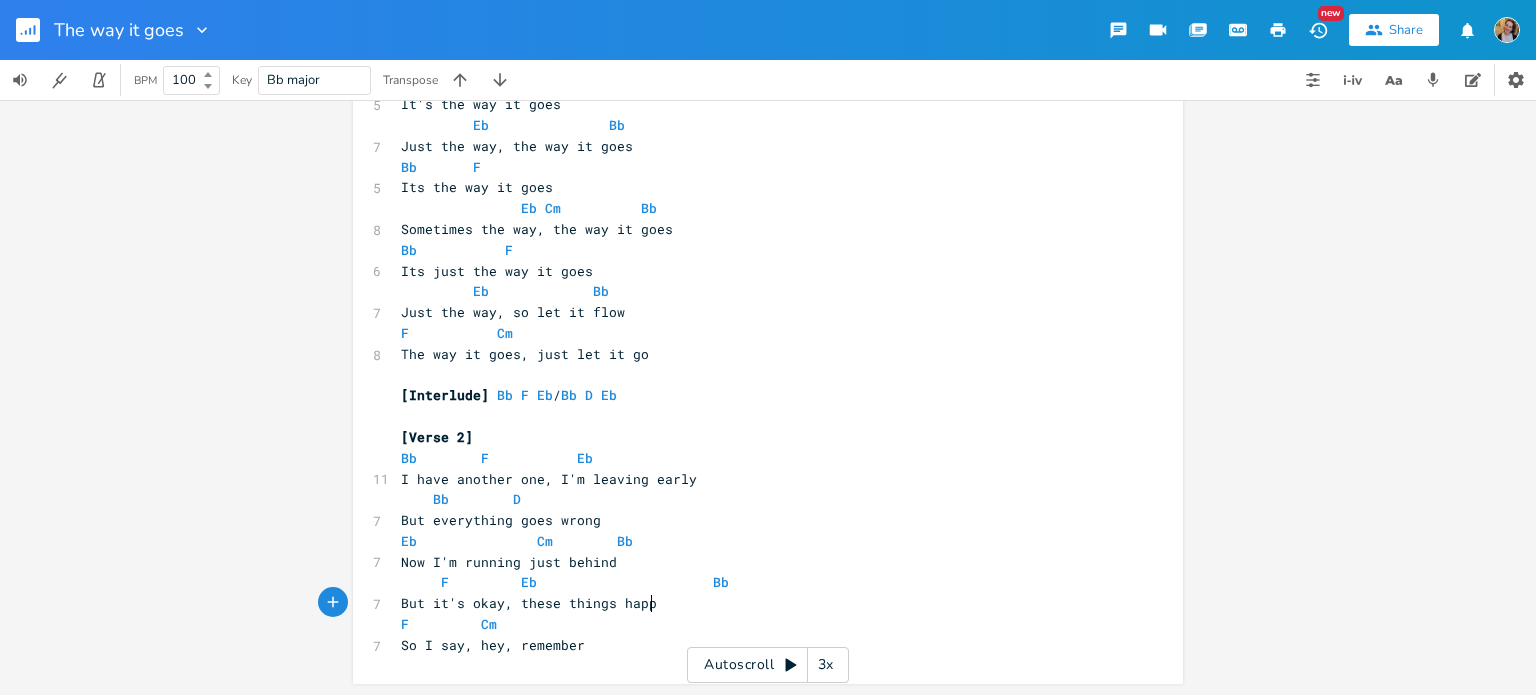 scroll, scrollTop: 0, scrollLeft: 116, axis: horizontal 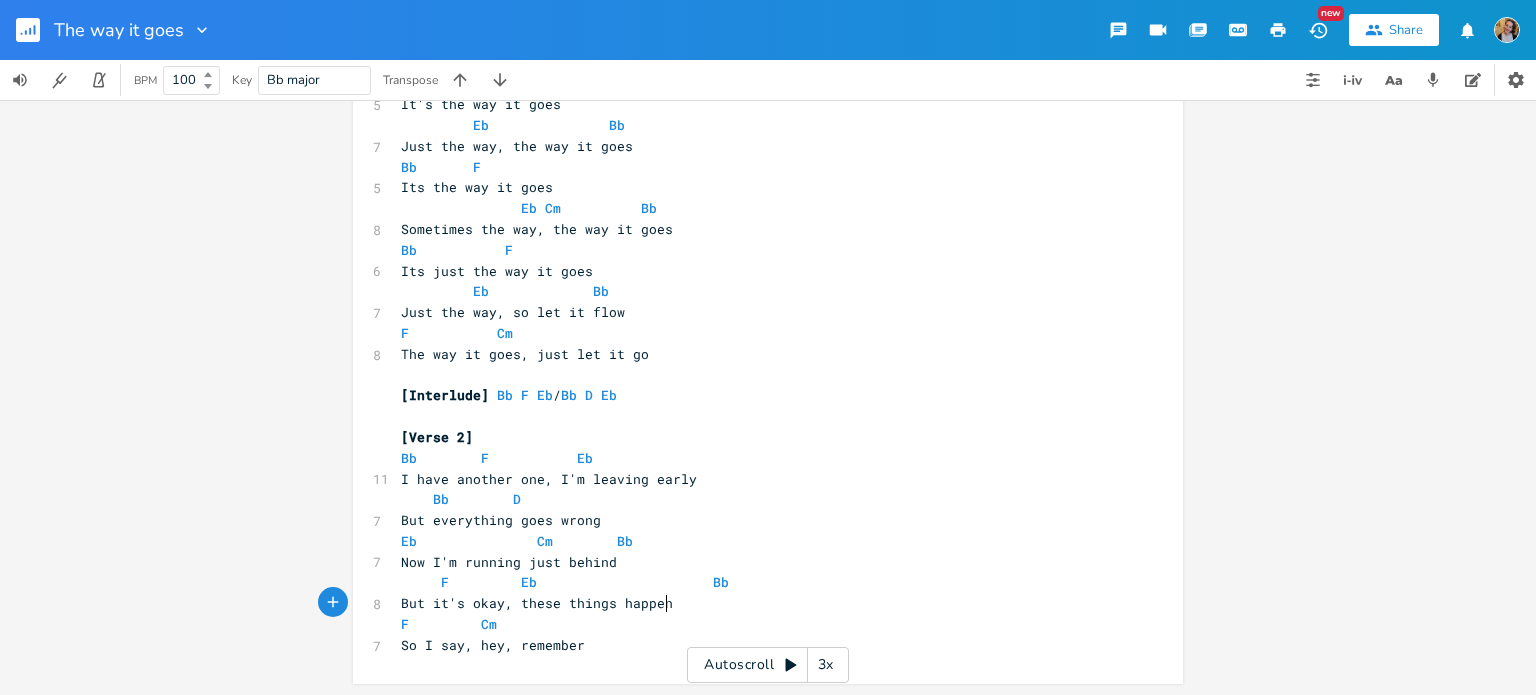 type on "hese things happen" 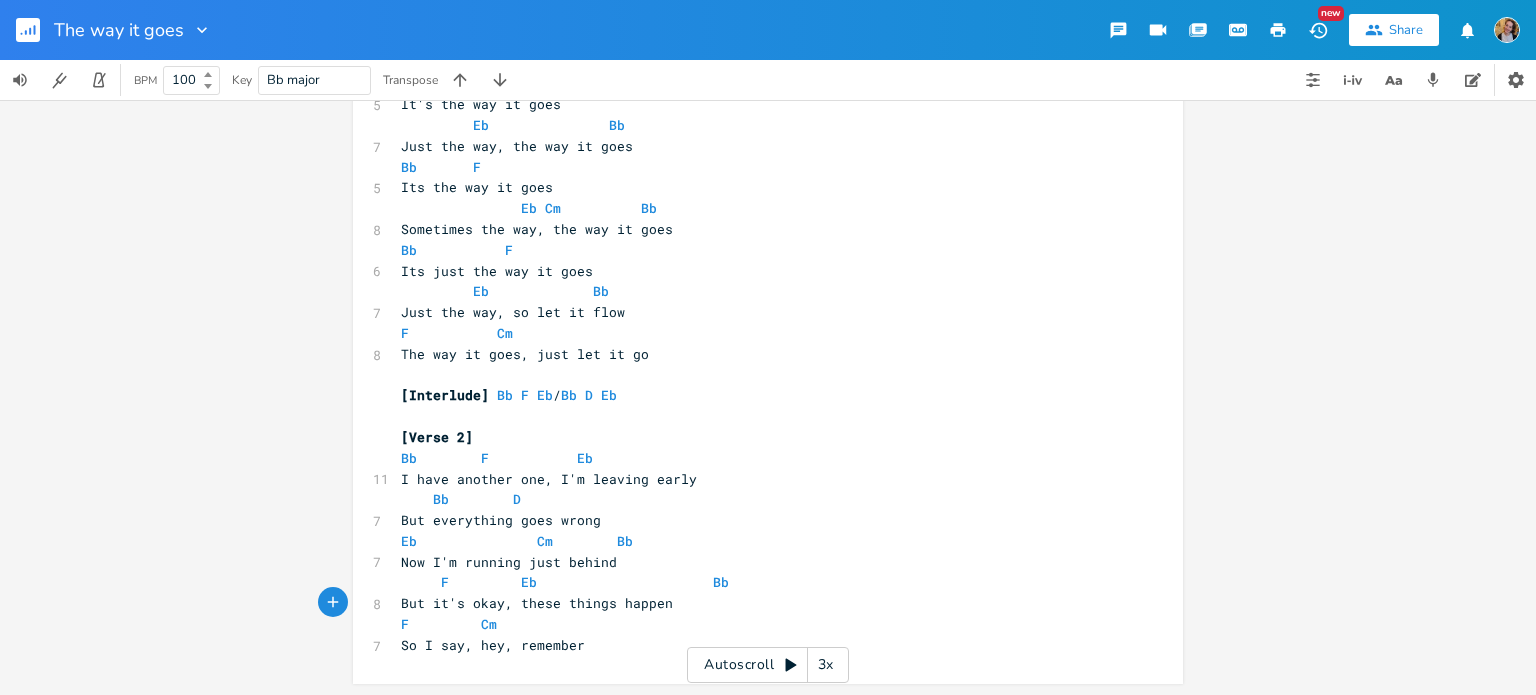 type on "-" 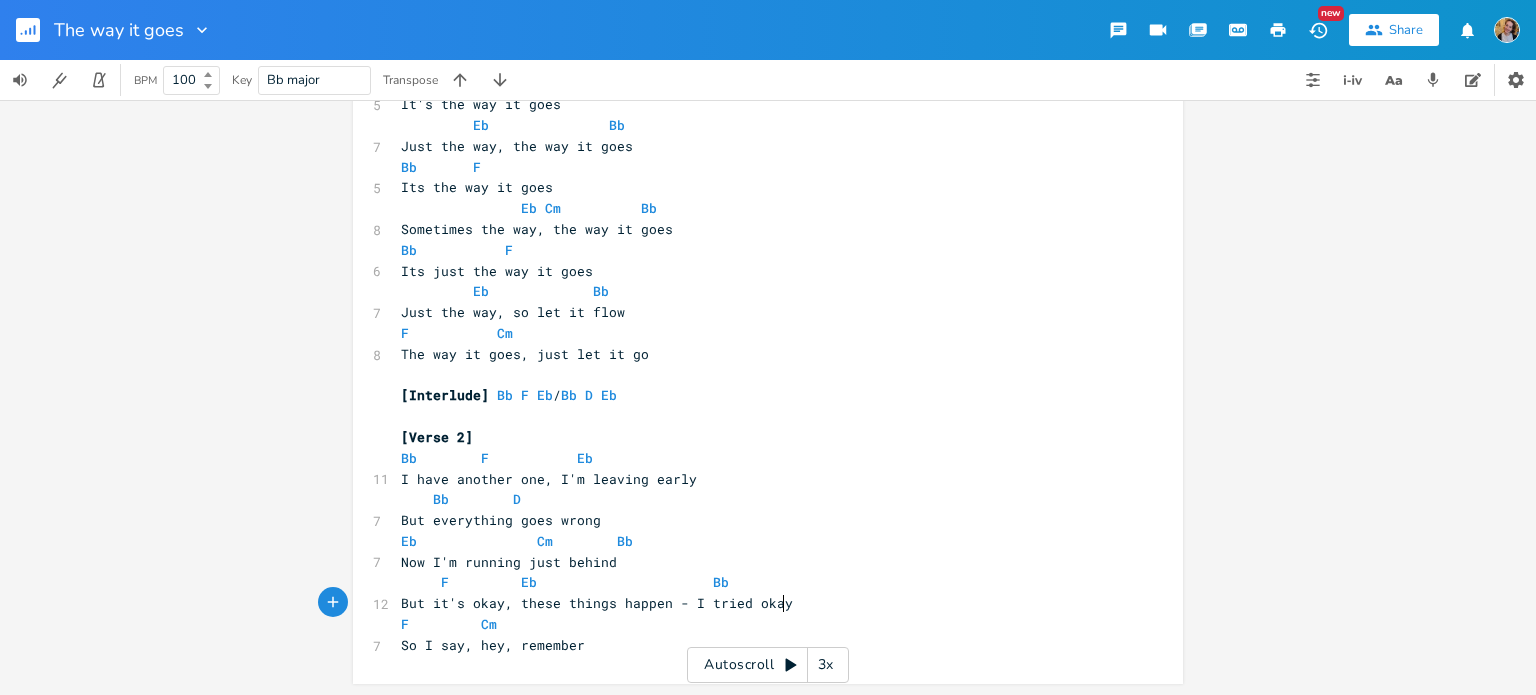 type on "- I tried okay?" 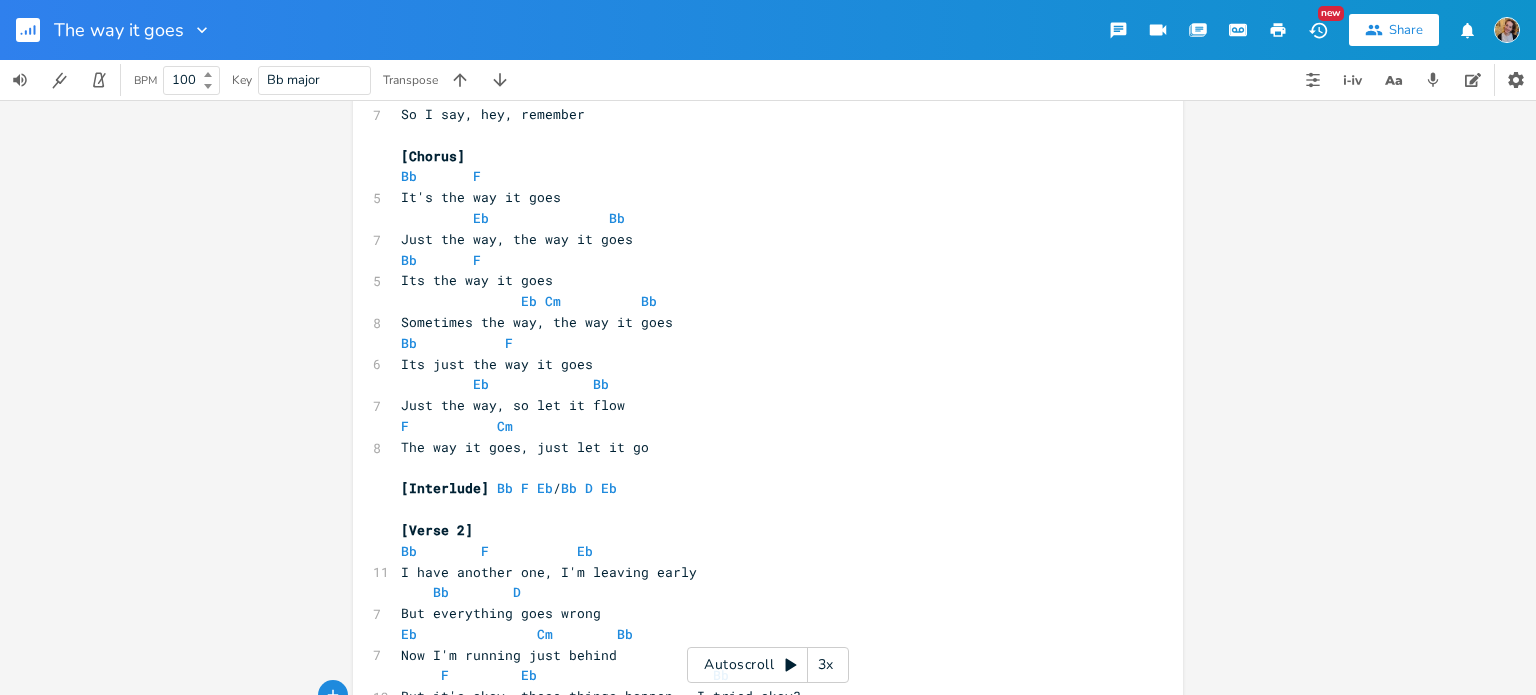 scroll, scrollTop: 249, scrollLeft: 0, axis: vertical 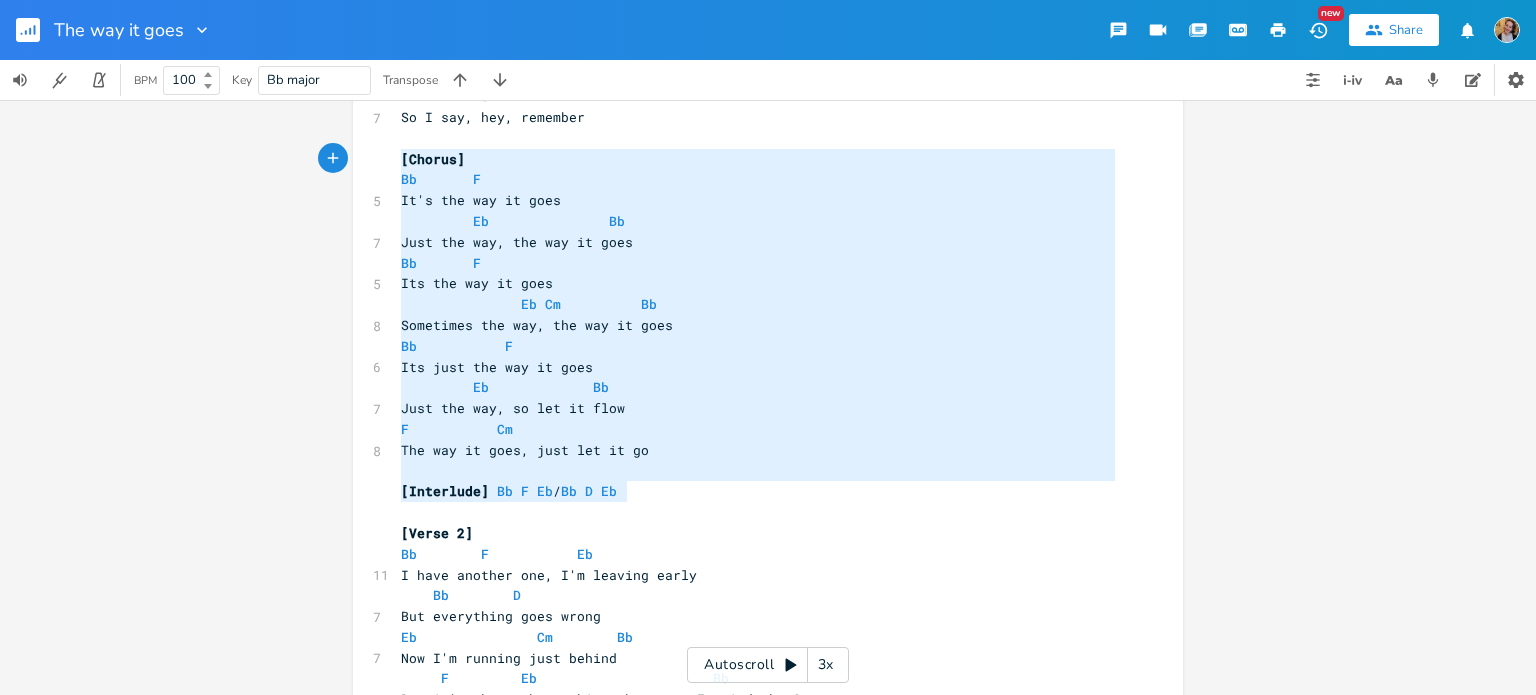 drag, startPoint x: 628, startPoint y: 489, endPoint x: 398, endPoint y: 155, distance: 405.53174 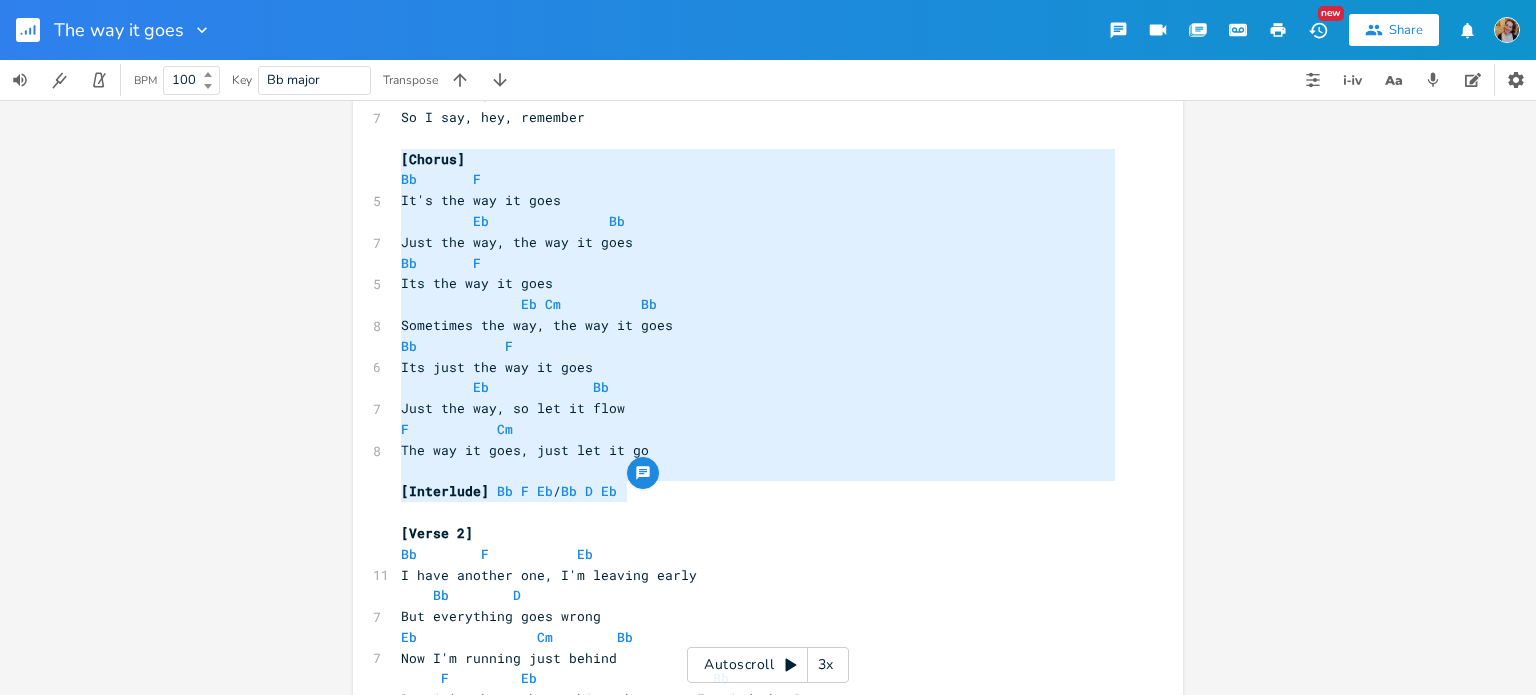 type on "[Chorus]
Bb       F
It's the way it goes
Eb               Bb
Just the way, the way it goes
Bb       F
Its the way it goes
Eb Cm          Bb
Sometimes the way, the way it goes
Bb           F
Its just the way it goes
Eb             Bb
Just the way, so let it flow
F           Cm
The way it goes, just let it go
[Interlude] Bb F Eb / Bb D Eb" 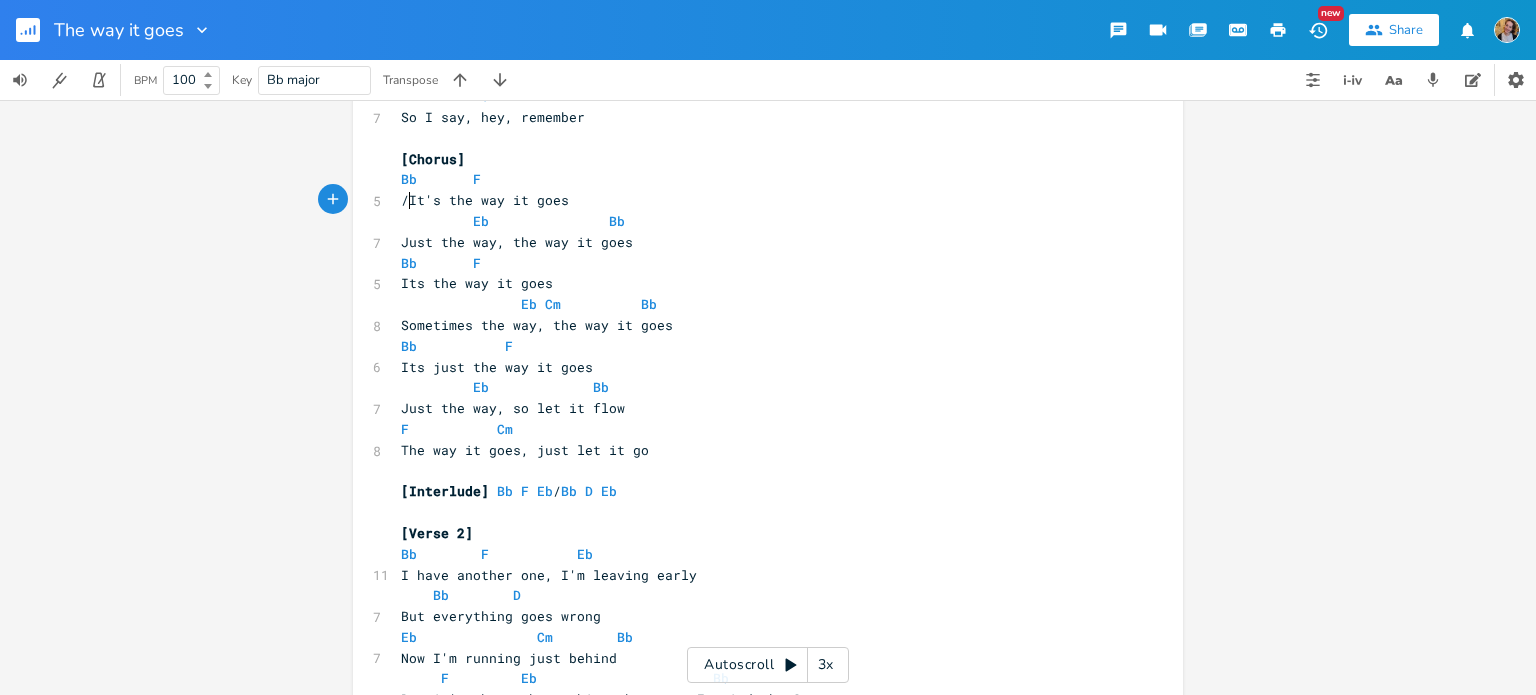 type on "/" 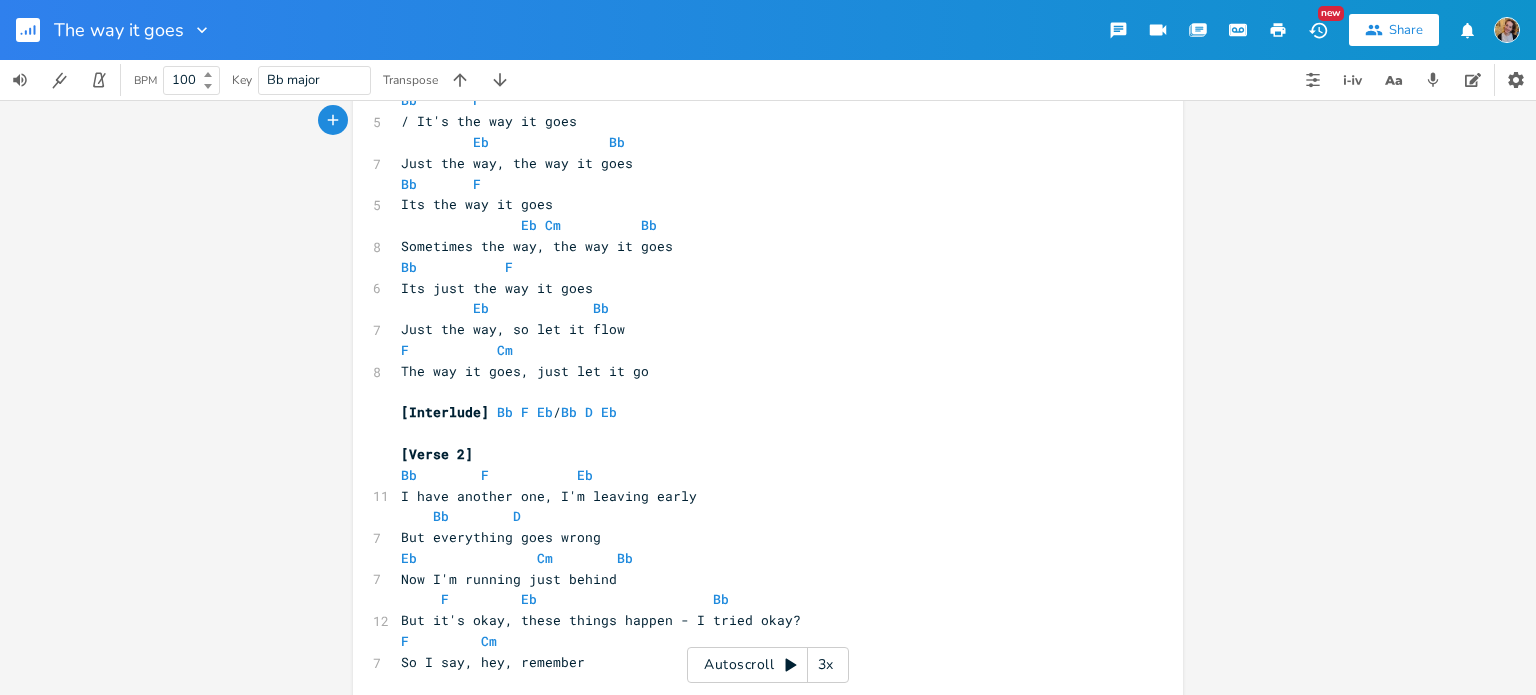 scroll, scrollTop: 345, scrollLeft: 0, axis: vertical 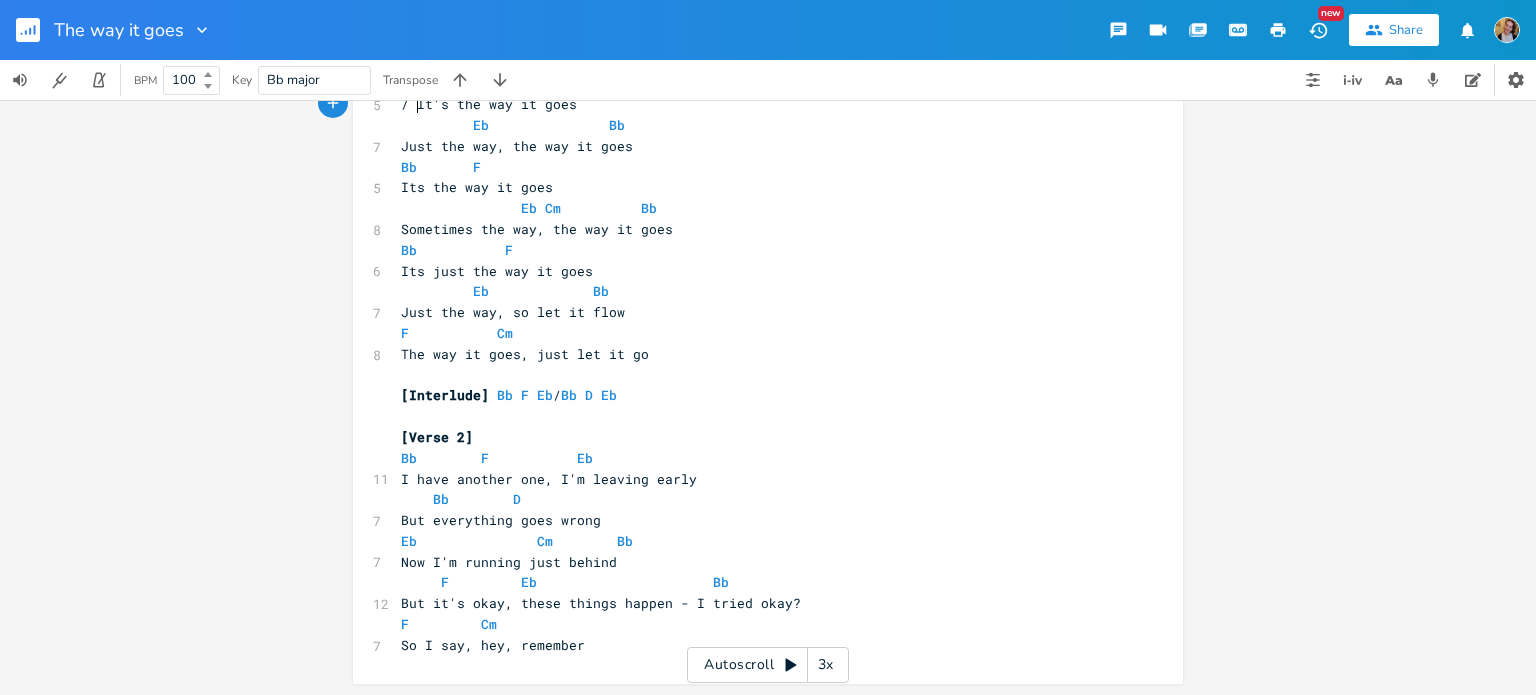 click on "So I say, hey, remember" at bounding box center [758, 645] 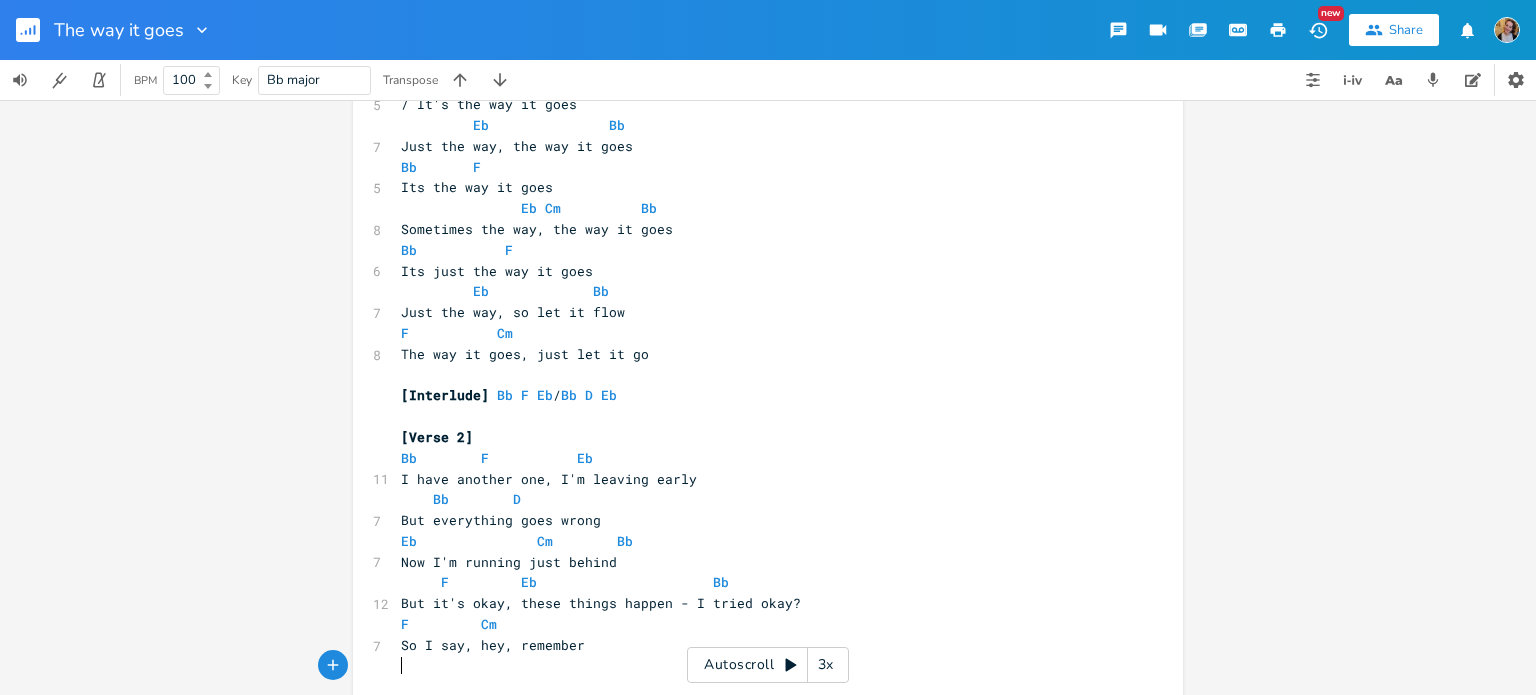 scroll, scrollTop: 0, scrollLeft: 0, axis: both 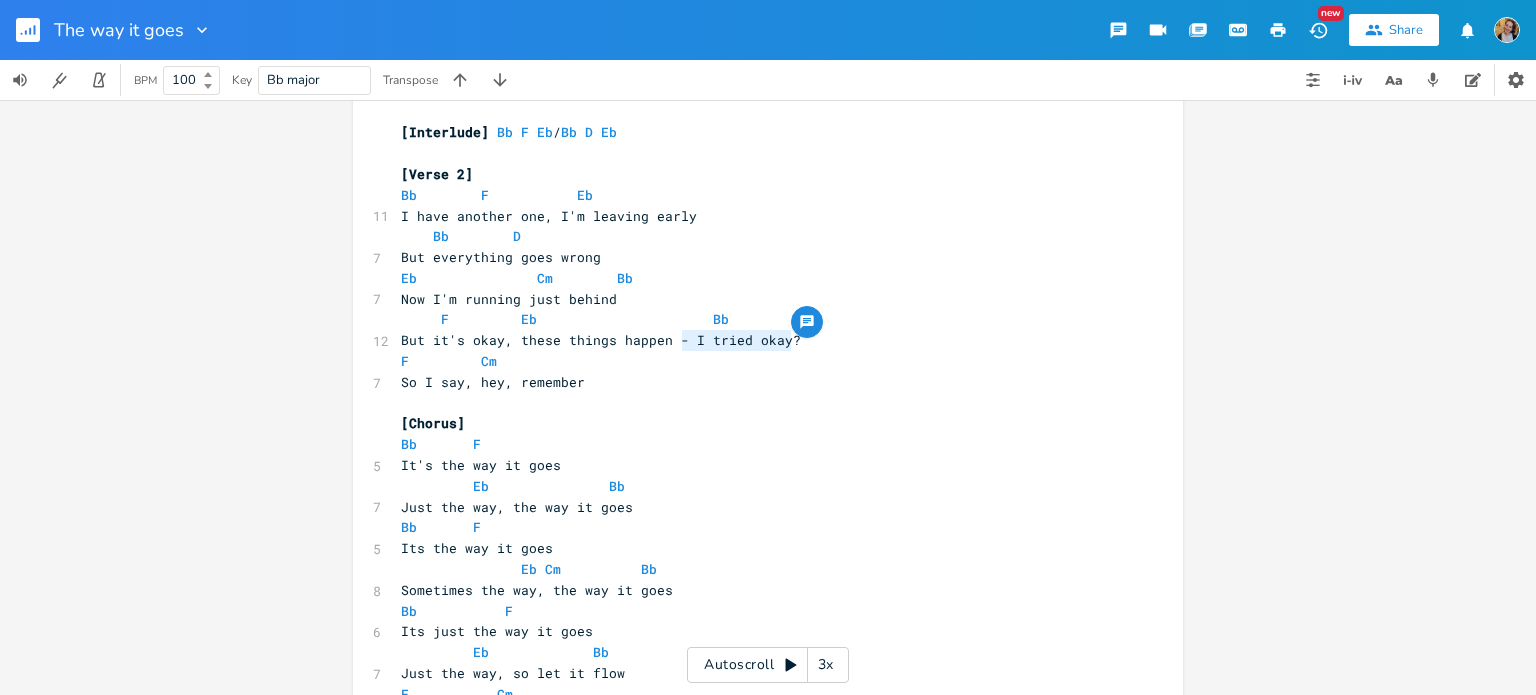 type on "- I tried okay?" 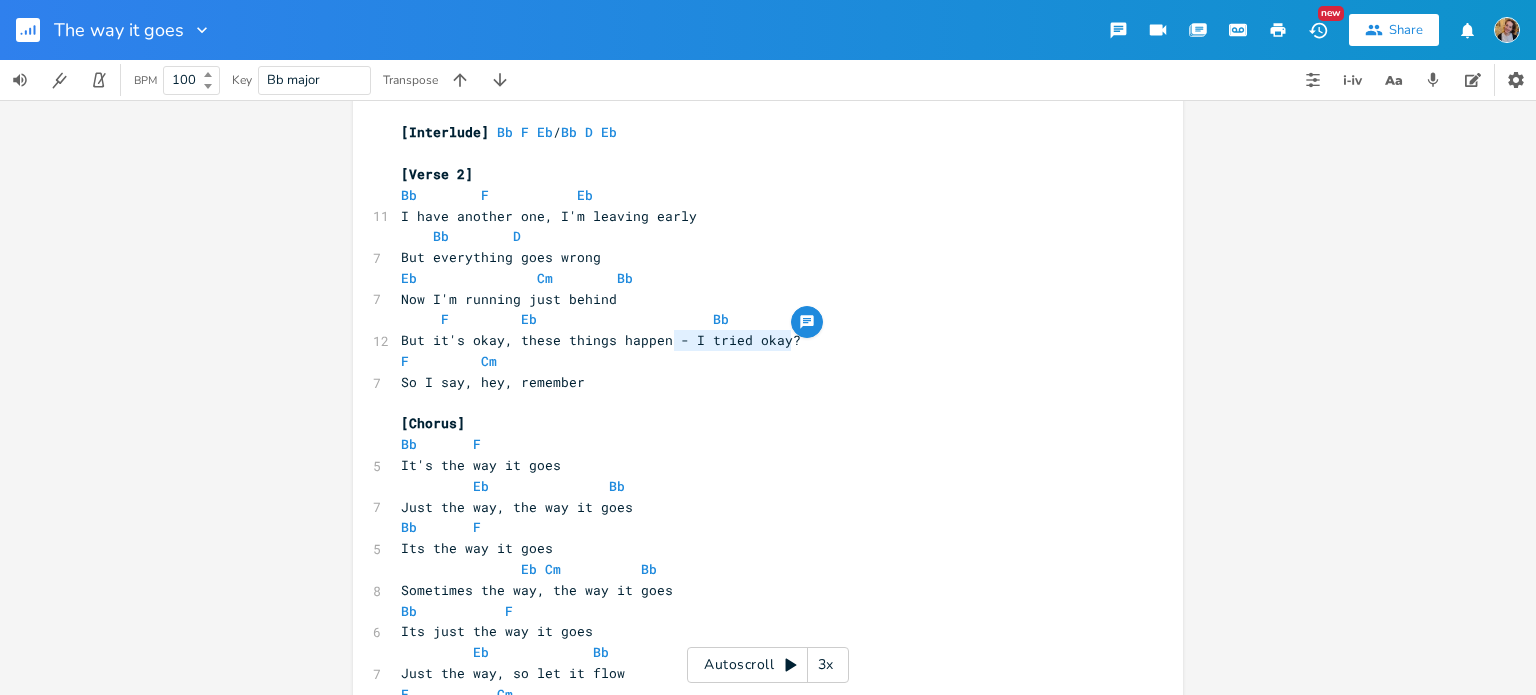 drag, startPoint x: 799, startPoint y: 343, endPoint x: 670, endPoint y: 345, distance: 129.0155 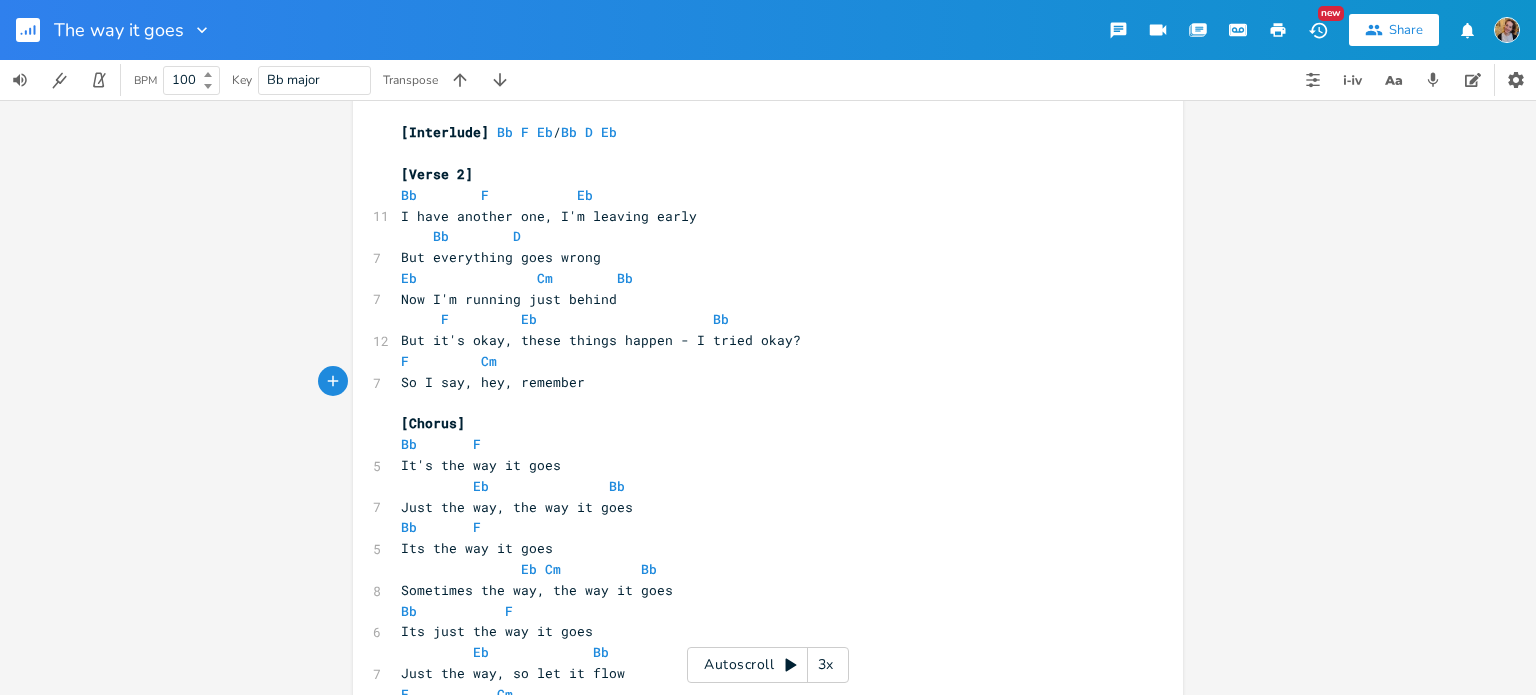 click on "F           Eb                        Bb" at bounding box center [758, 319] 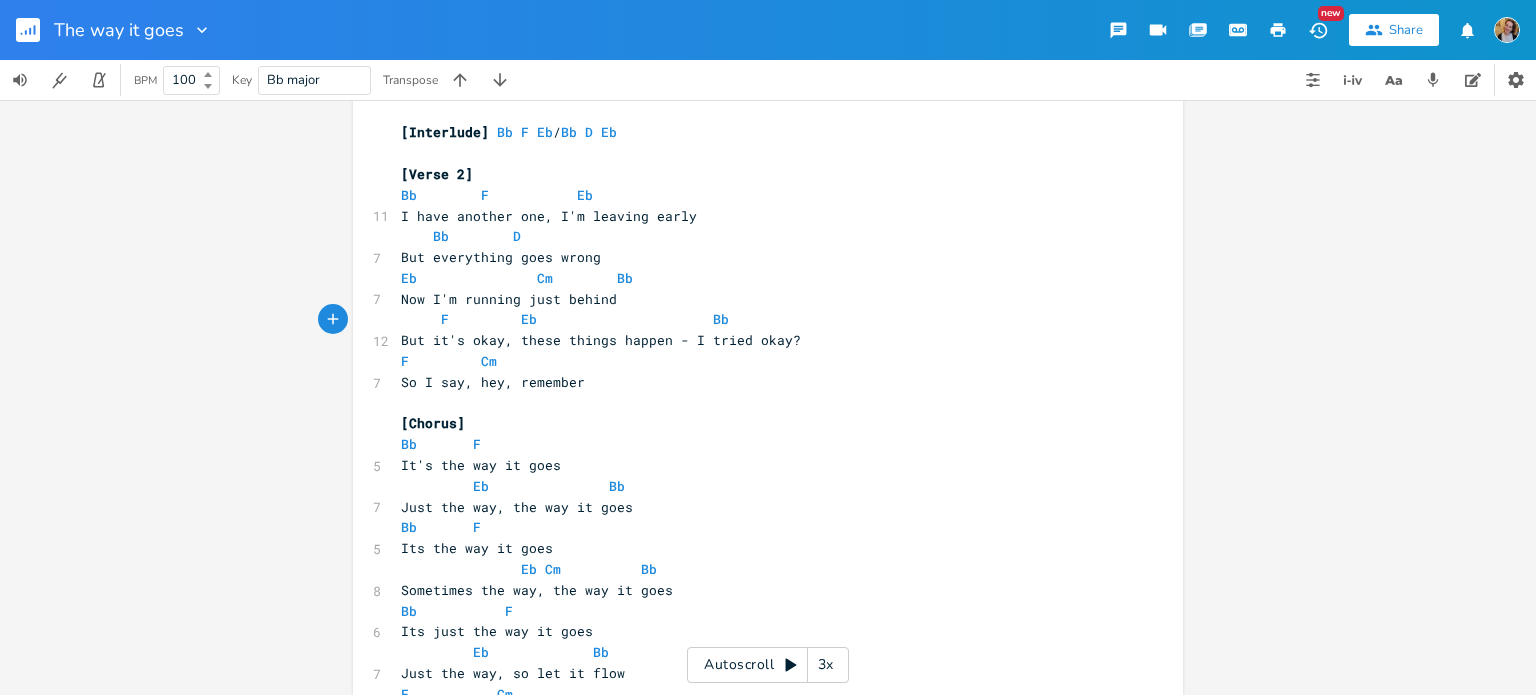 click on "But it's okay, these things happen - I tried okay?" at bounding box center [758, 340] 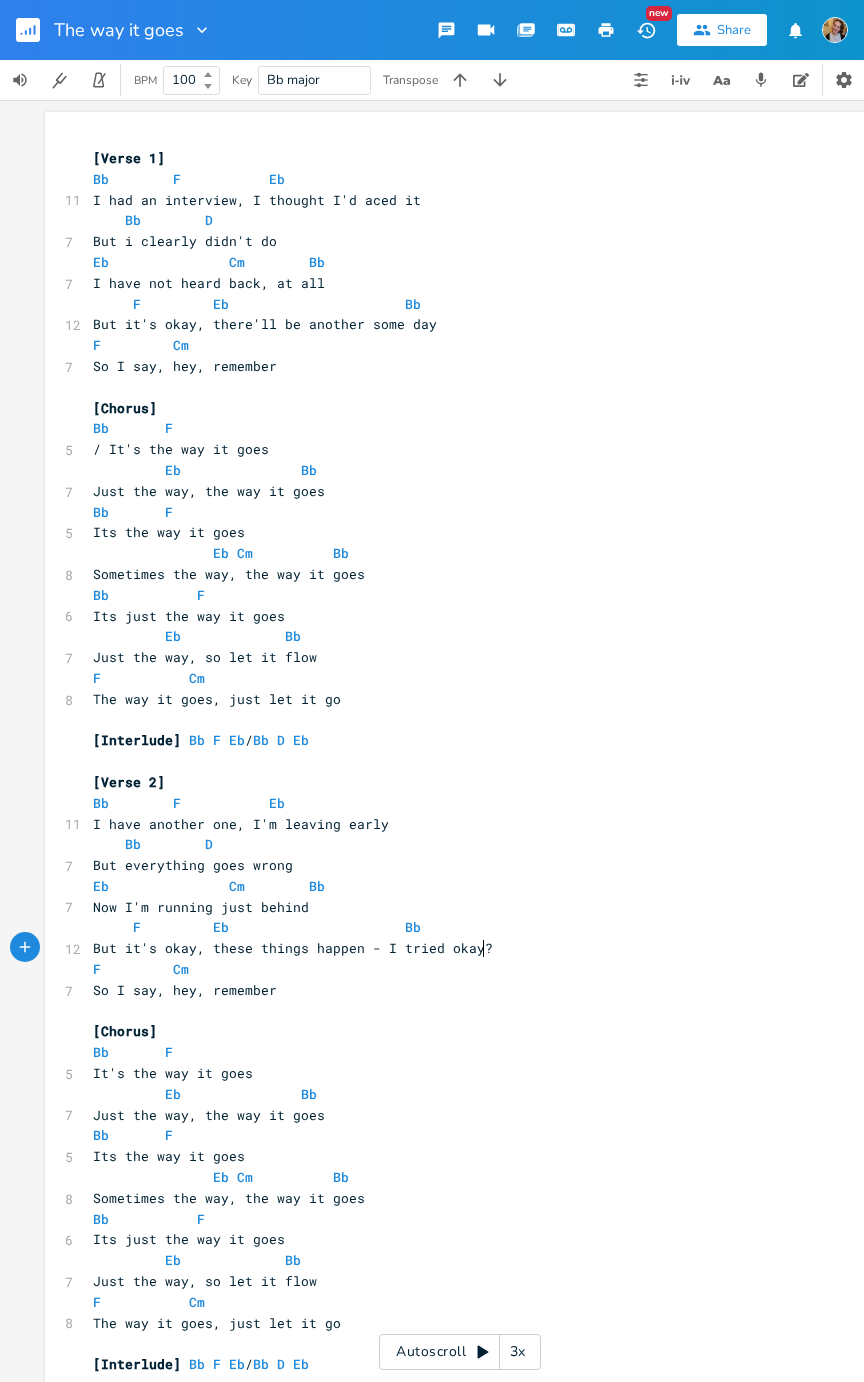 scroll, scrollTop: 44, scrollLeft: 0, axis: vertical 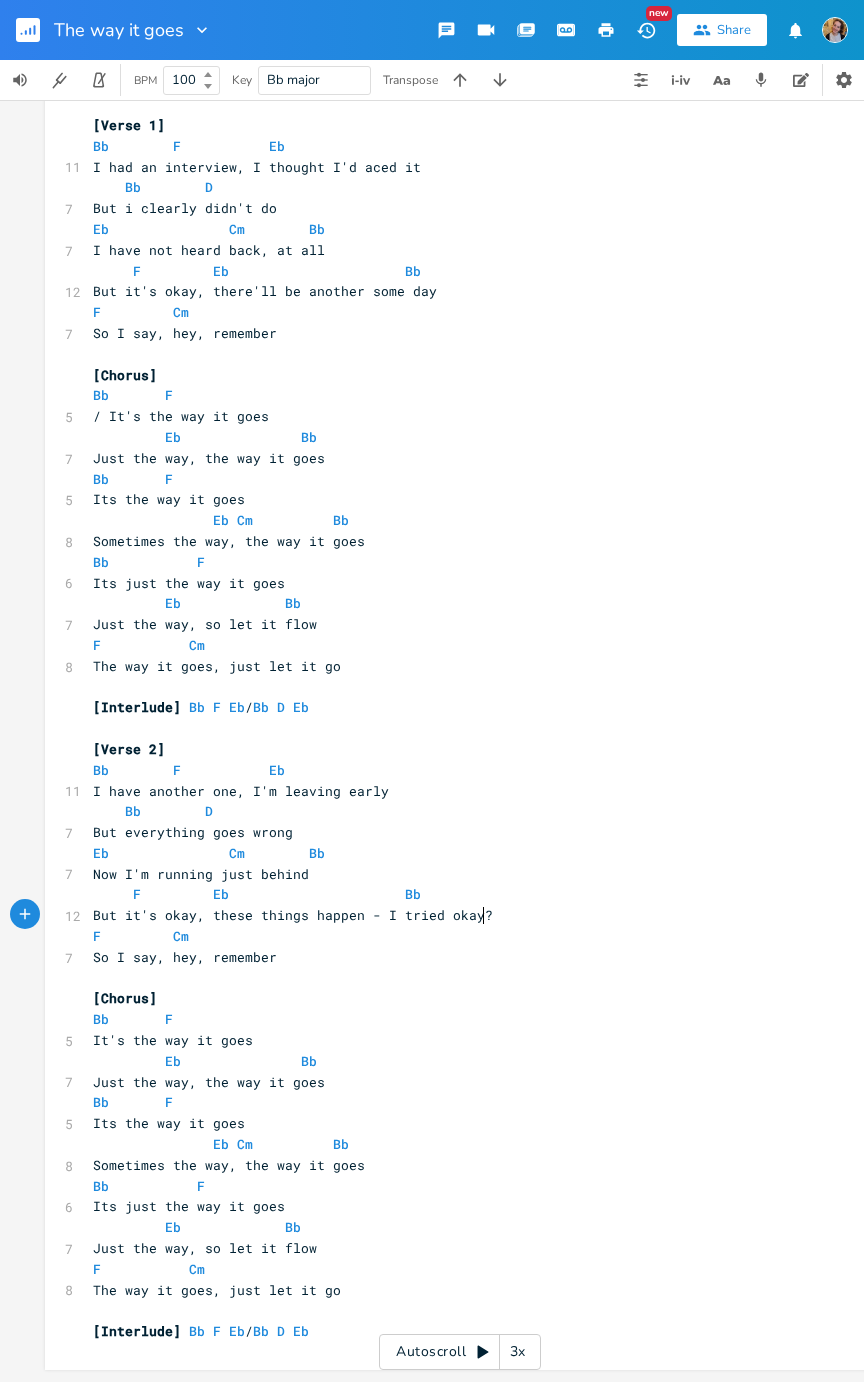 click on "Bb" at bounding box center [413, 894] 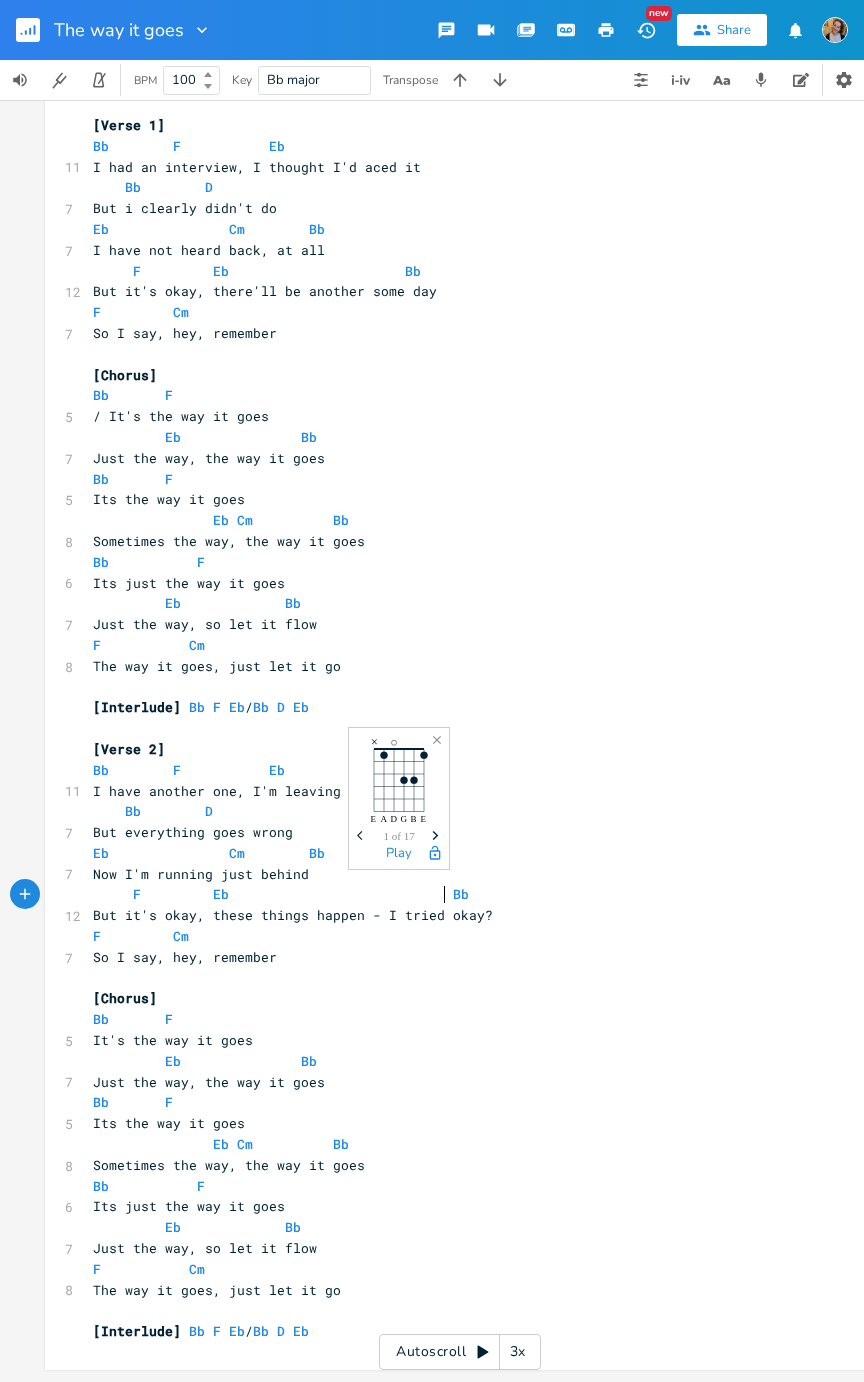 scroll, scrollTop: 0, scrollLeft: 22, axis: horizontal 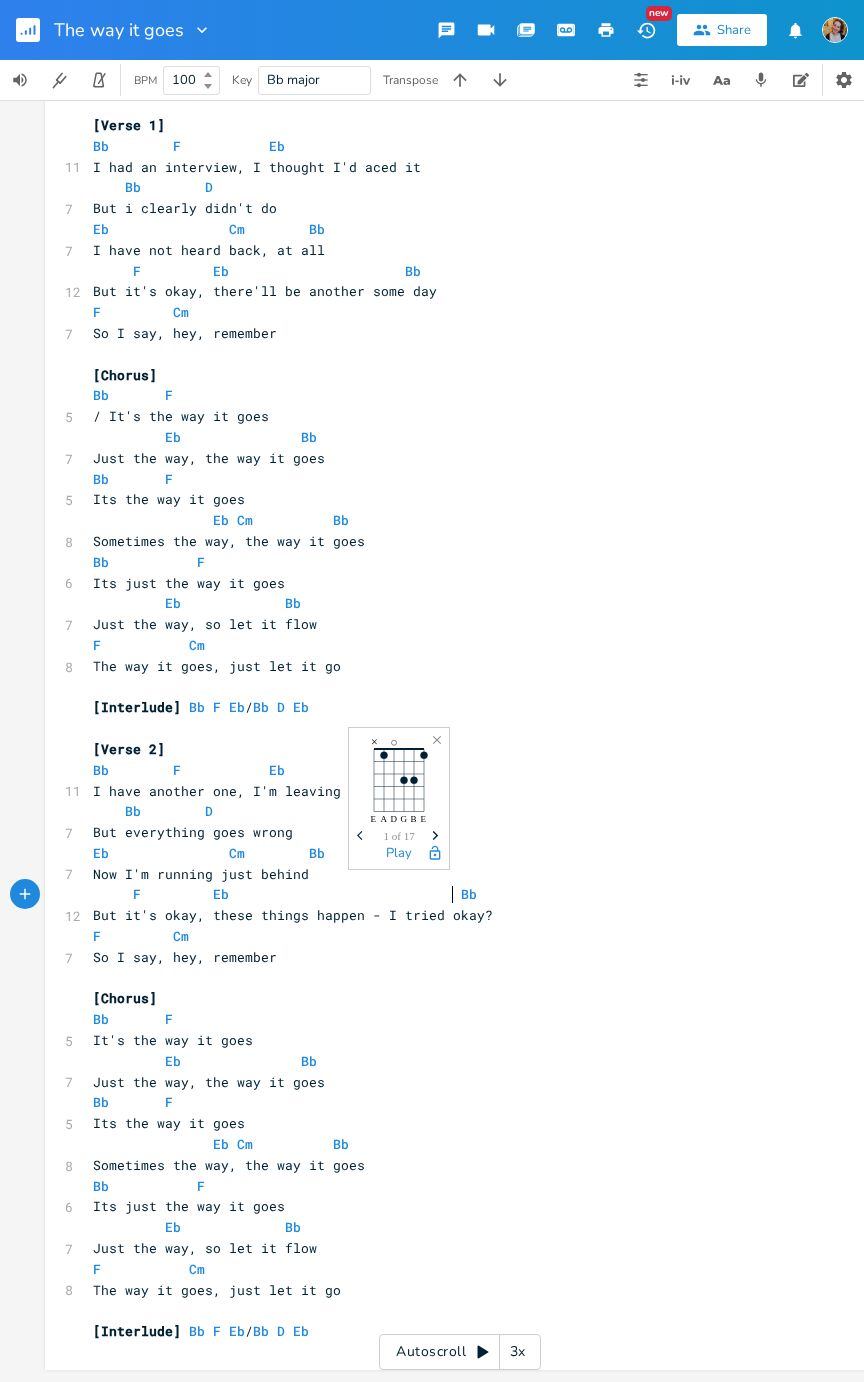 click on "But it's okay, these things happen - I tried okay?" at bounding box center (450, 915) 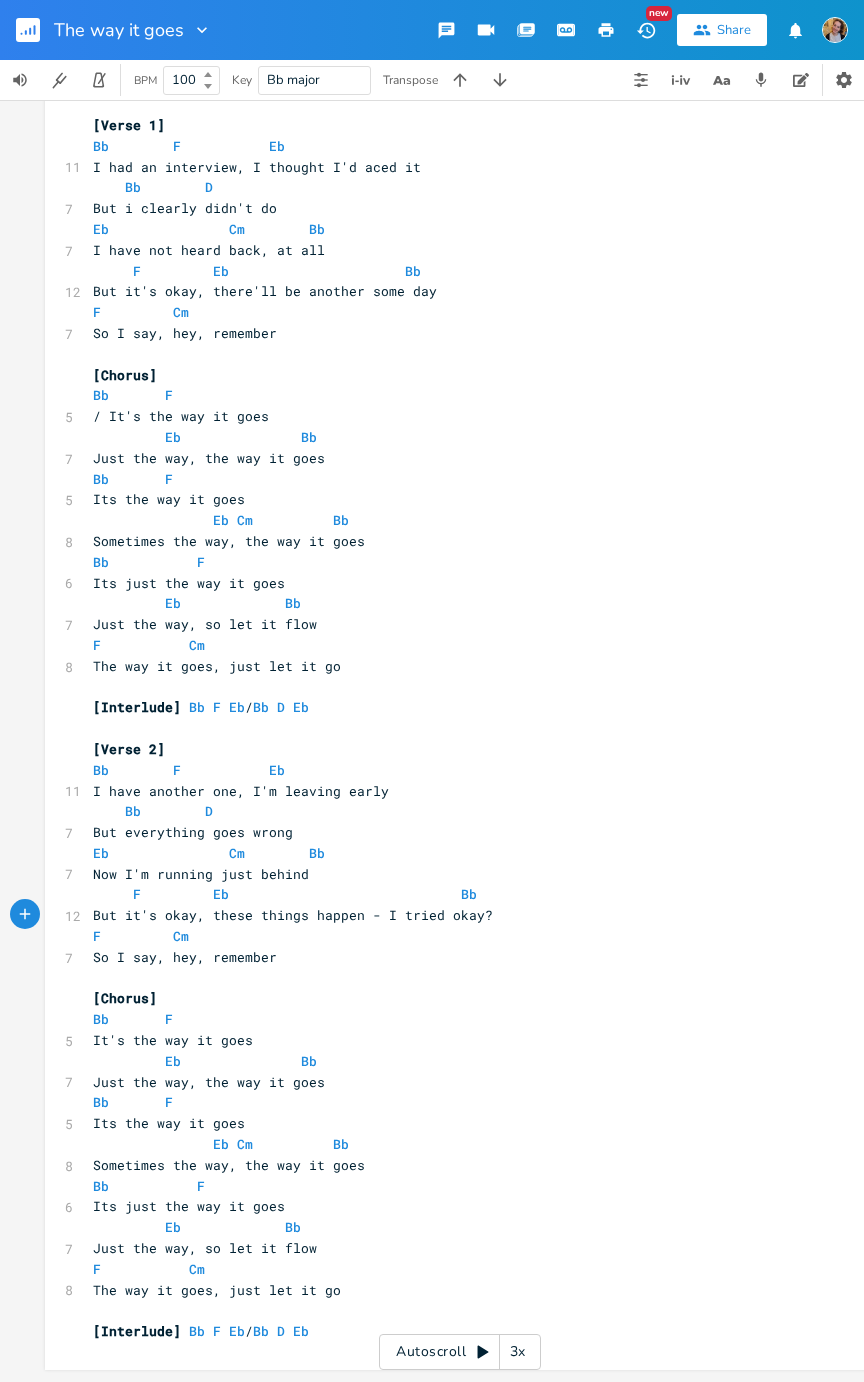 click 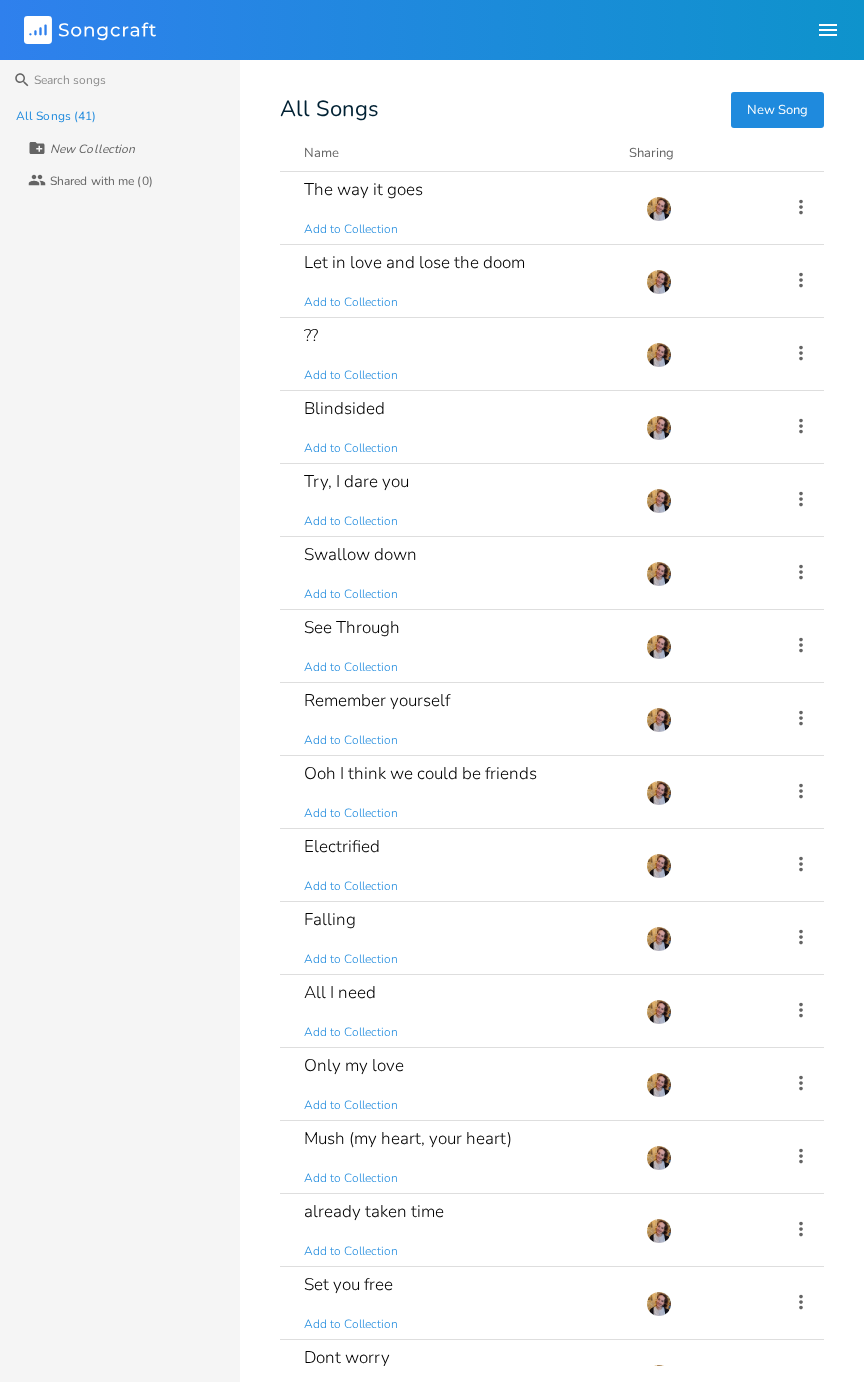 scroll, scrollTop: 0, scrollLeft: 0, axis: both 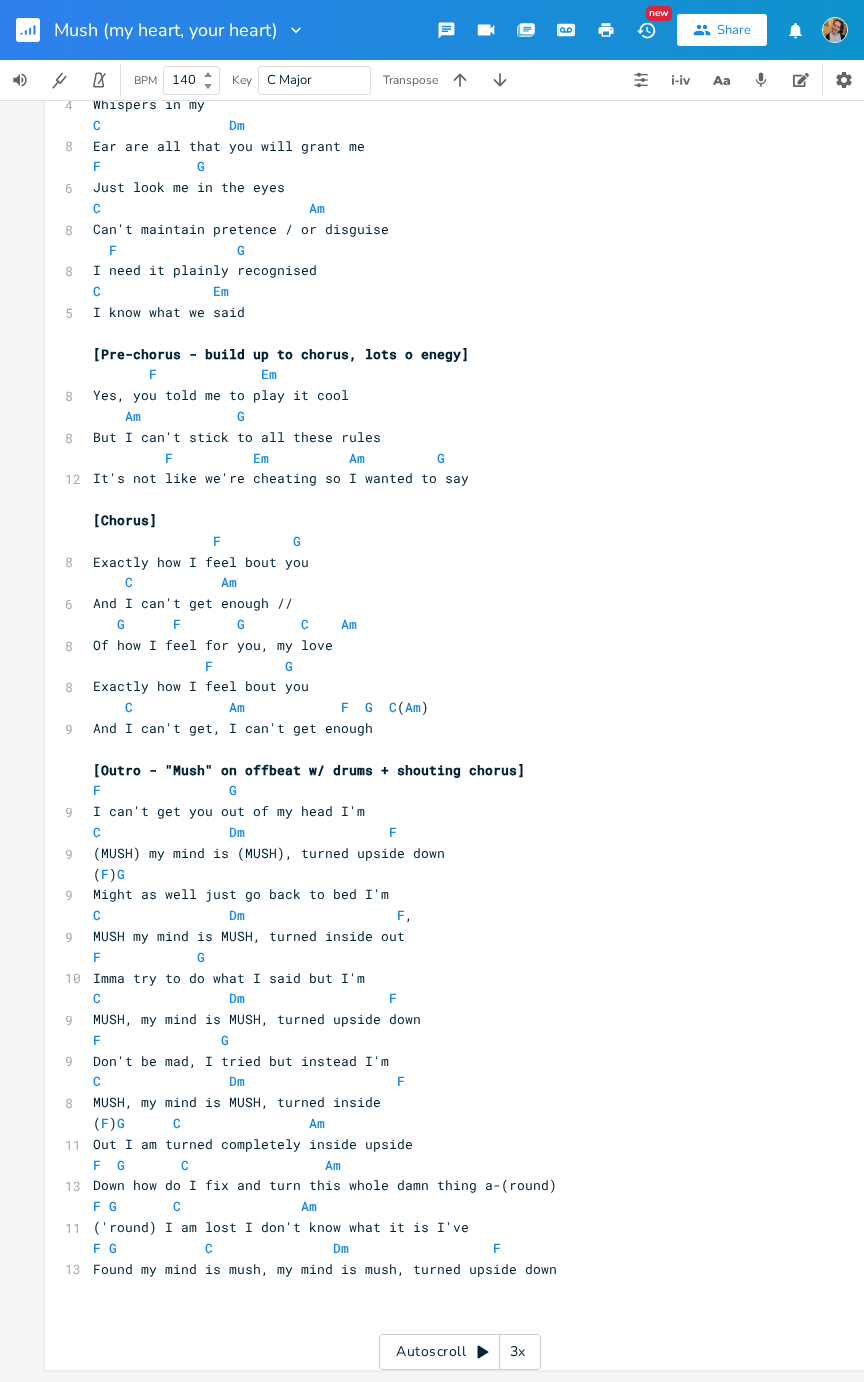 click on "Mush (my heart, your heart)" at bounding box center (153, 30) 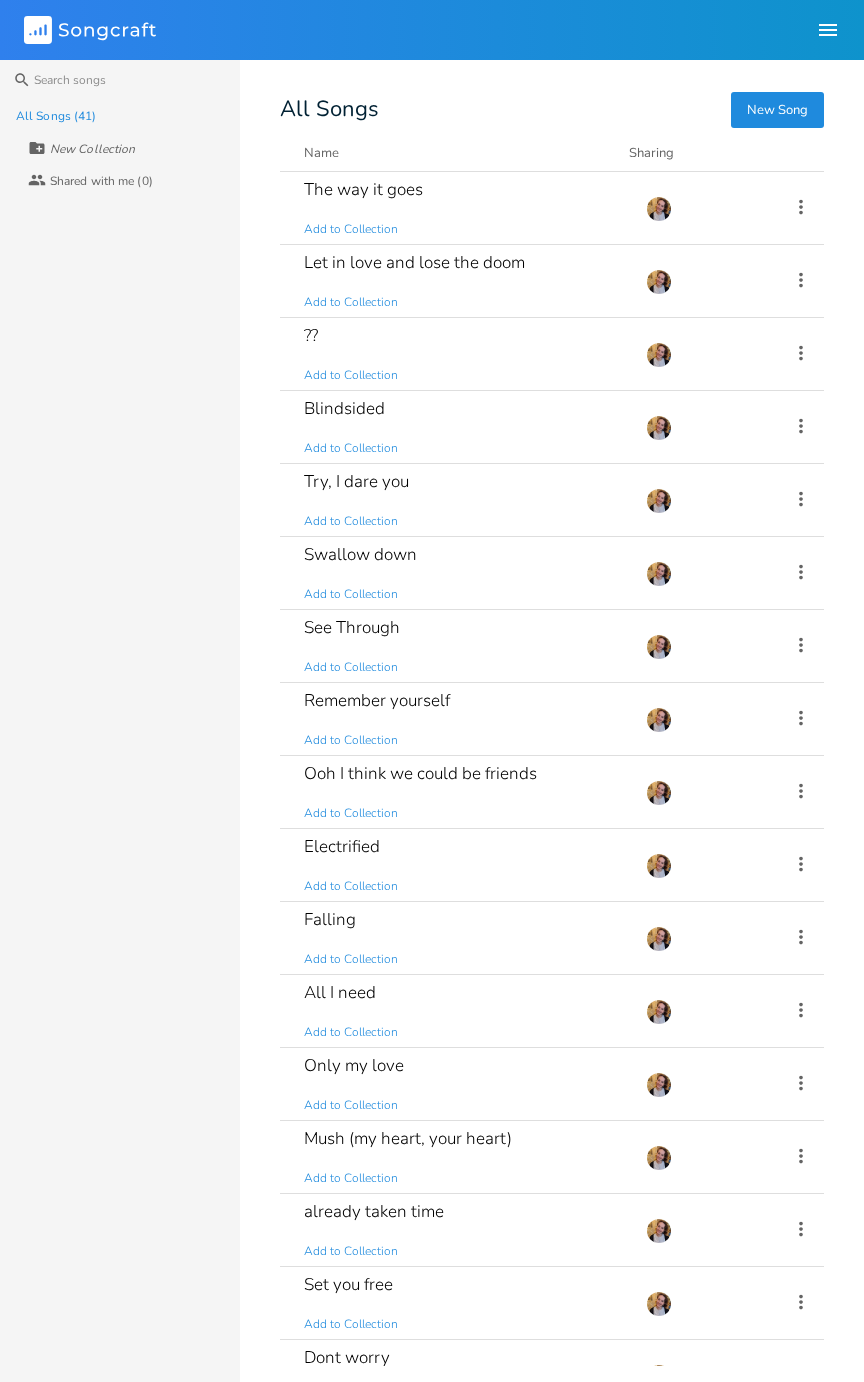 click on "Try, I dare you Add to Collection" at bounding box center (463, 500) 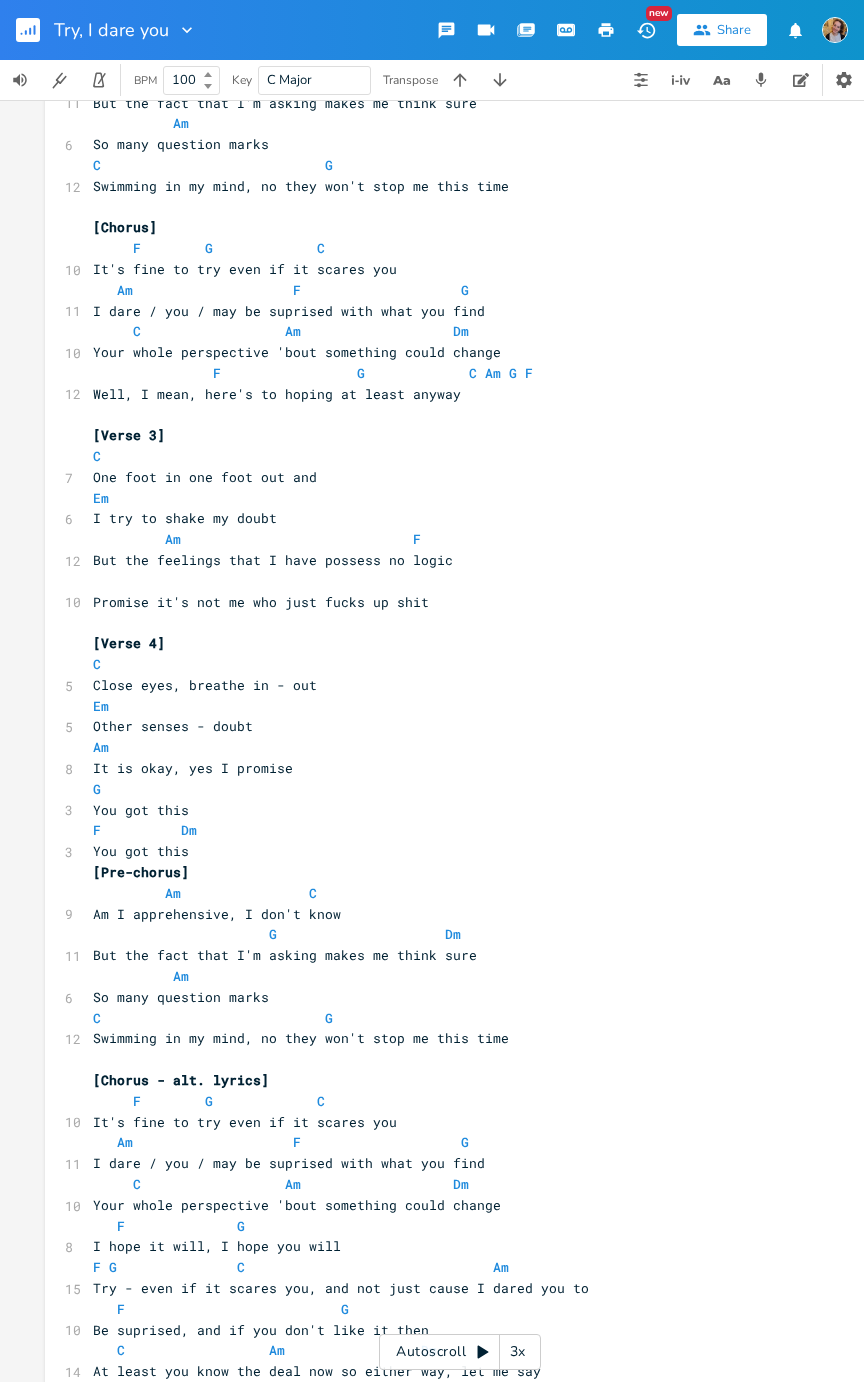 scroll, scrollTop: 648, scrollLeft: 0, axis: vertical 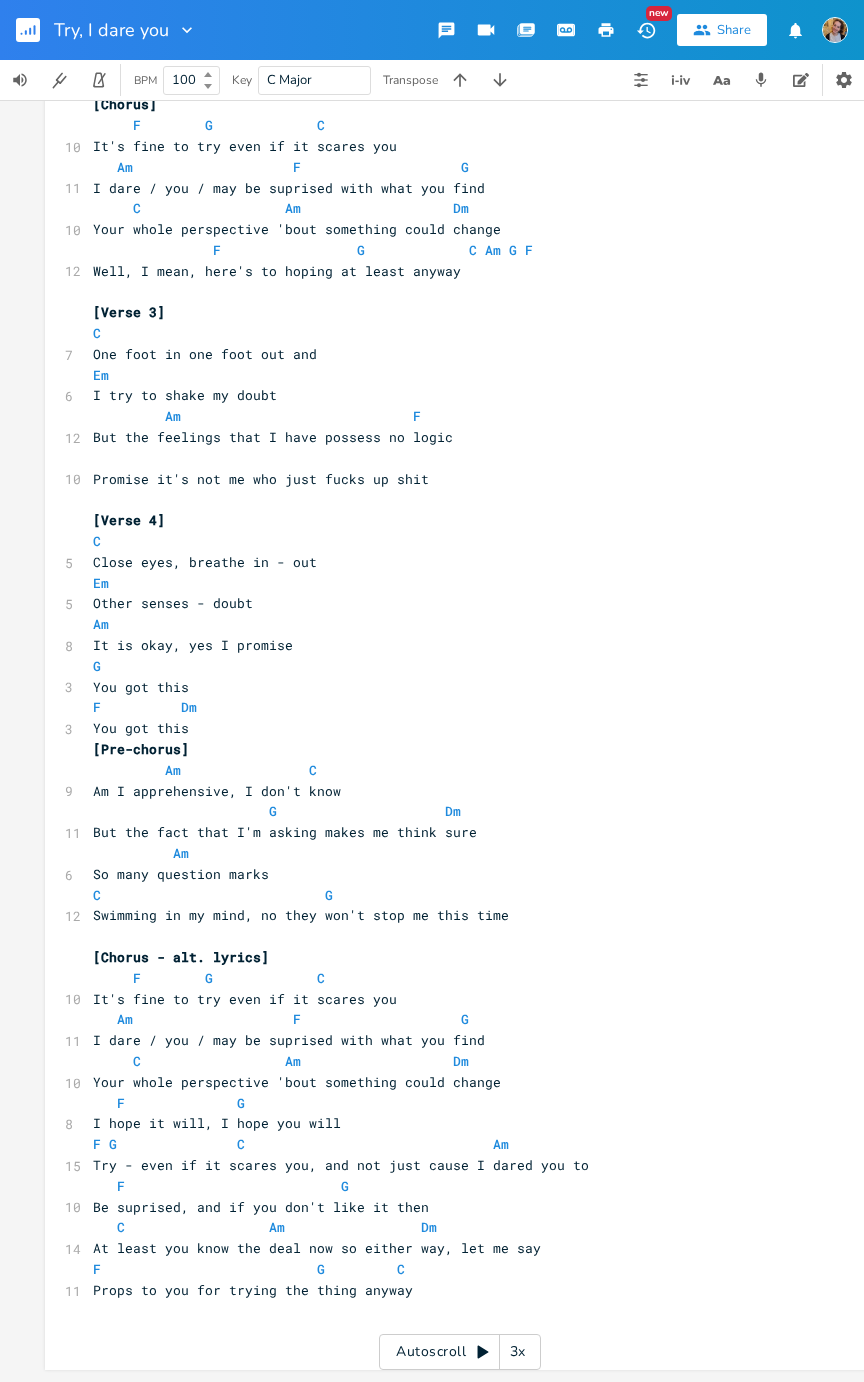 click on "Try, I dare you" at bounding box center [98, 30] 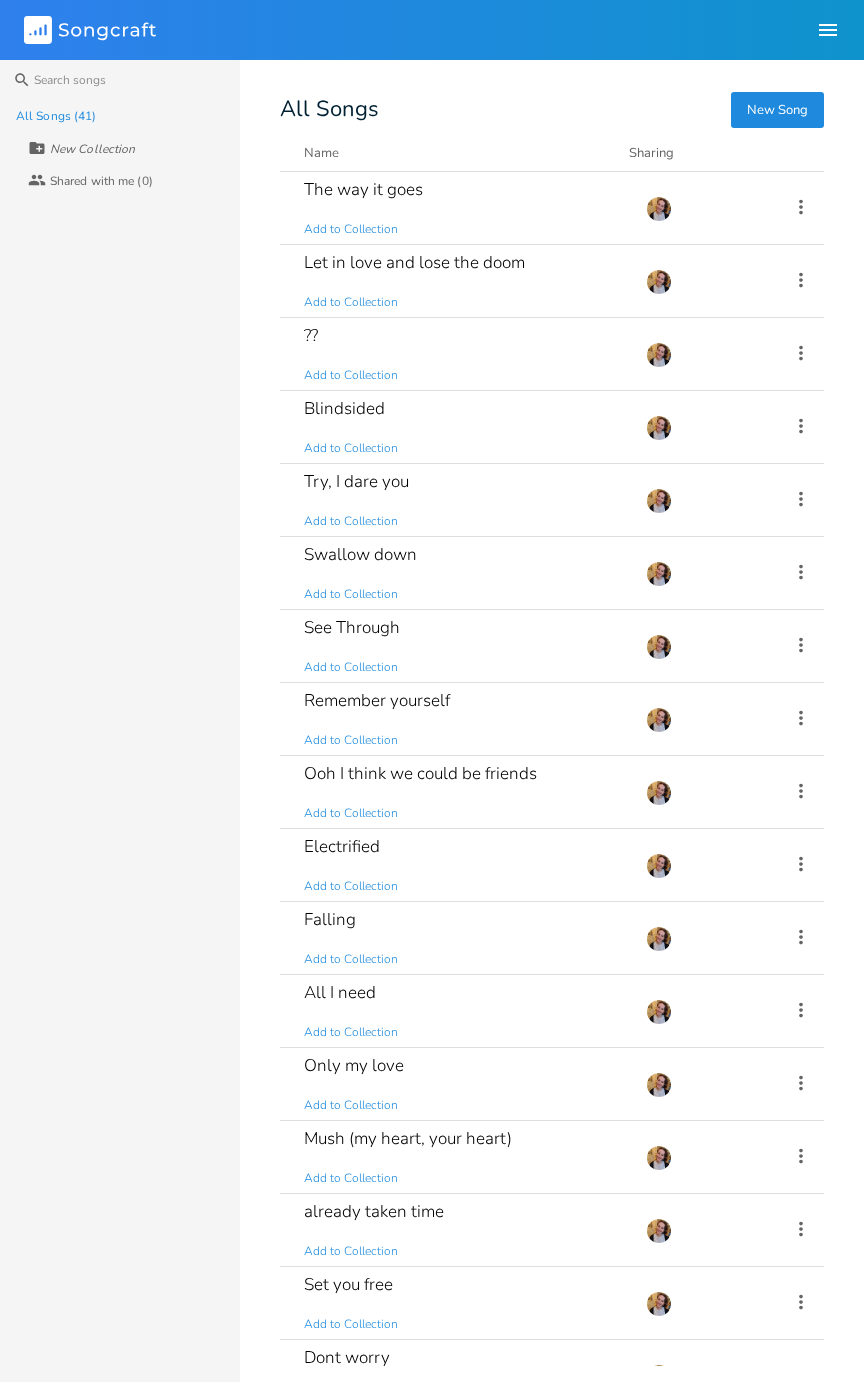 click on "See Through Add to Collection" at bounding box center [463, 646] 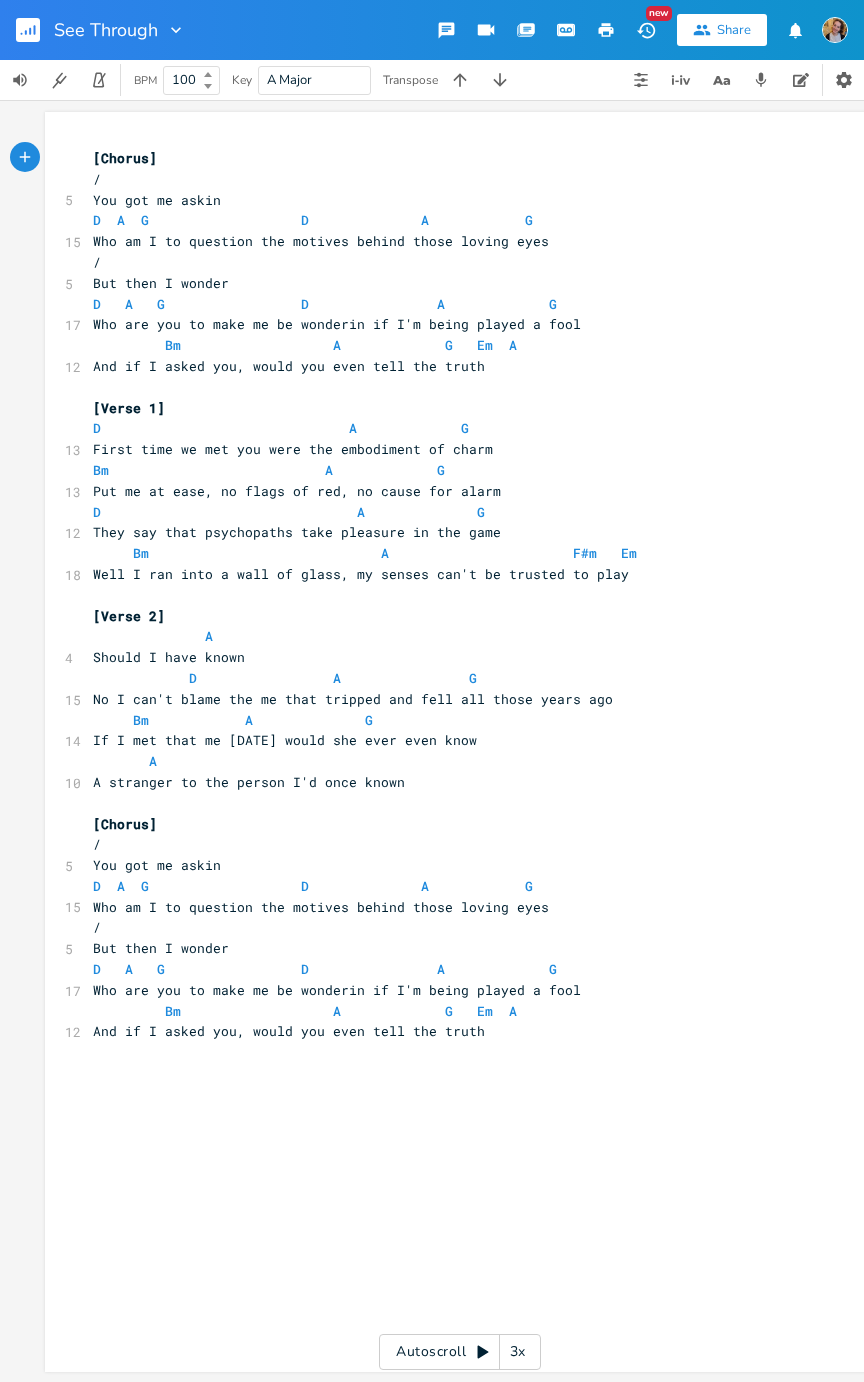 click 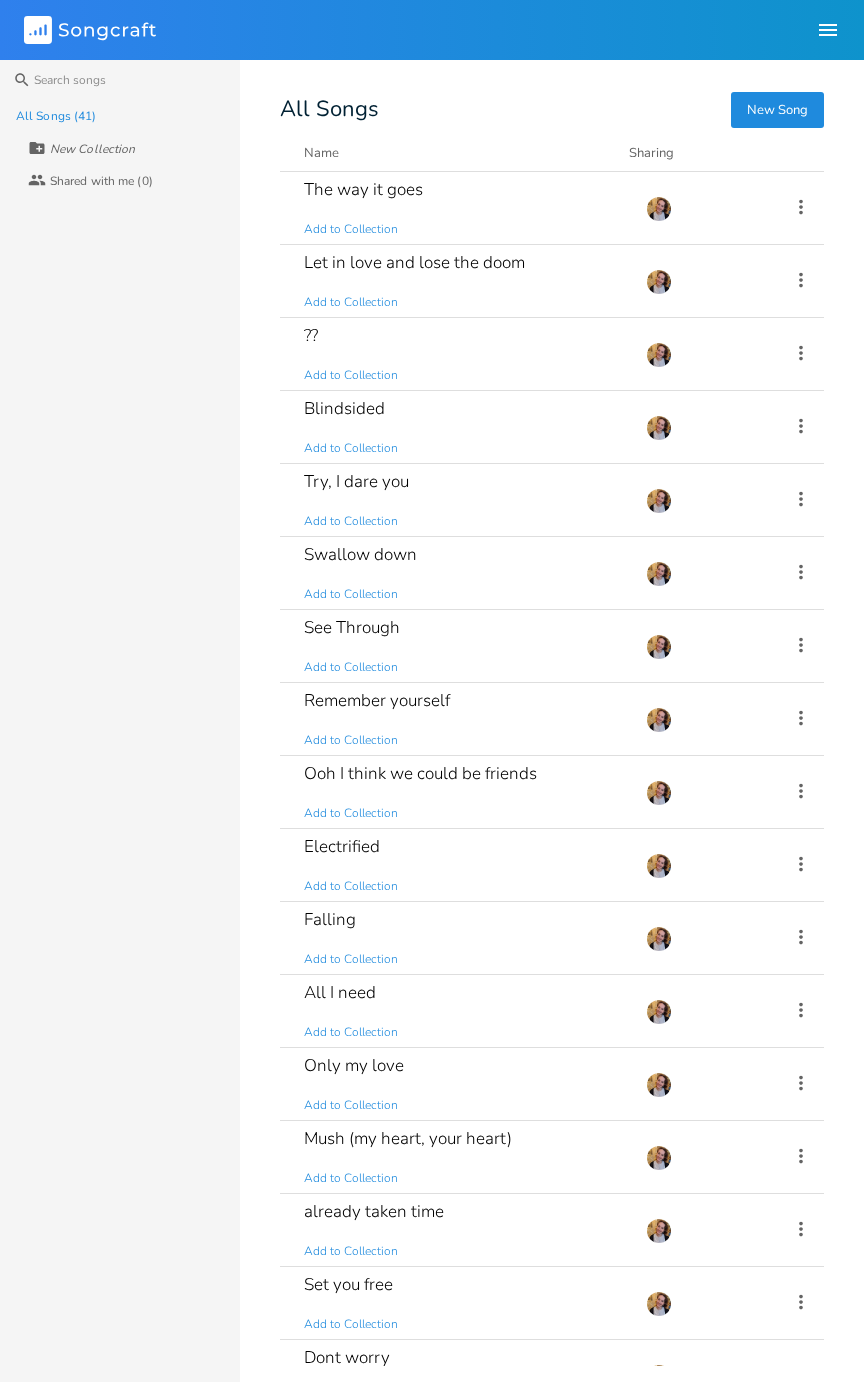 click on "Electrified Add to Collection" at bounding box center (463, 865) 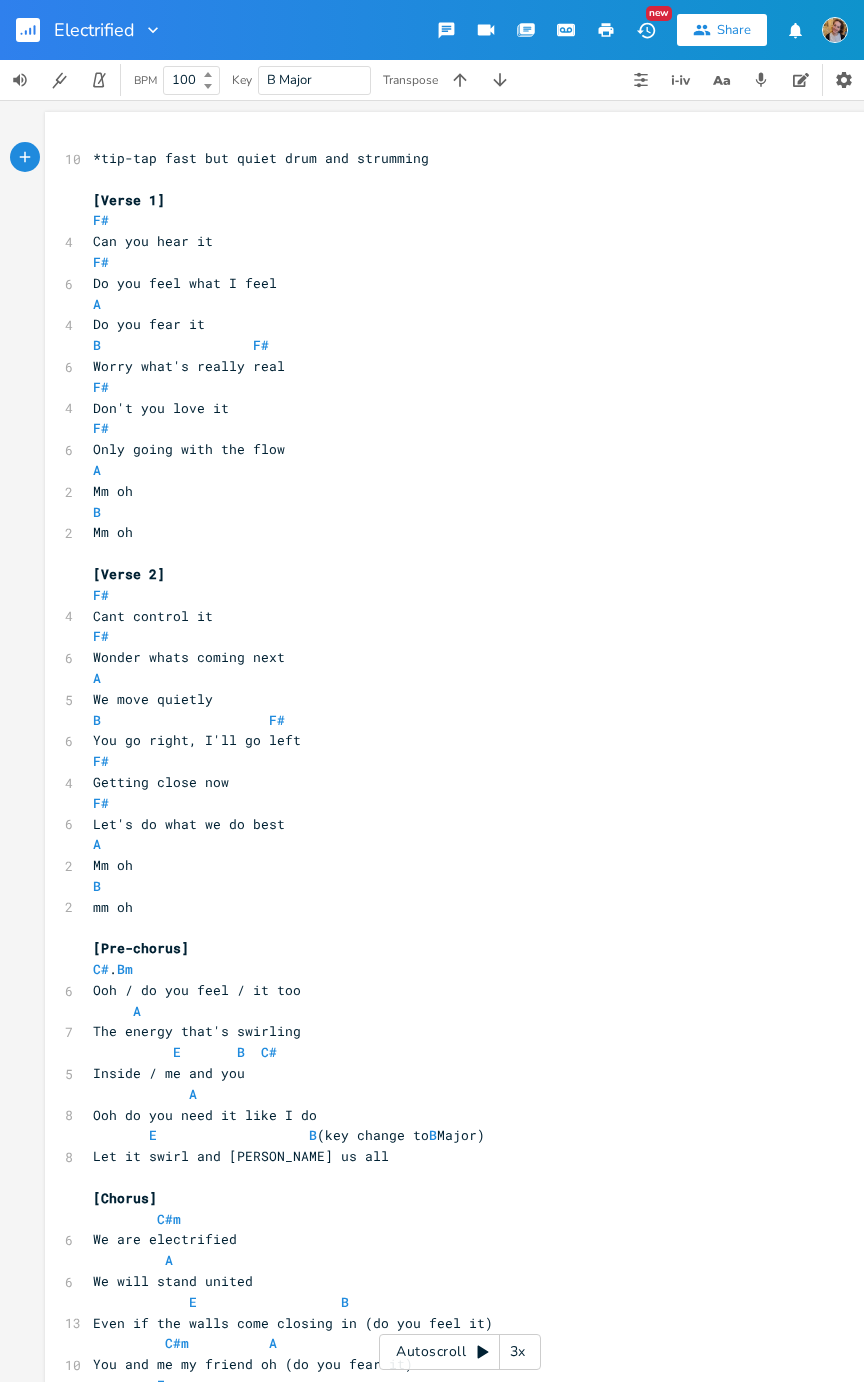 click at bounding box center [36, 30] 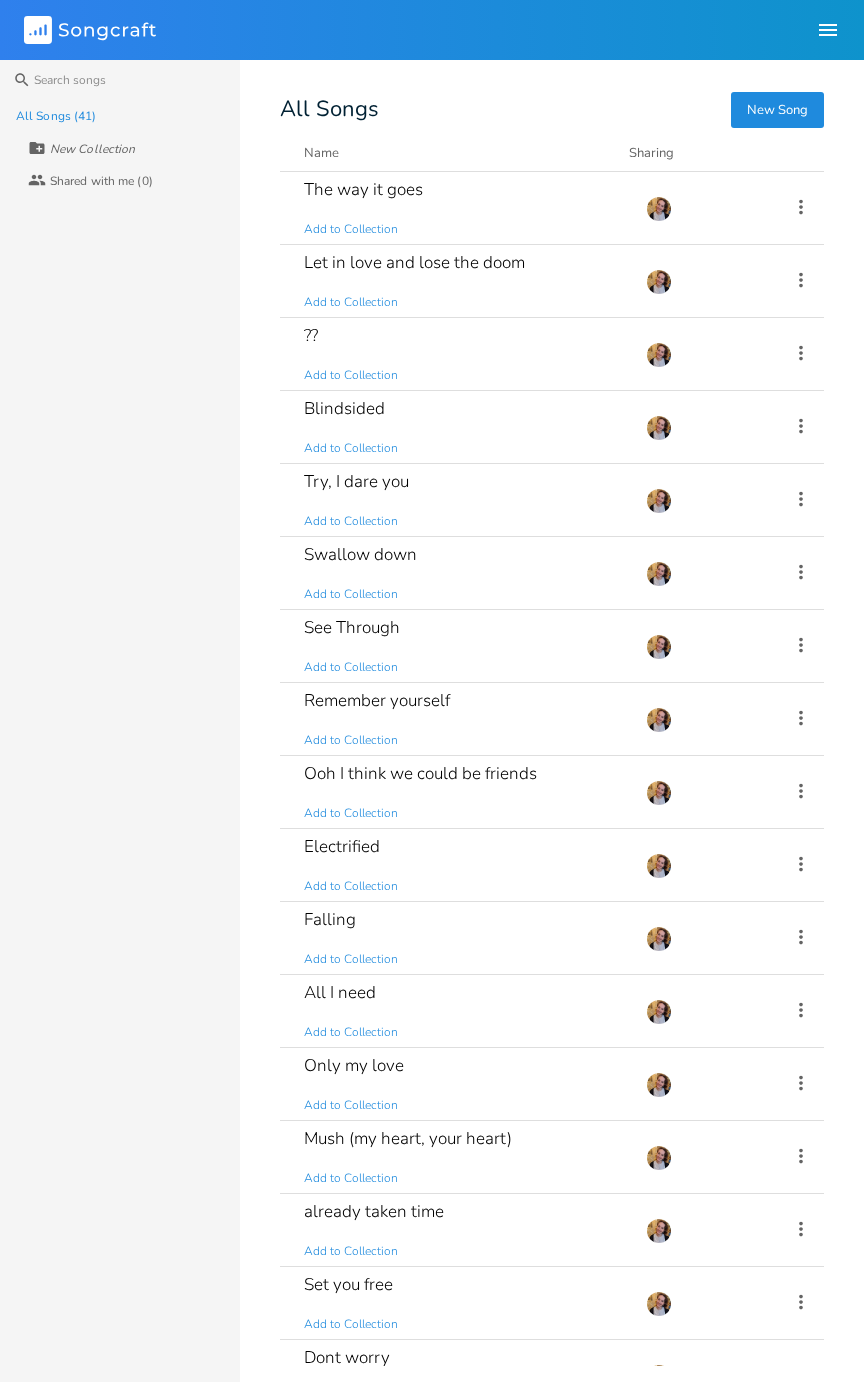 click on "Electrified Add to Collection" at bounding box center (463, 865) 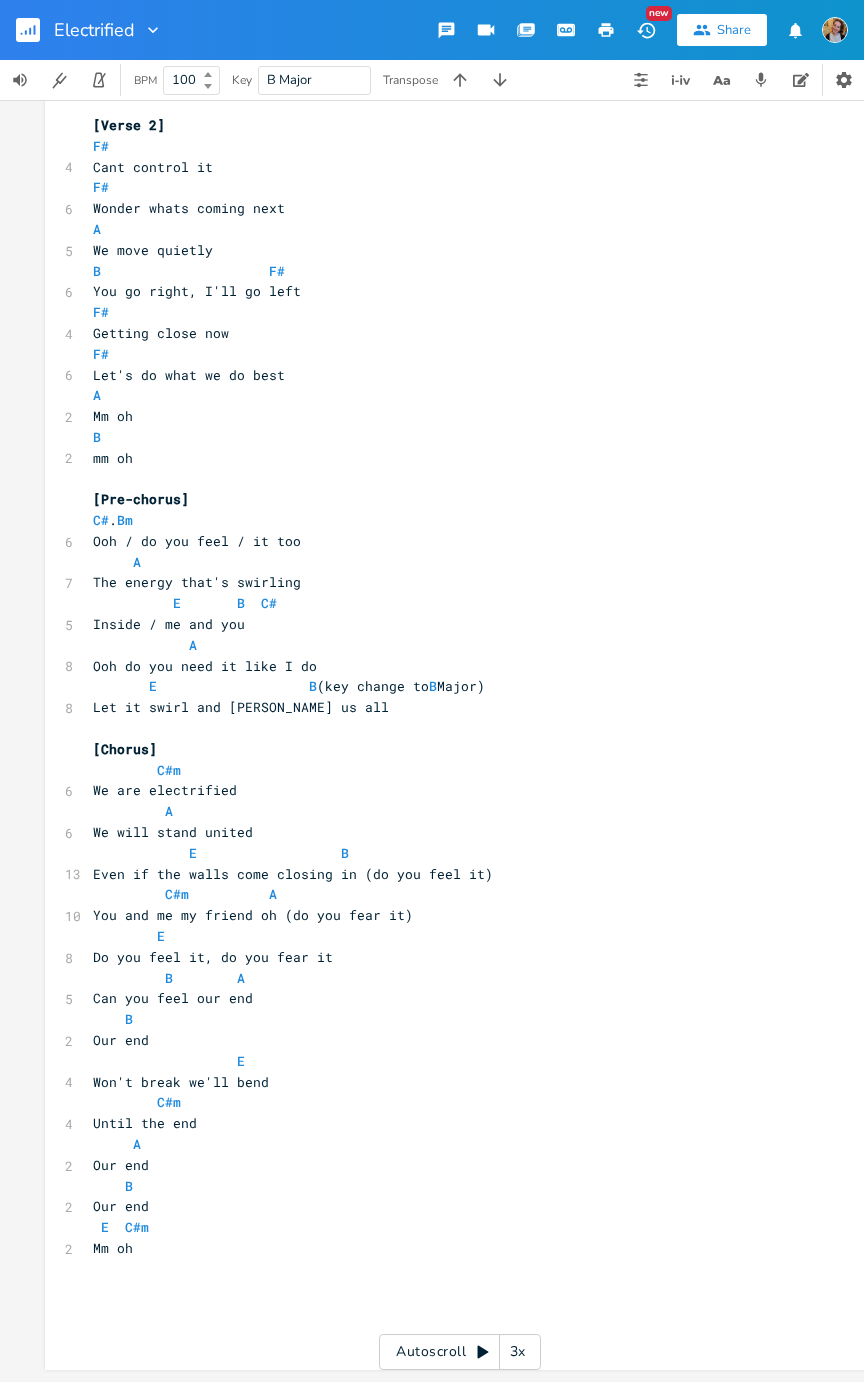 scroll, scrollTop: 452, scrollLeft: 0, axis: vertical 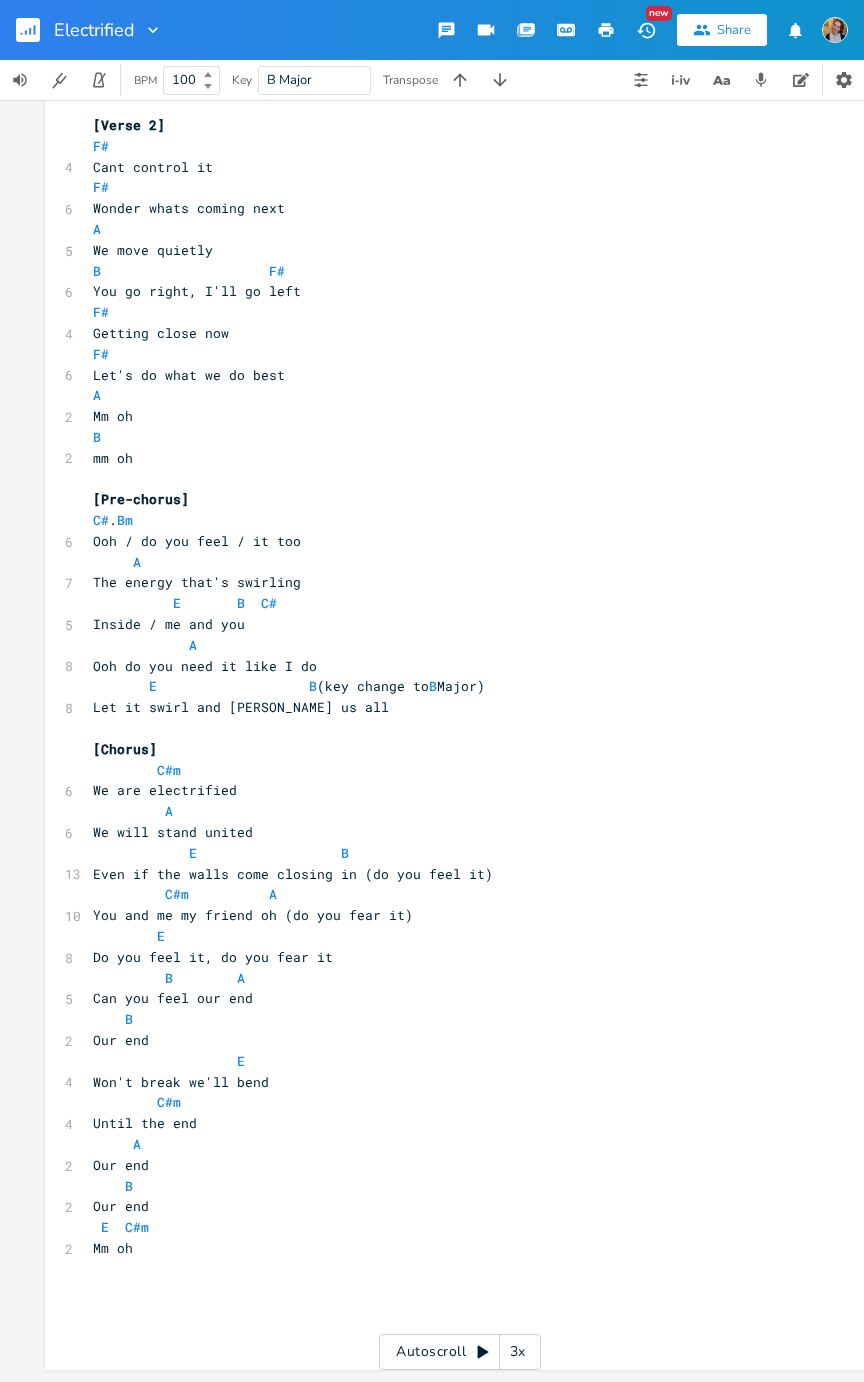 click 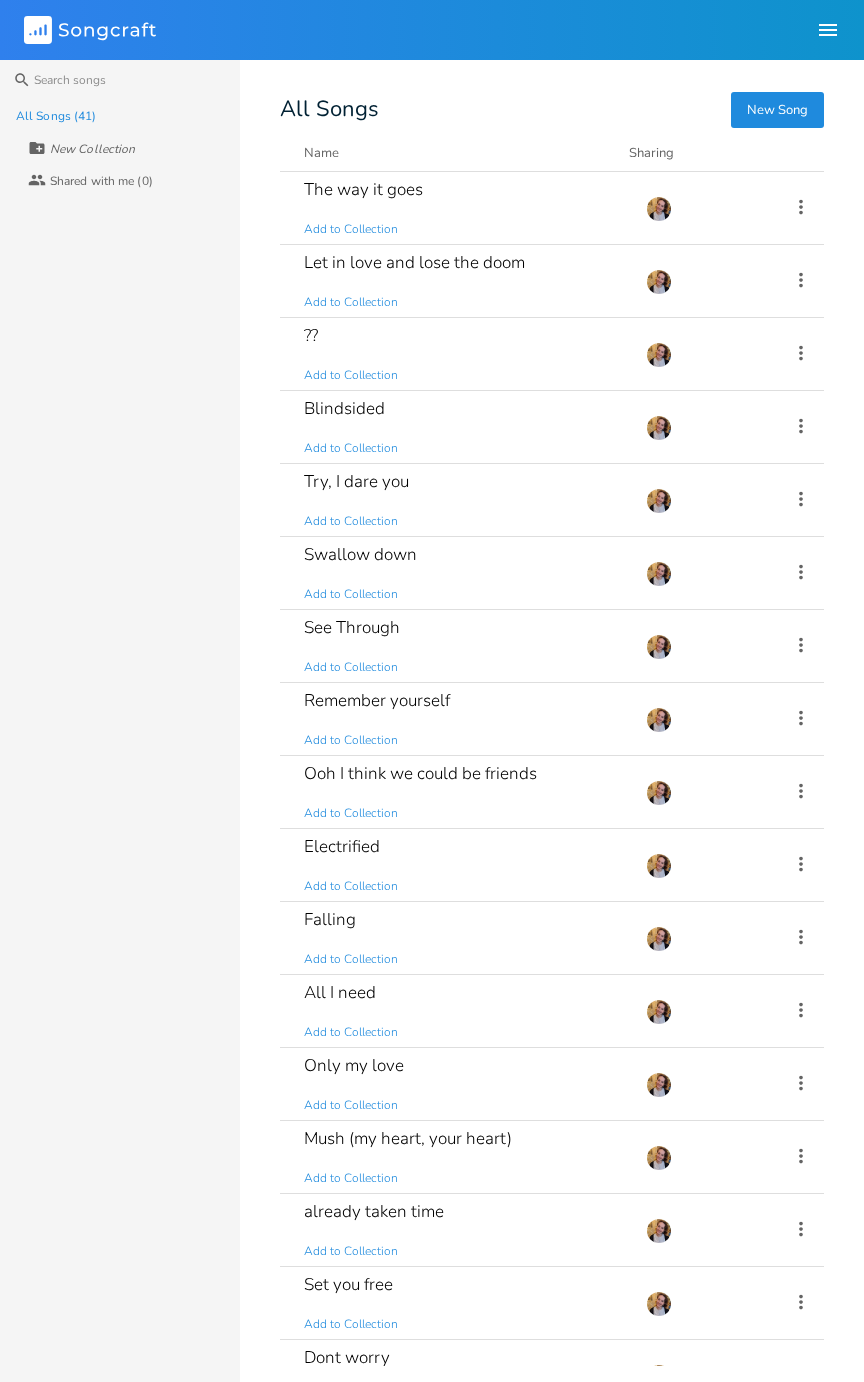 click on "Remember yourself Add to Collection" at bounding box center (463, 719) 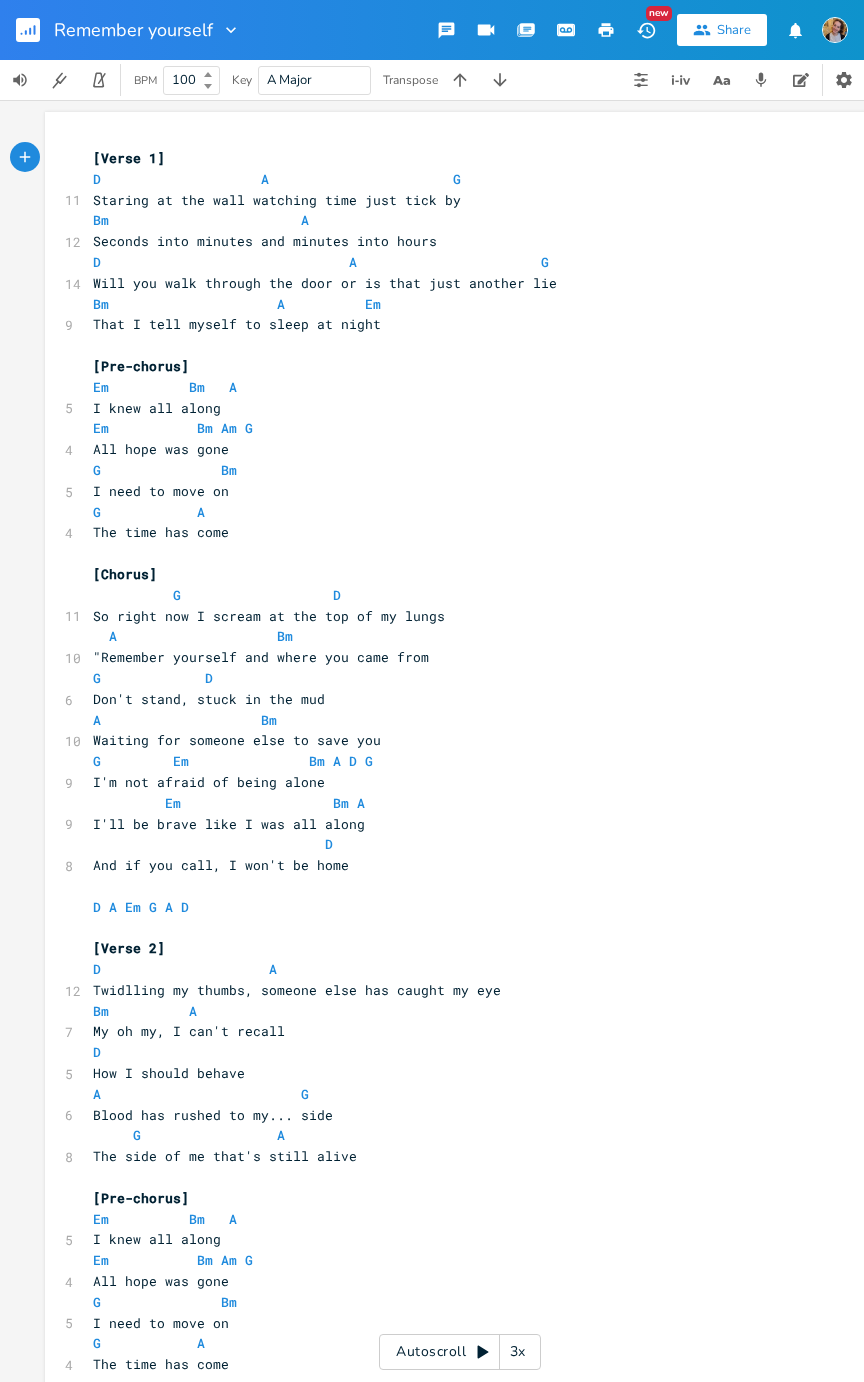 click 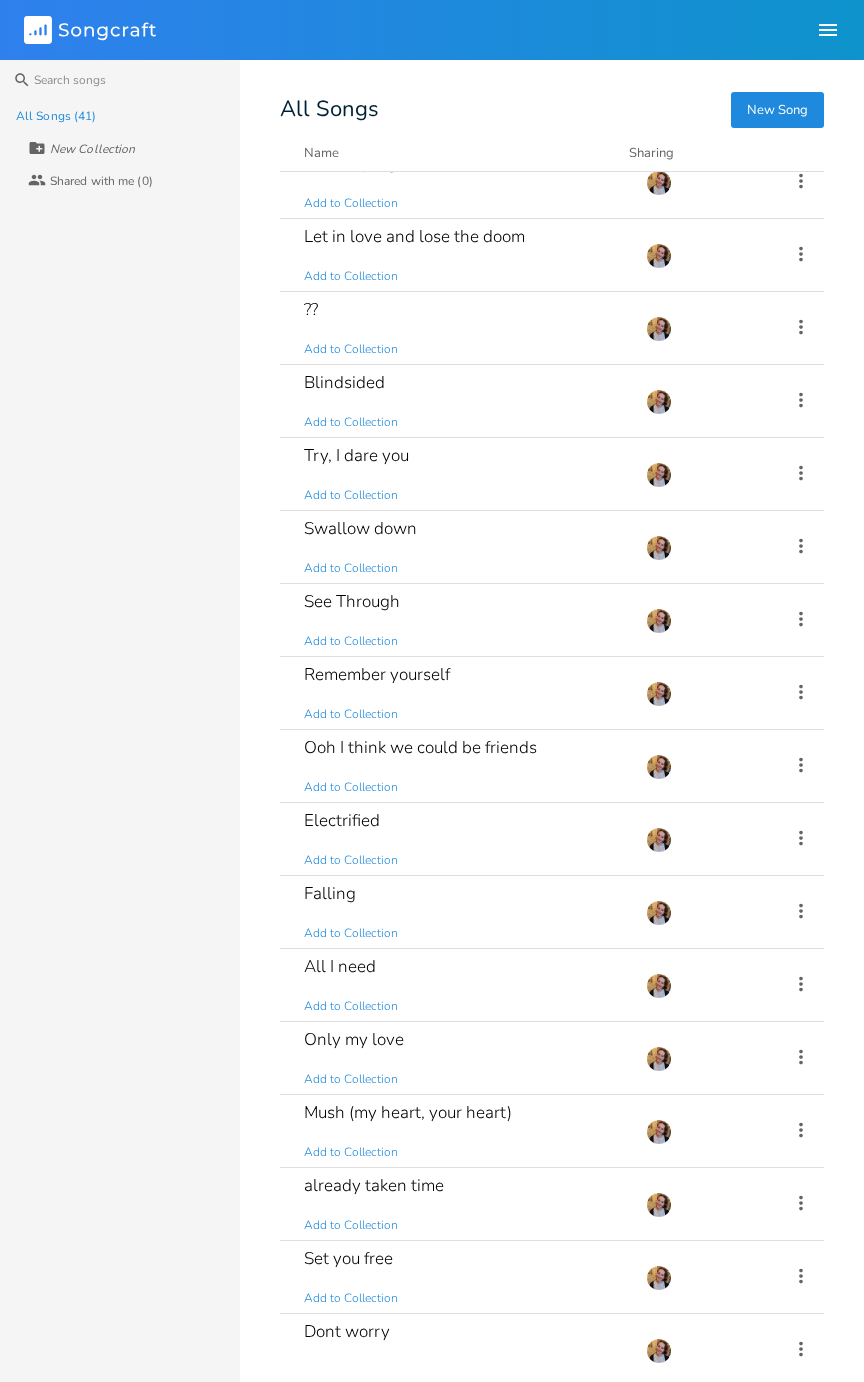 scroll, scrollTop: 0, scrollLeft: 0, axis: both 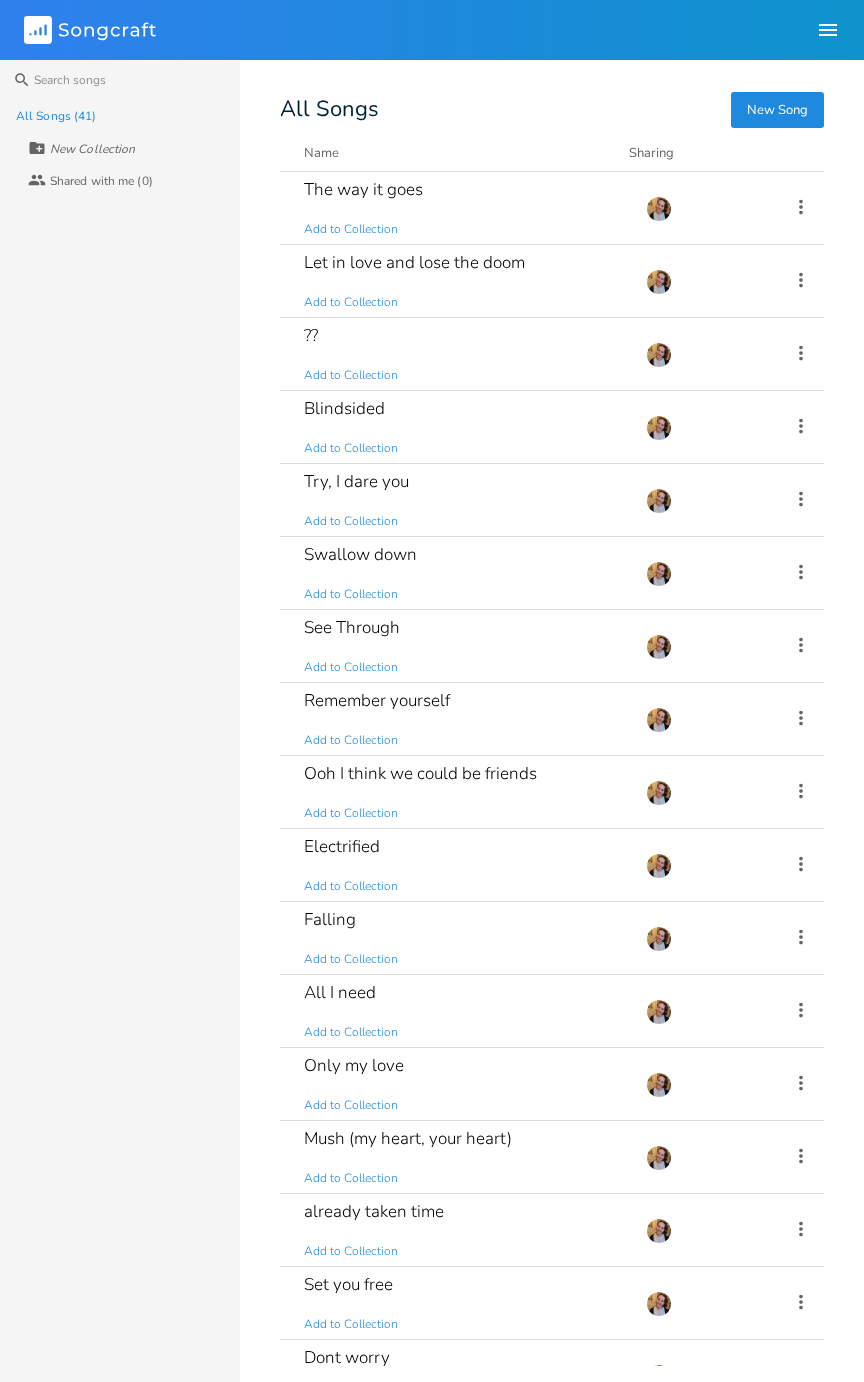 click on "Only my love  Add to Collection" at bounding box center (463, 1084) 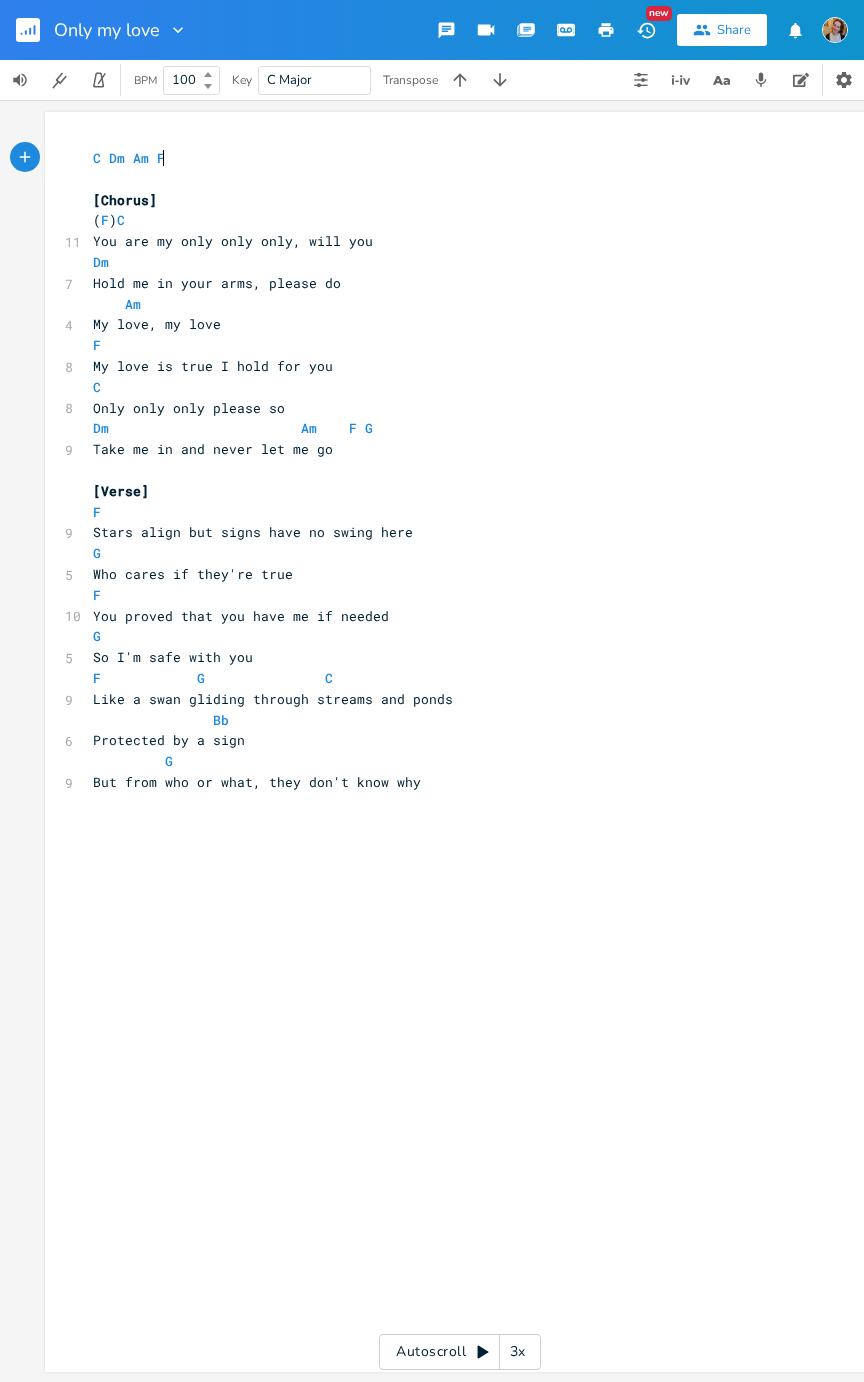 click 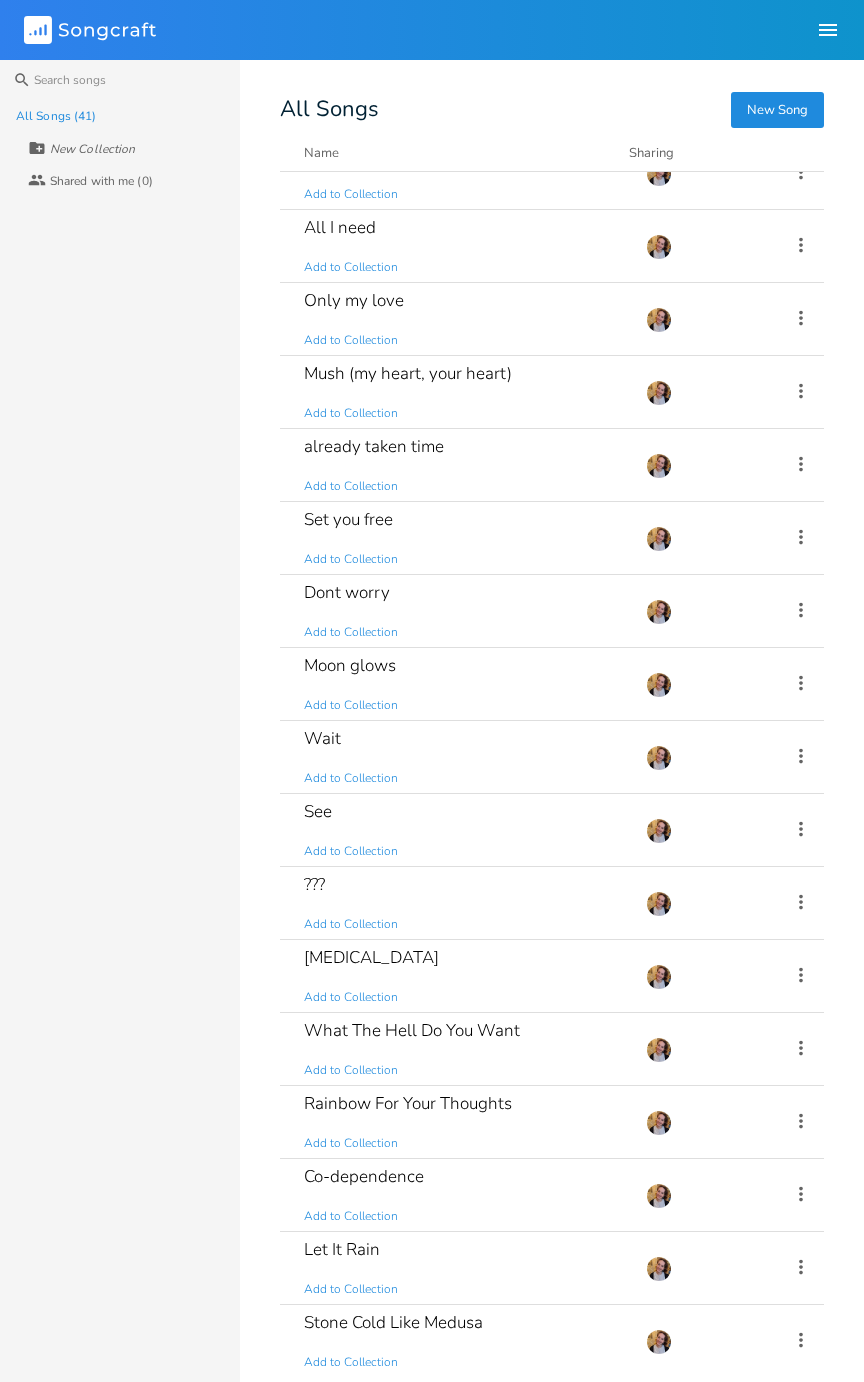 scroll, scrollTop: 762, scrollLeft: 0, axis: vertical 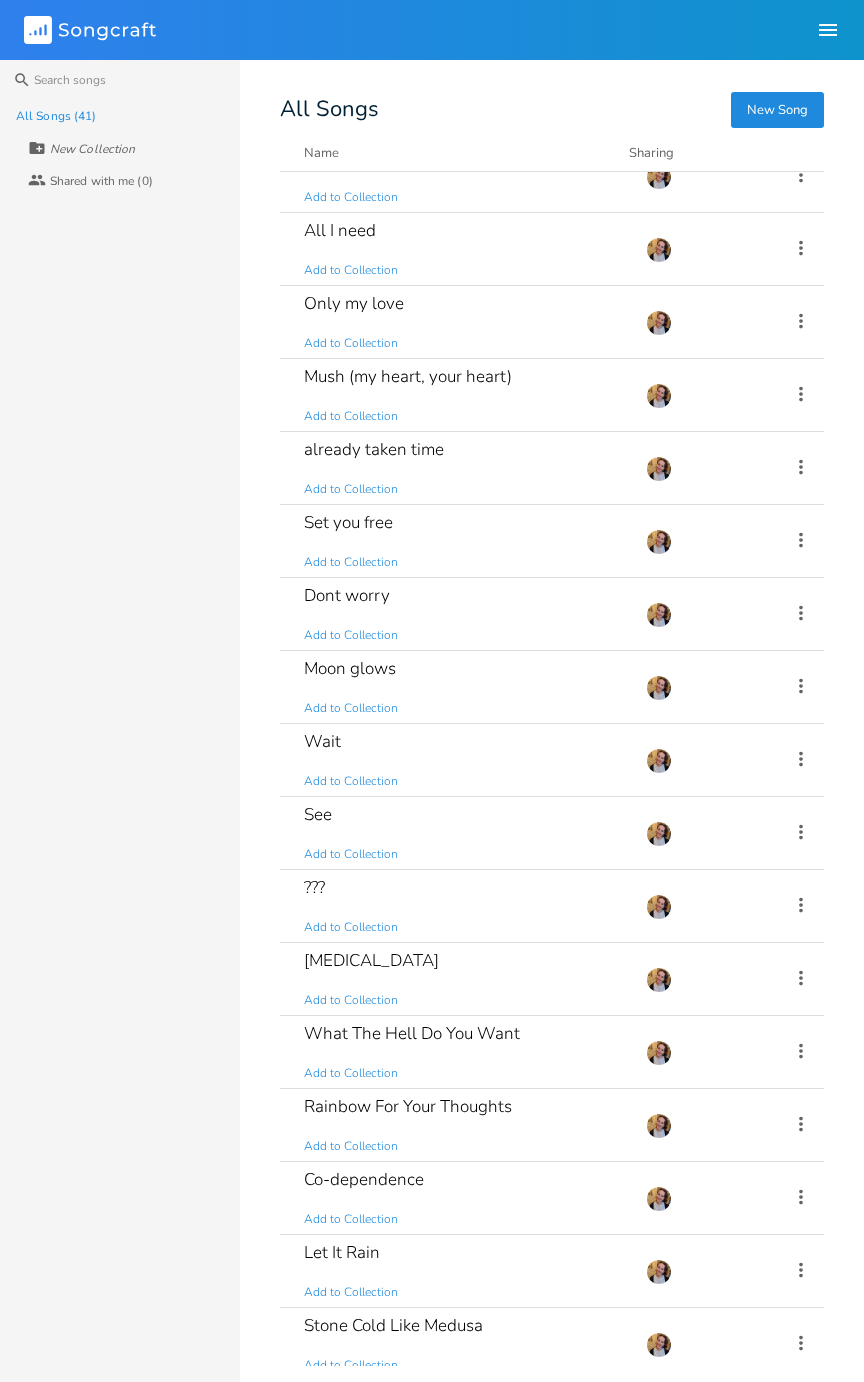 click on "already taken time Add to Collection" at bounding box center [463, 468] 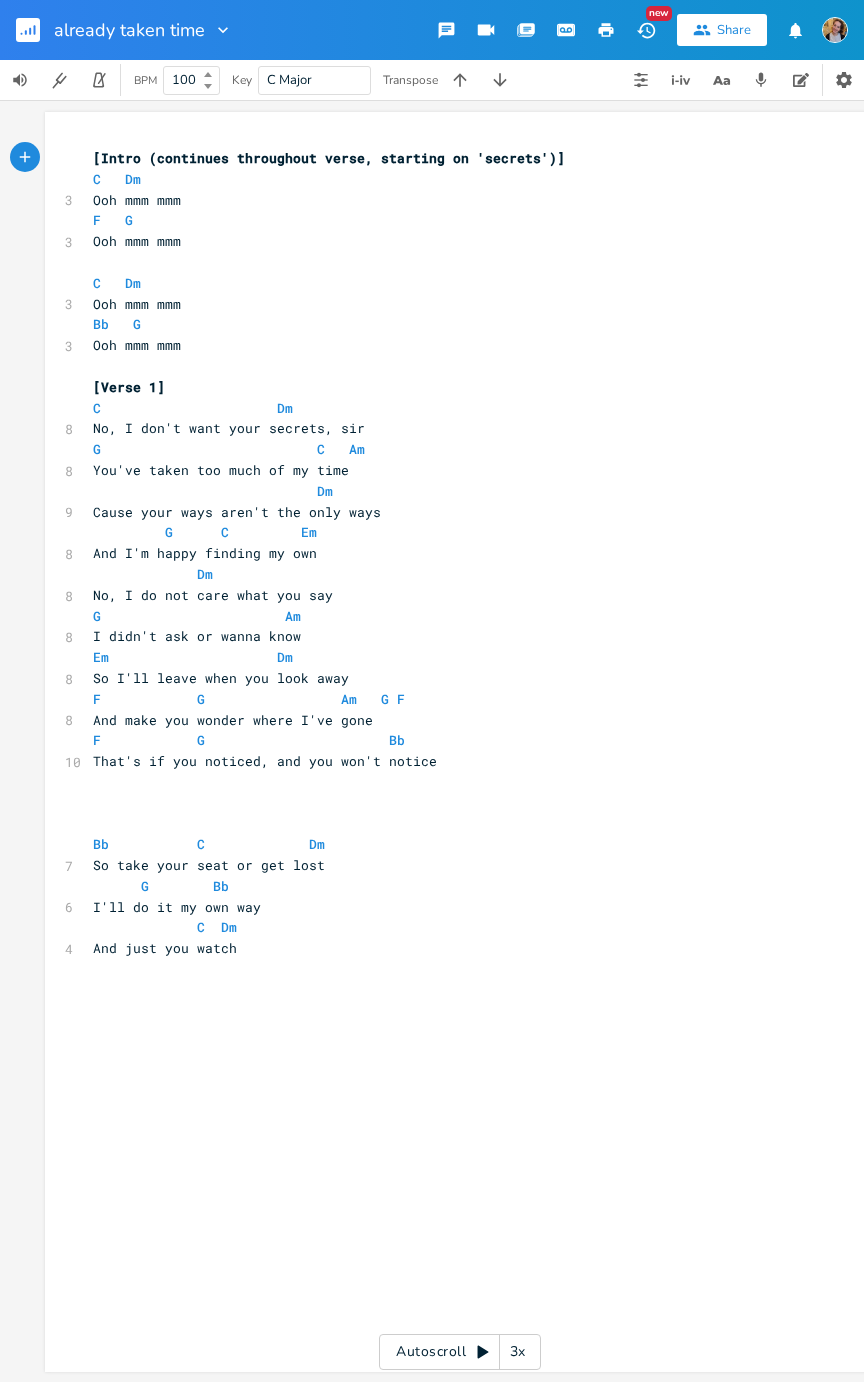 click 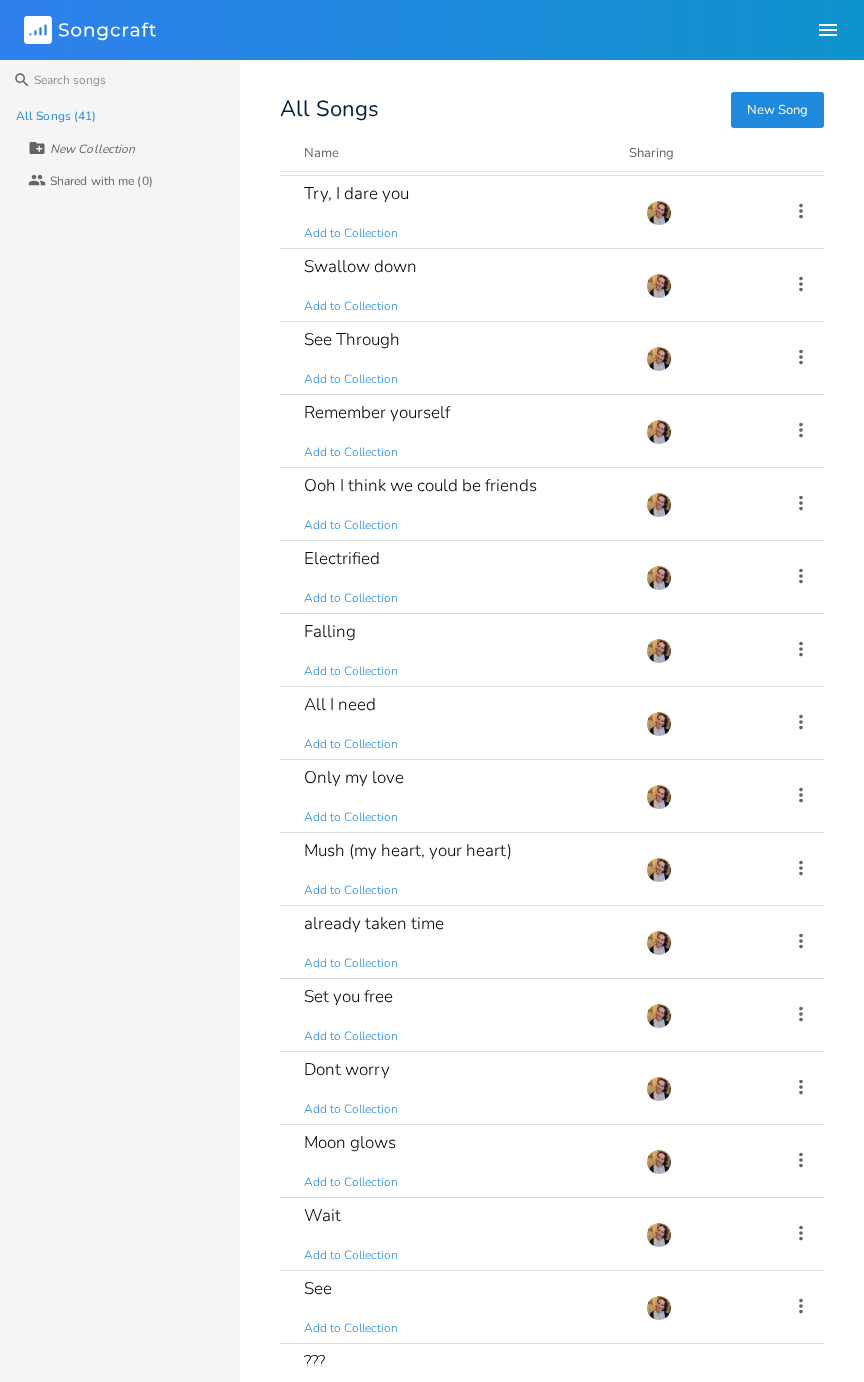 scroll, scrollTop: 324, scrollLeft: 0, axis: vertical 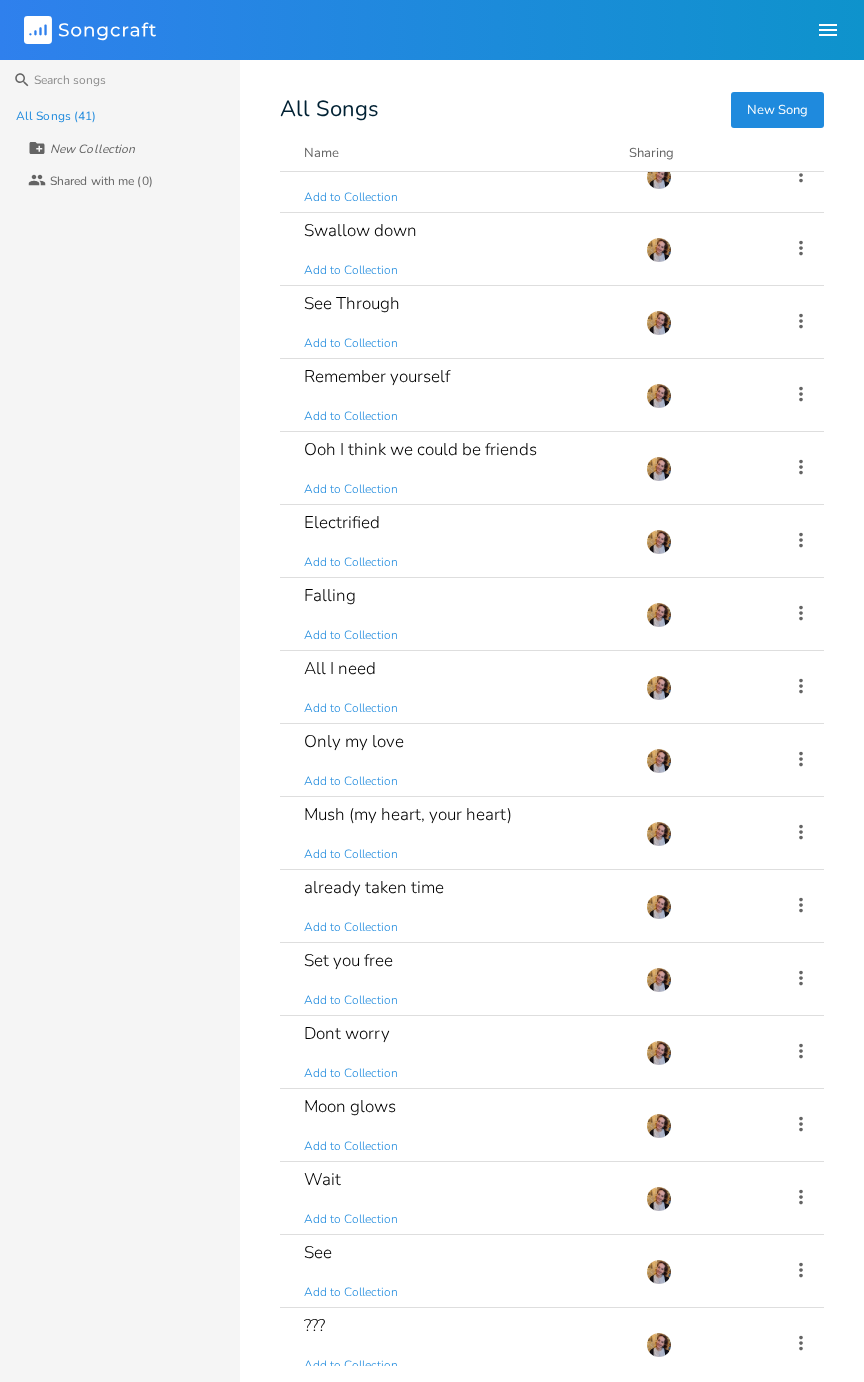 click on "Swallow down Add to Collection" at bounding box center [463, 249] 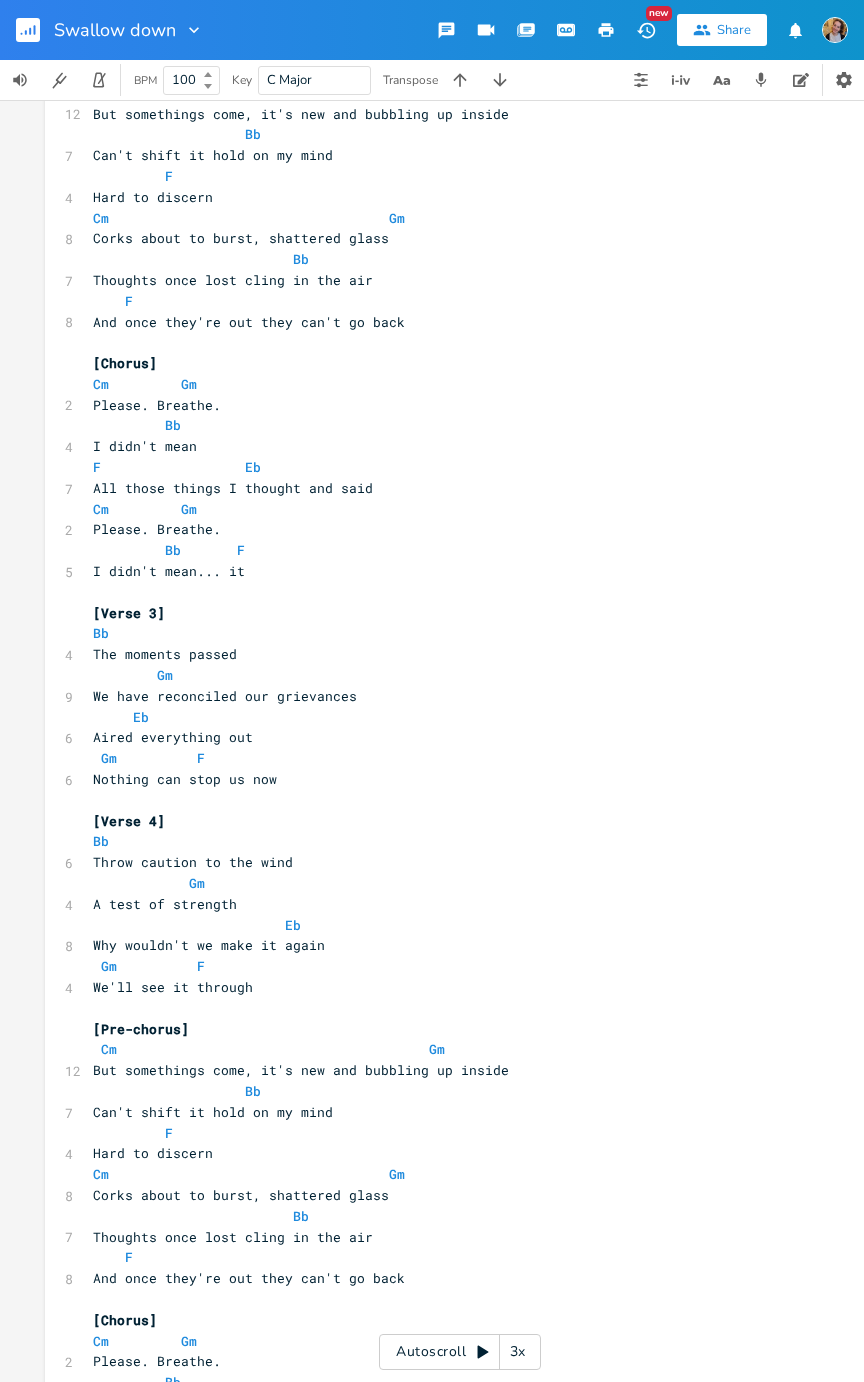 scroll, scrollTop: 527, scrollLeft: 0, axis: vertical 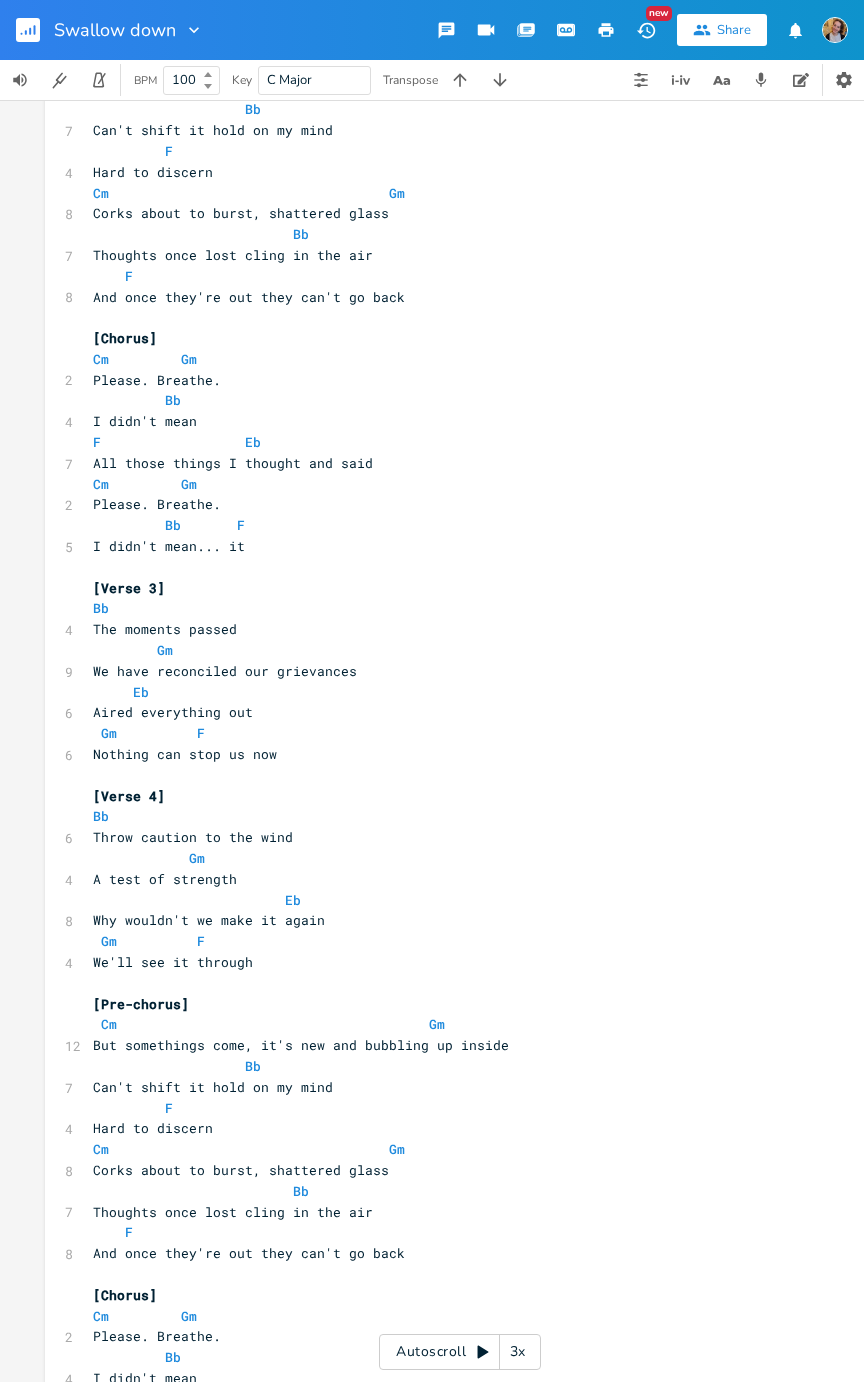 click 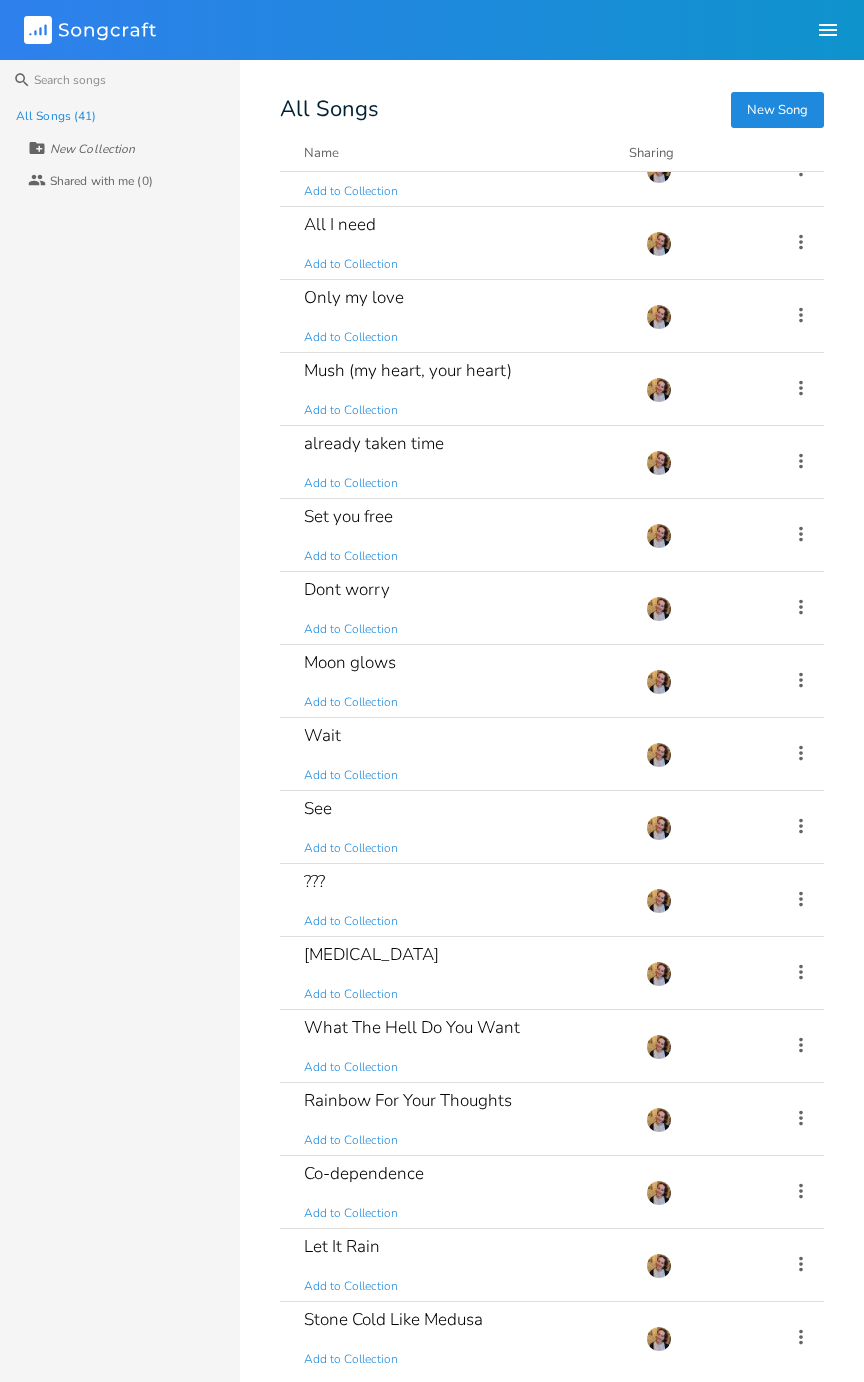 scroll, scrollTop: 740, scrollLeft: 0, axis: vertical 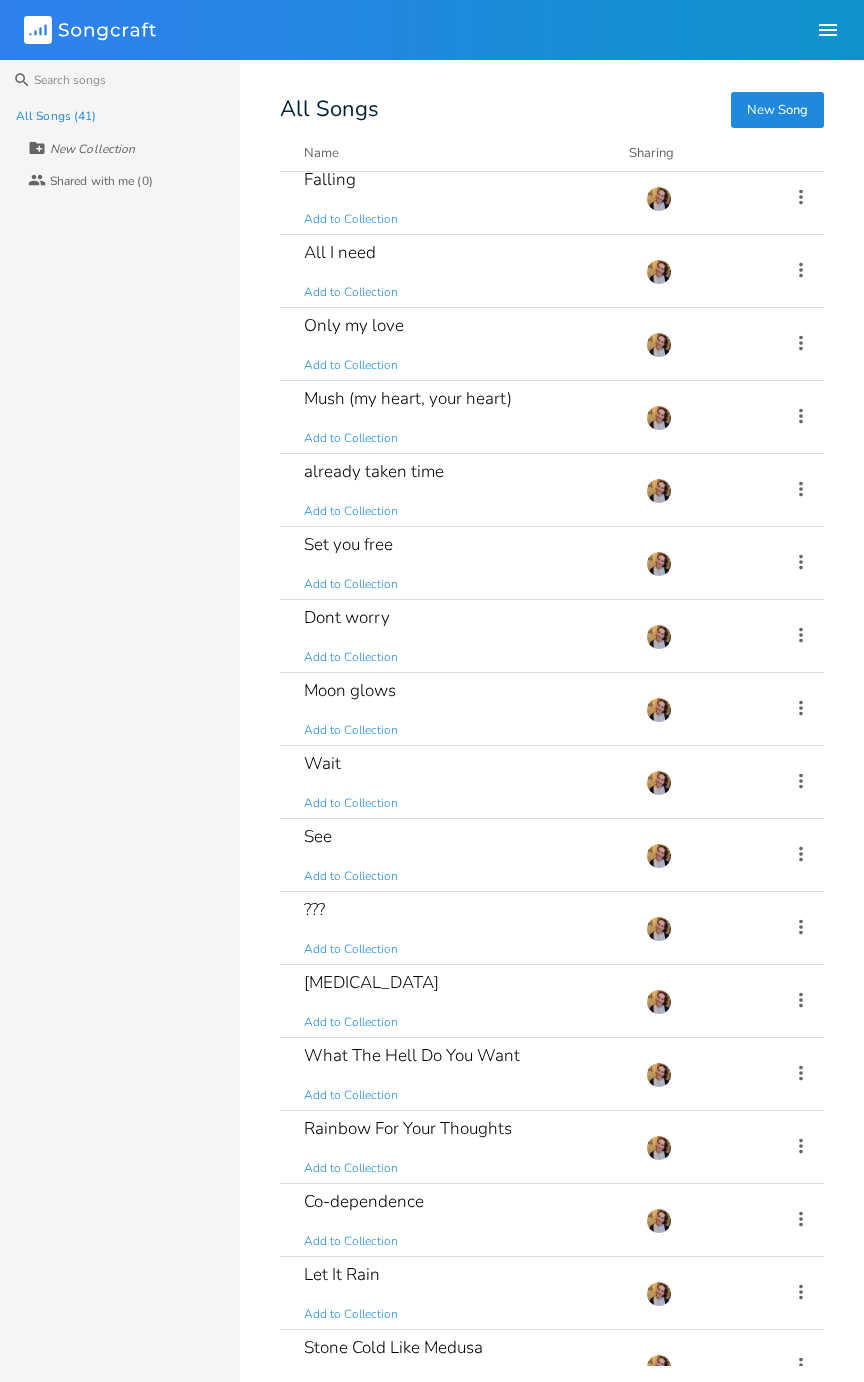 click on "Rainbow For Your Thoughts Add to Collection" at bounding box center (463, 1147) 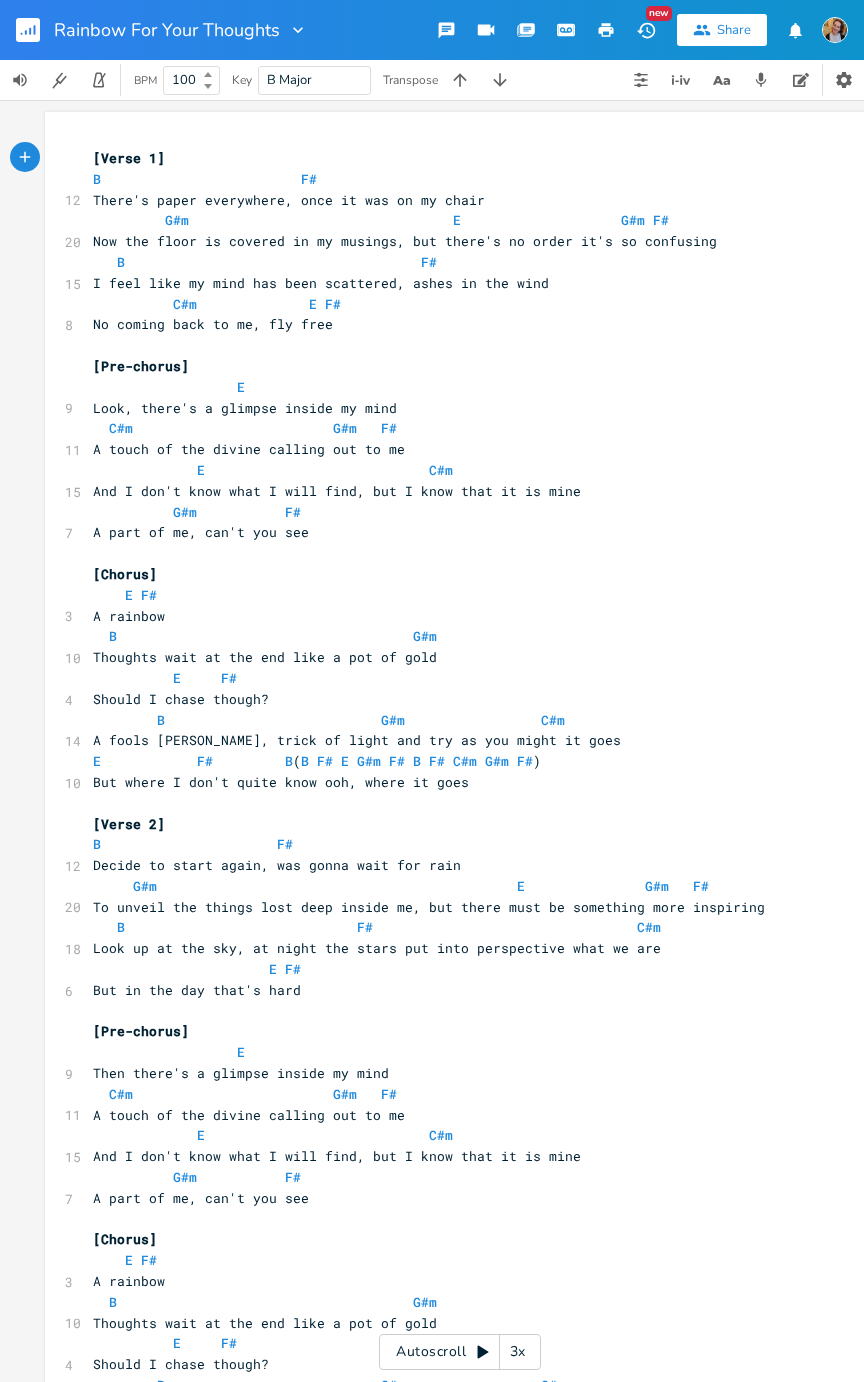 click on "Rainbow For Your Thoughts" at bounding box center [154, 30] 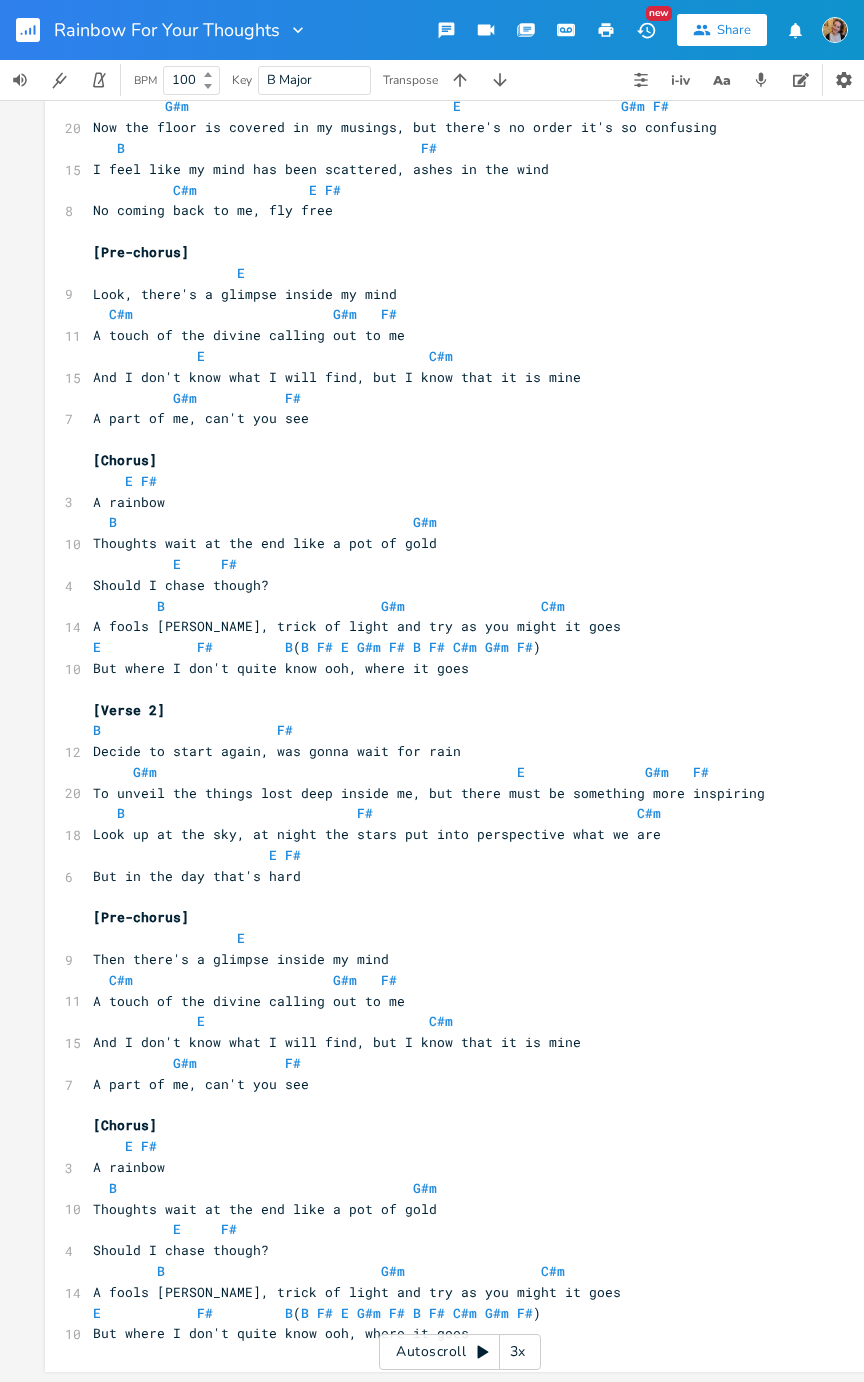 scroll, scrollTop: 128, scrollLeft: 0, axis: vertical 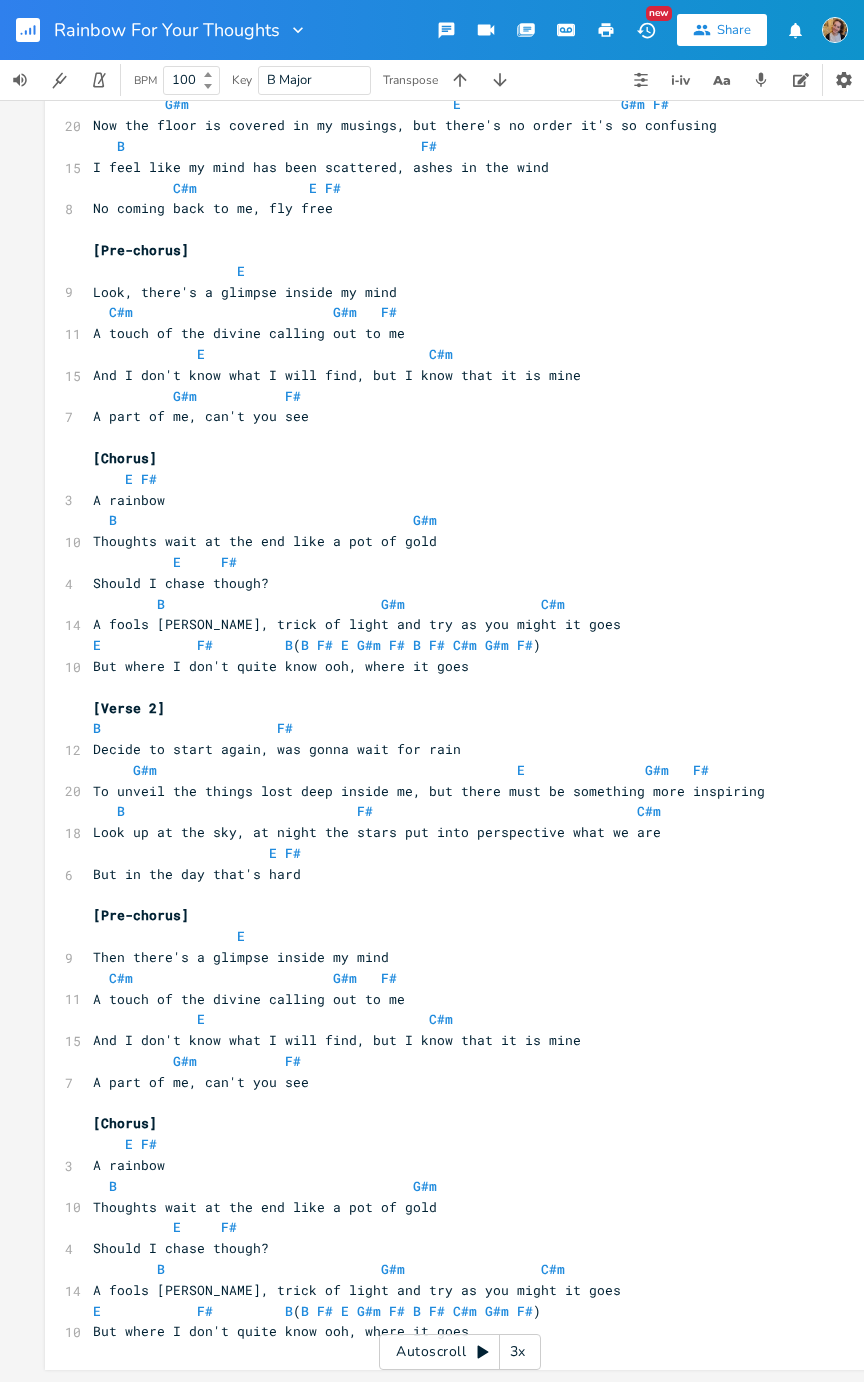 click 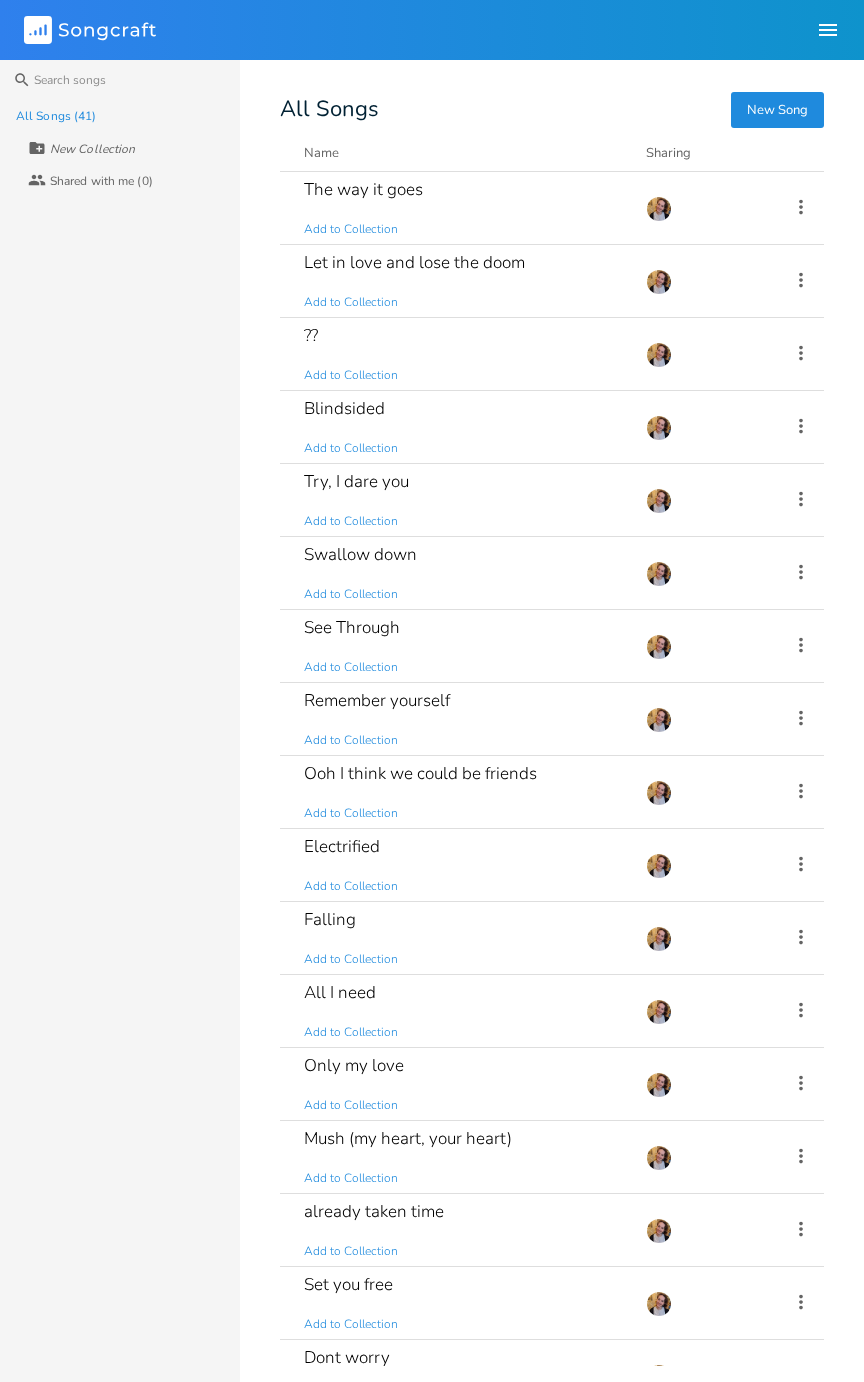 scroll, scrollTop: 0, scrollLeft: 0, axis: both 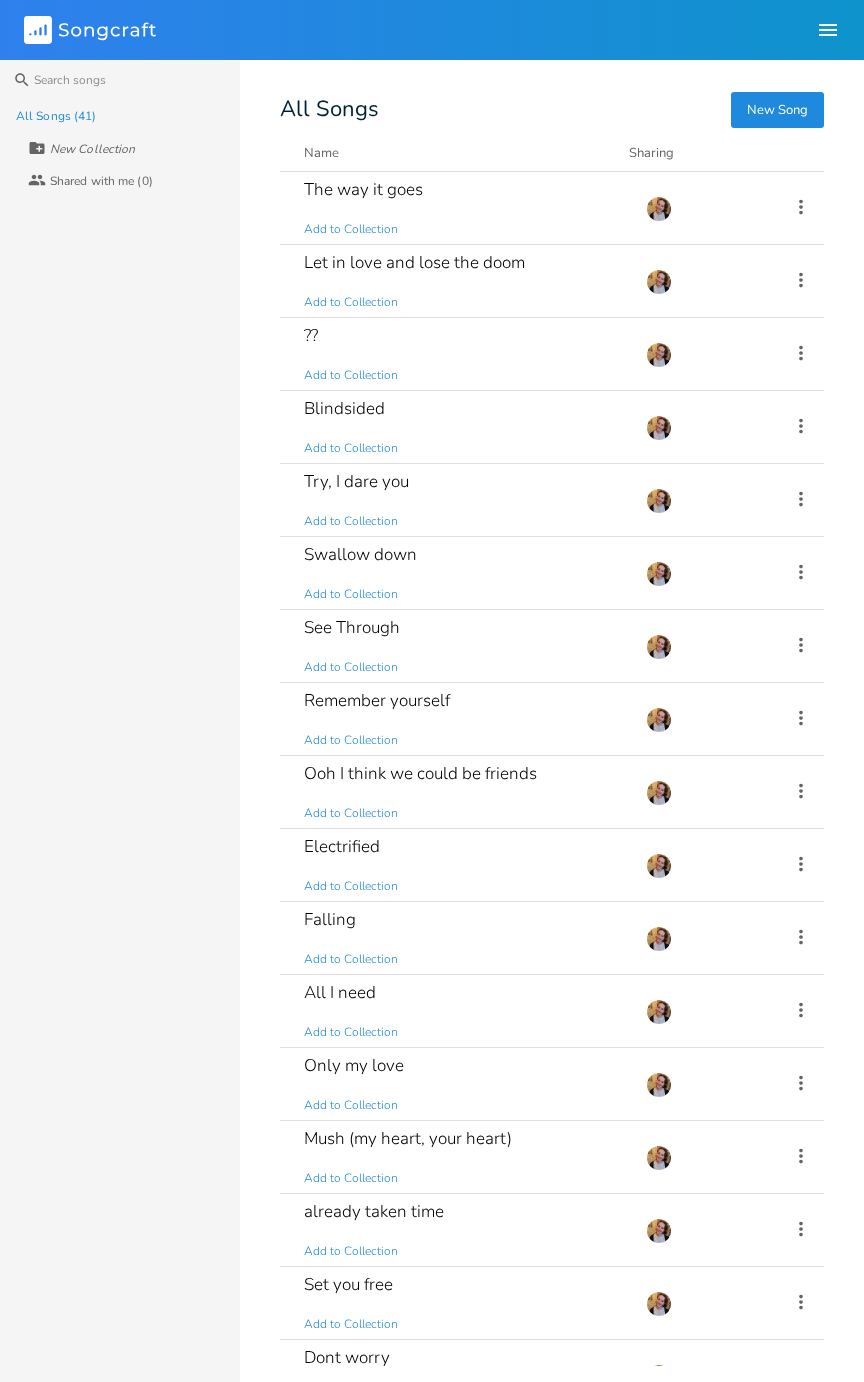 click on "All I need Add to Collection" at bounding box center [463, 1011] 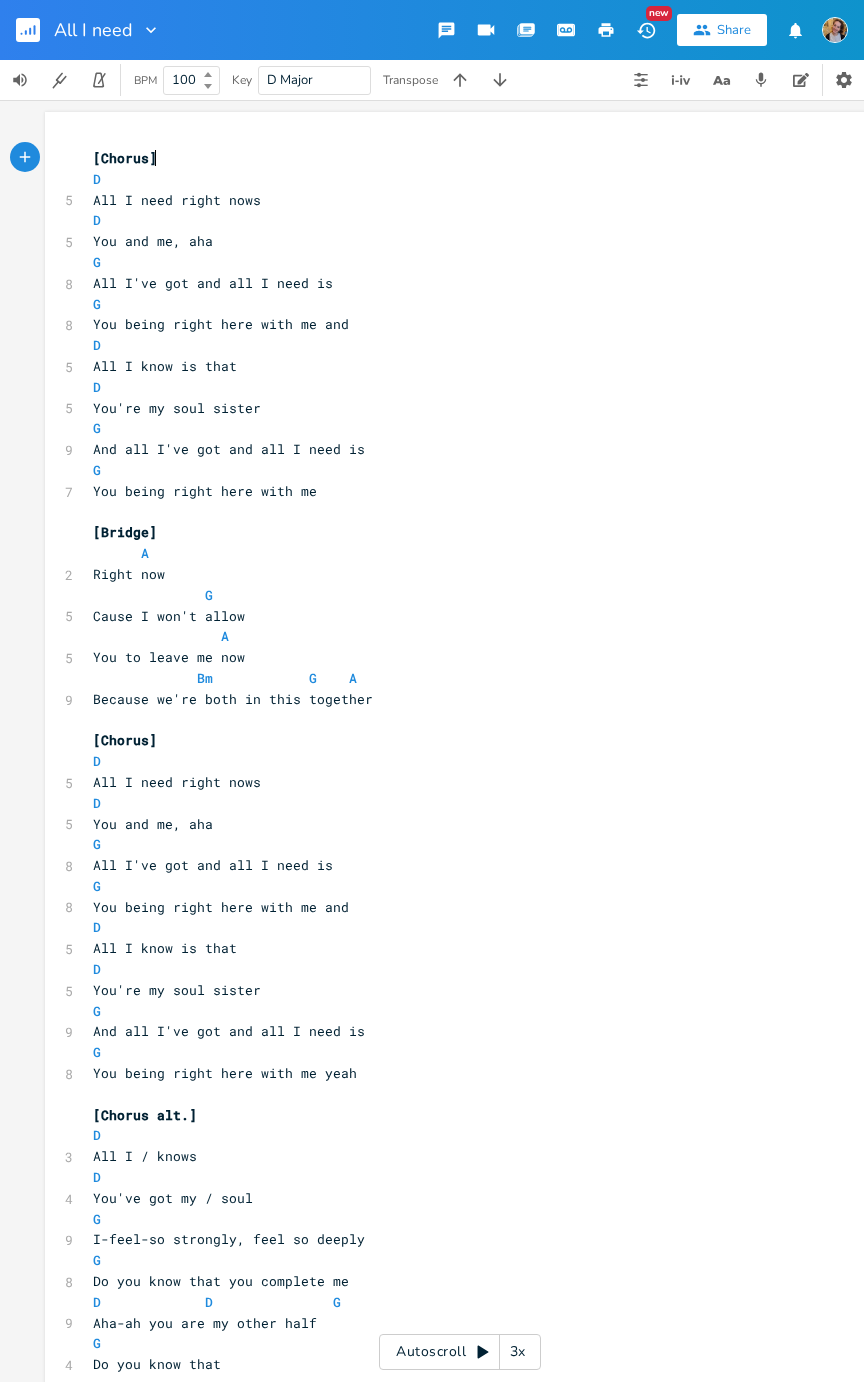 click 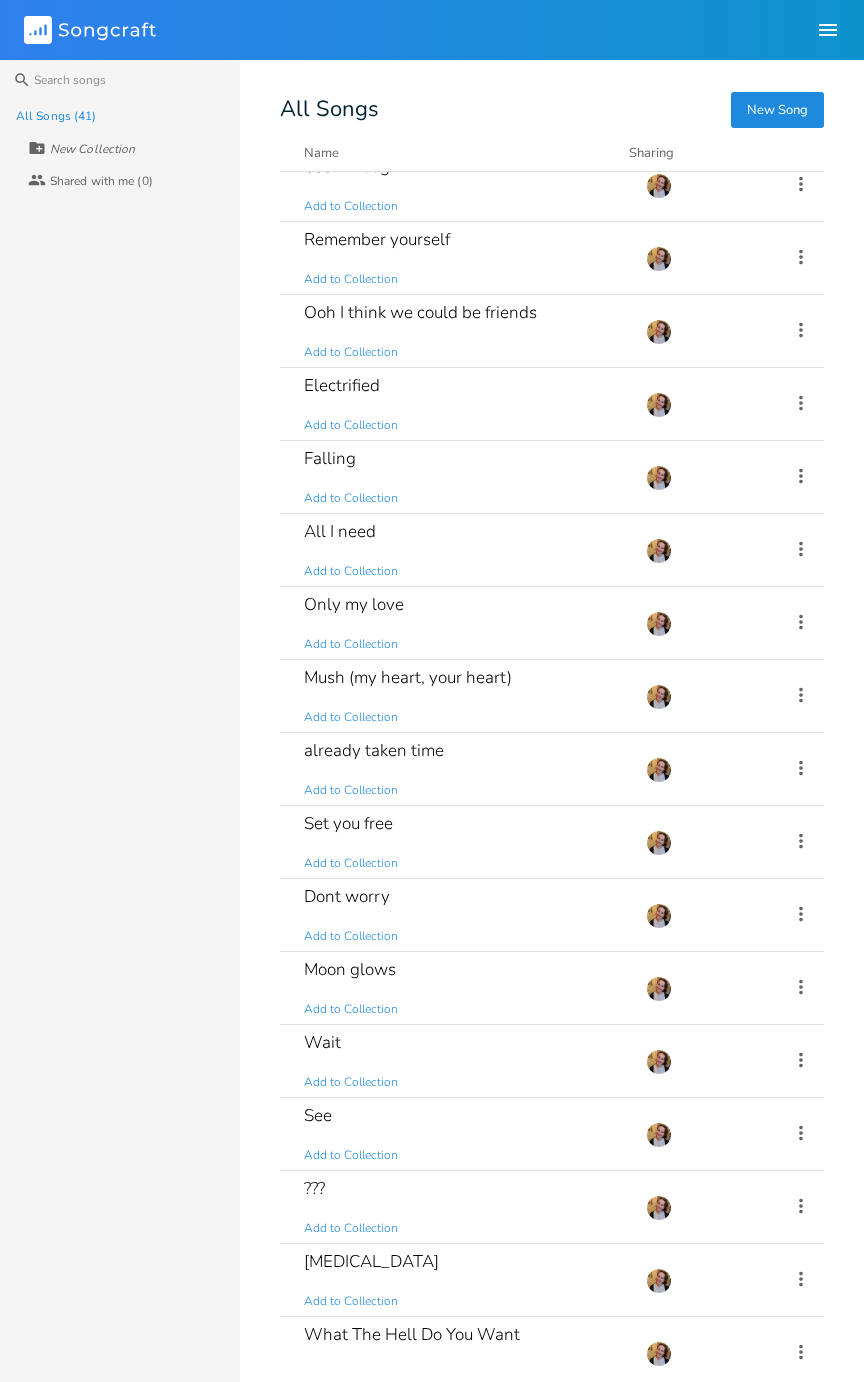 scroll, scrollTop: 624, scrollLeft: 0, axis: vertical 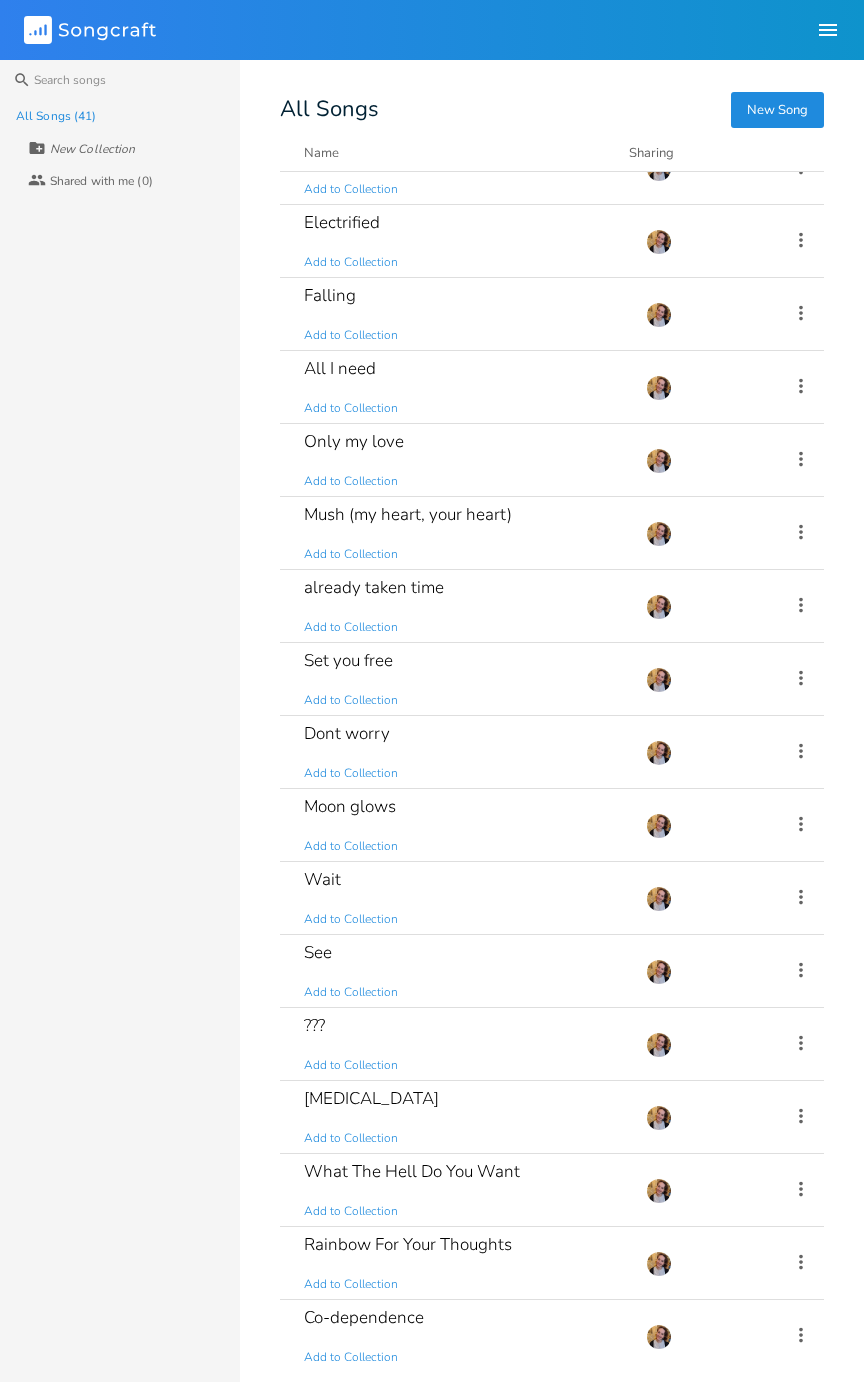 click on "Set you free Add to Collection" at bounding box center [463, 679] 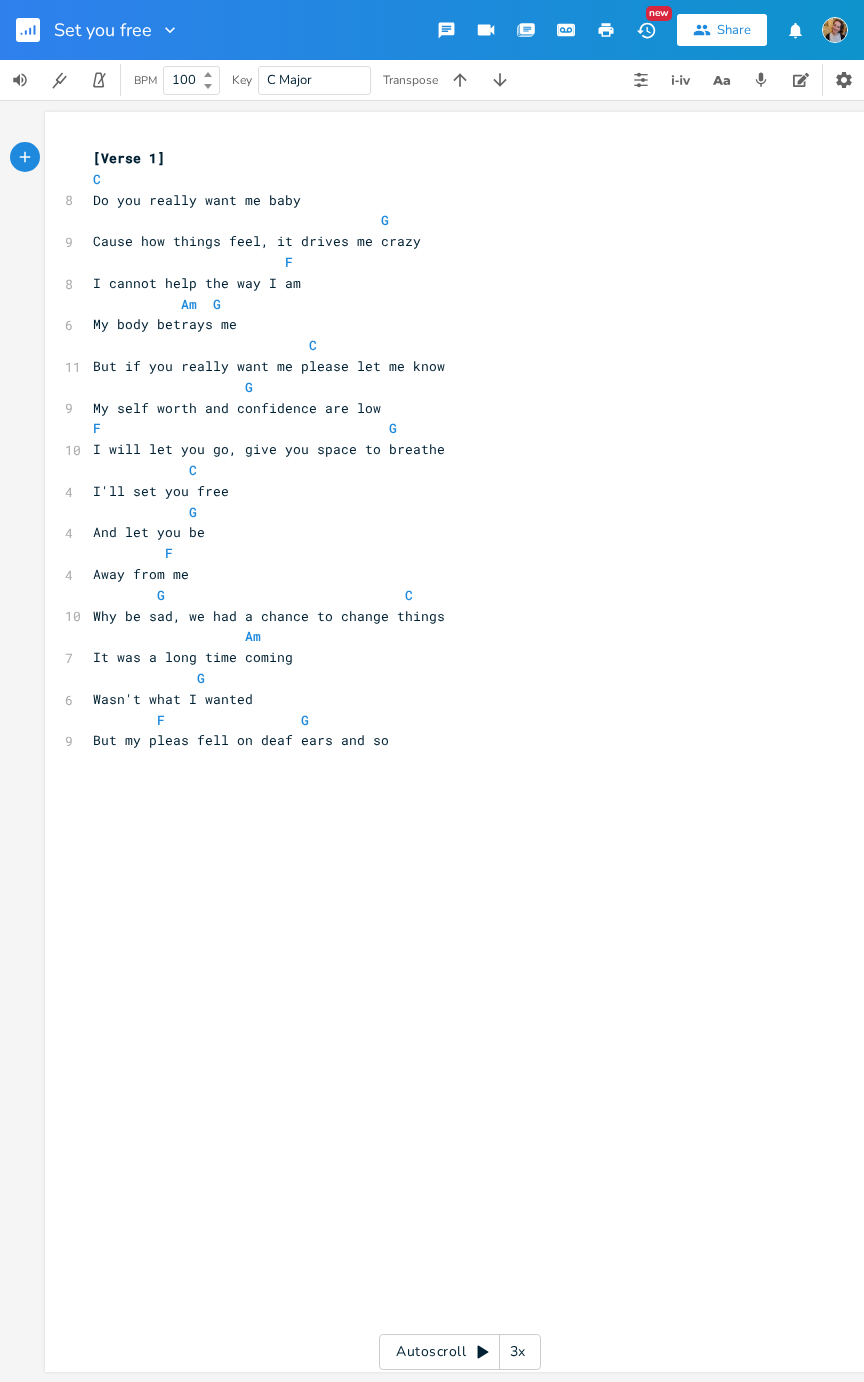 click on "Set you free" at bounding box center (90, 30) 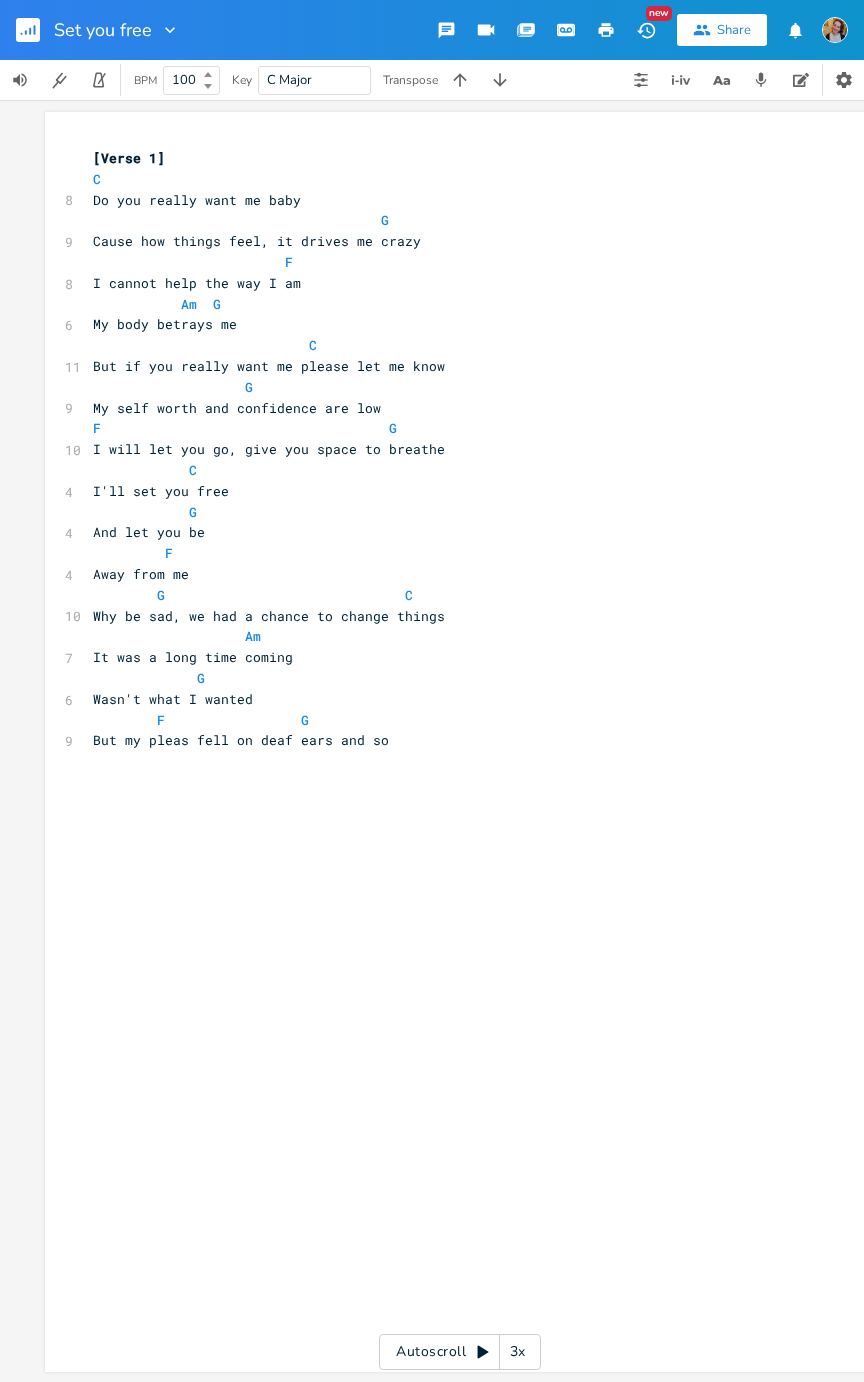 click 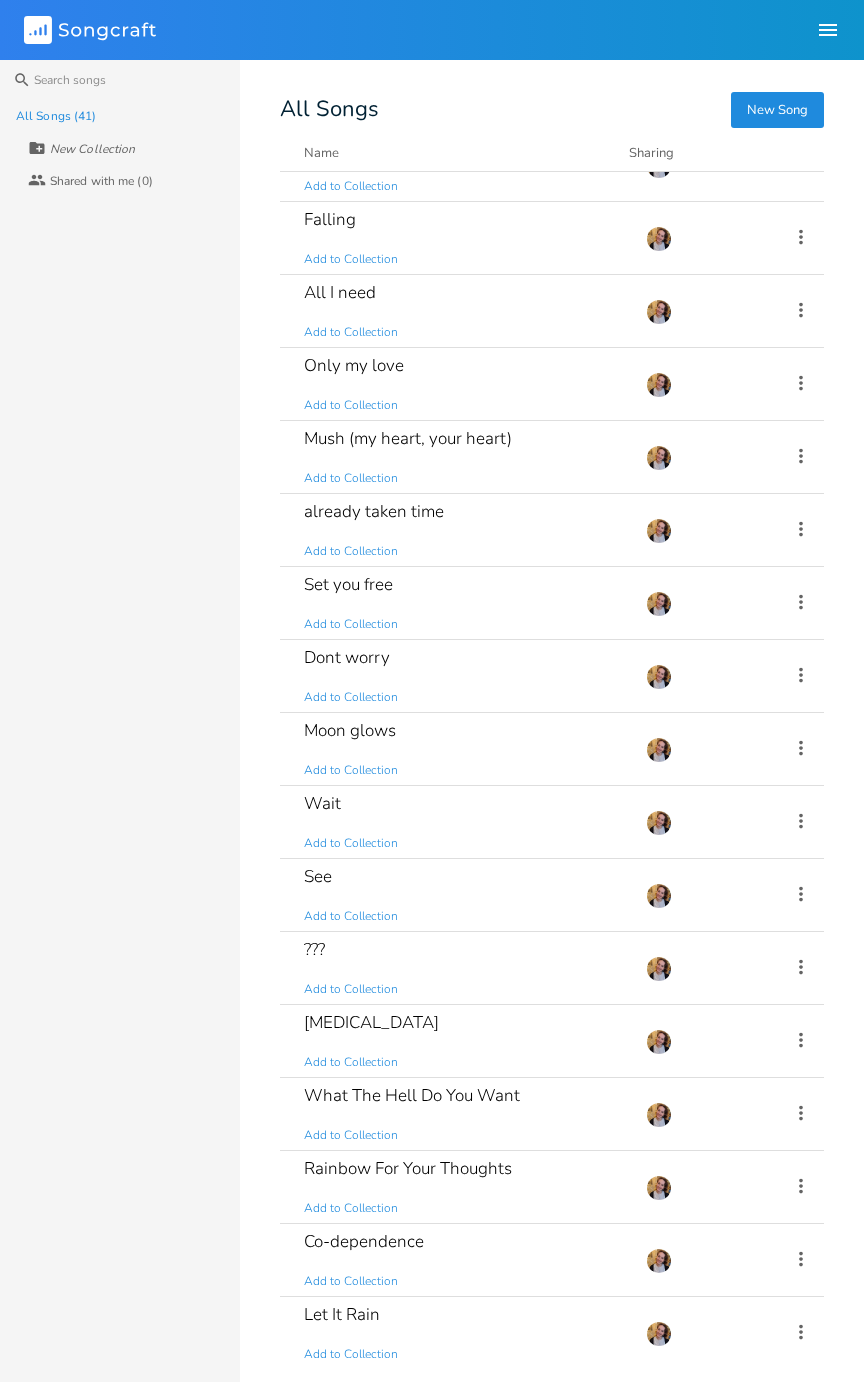 scroll, scrollTop: 706, scrollLeft: 0, axis: vertical 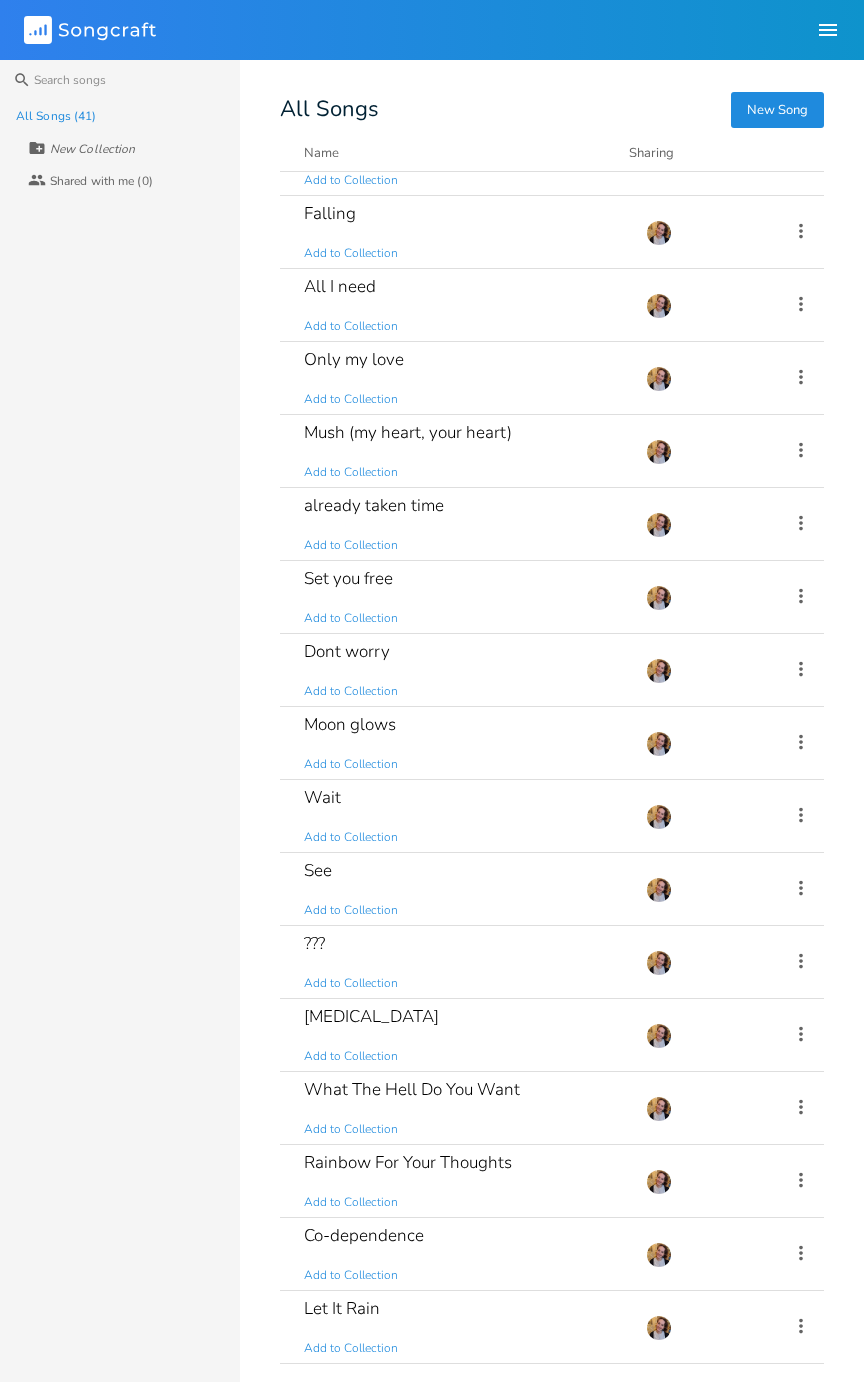 click on "Dont worry  Add to Collection" at bounding box center (463, 670) 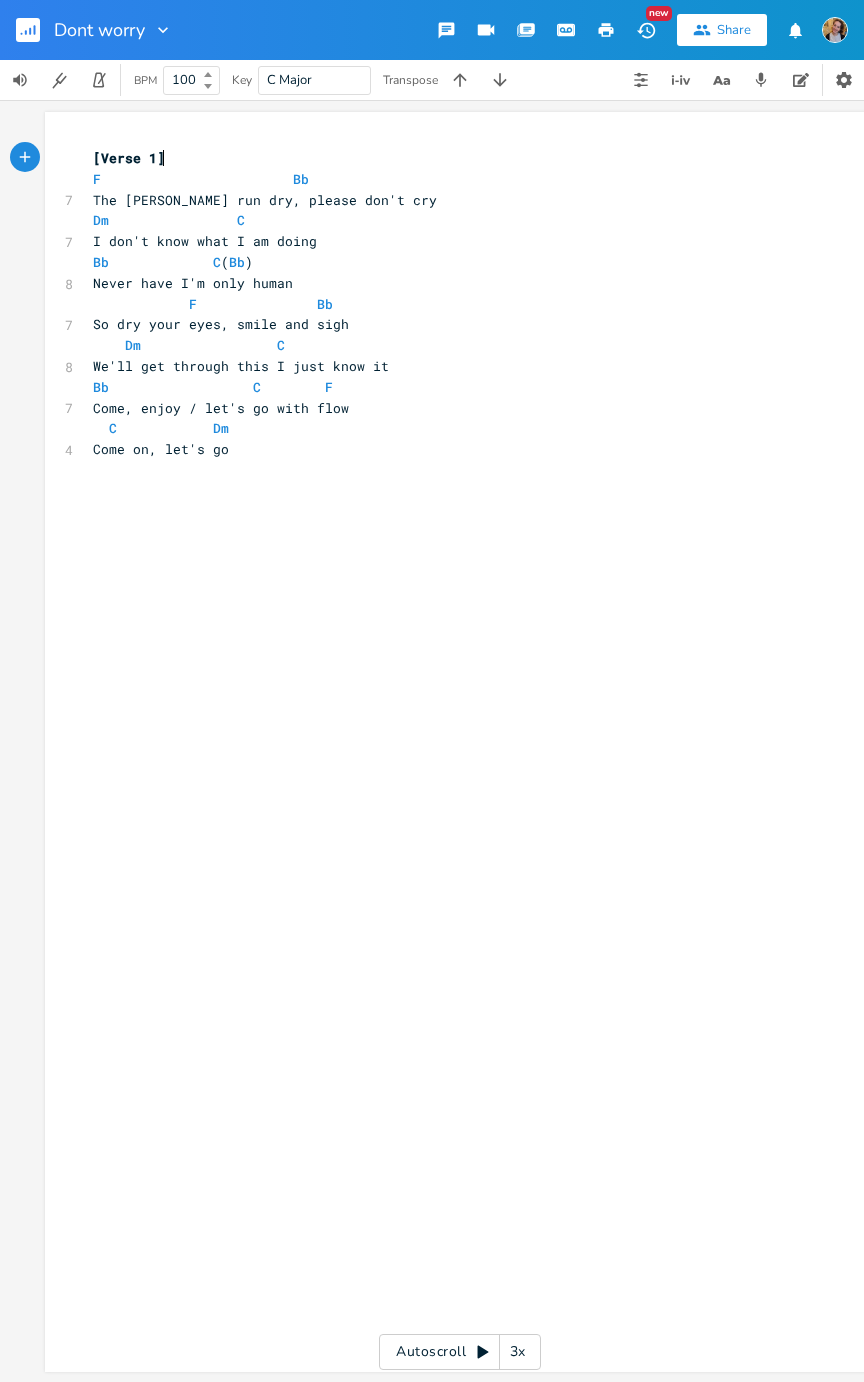 click 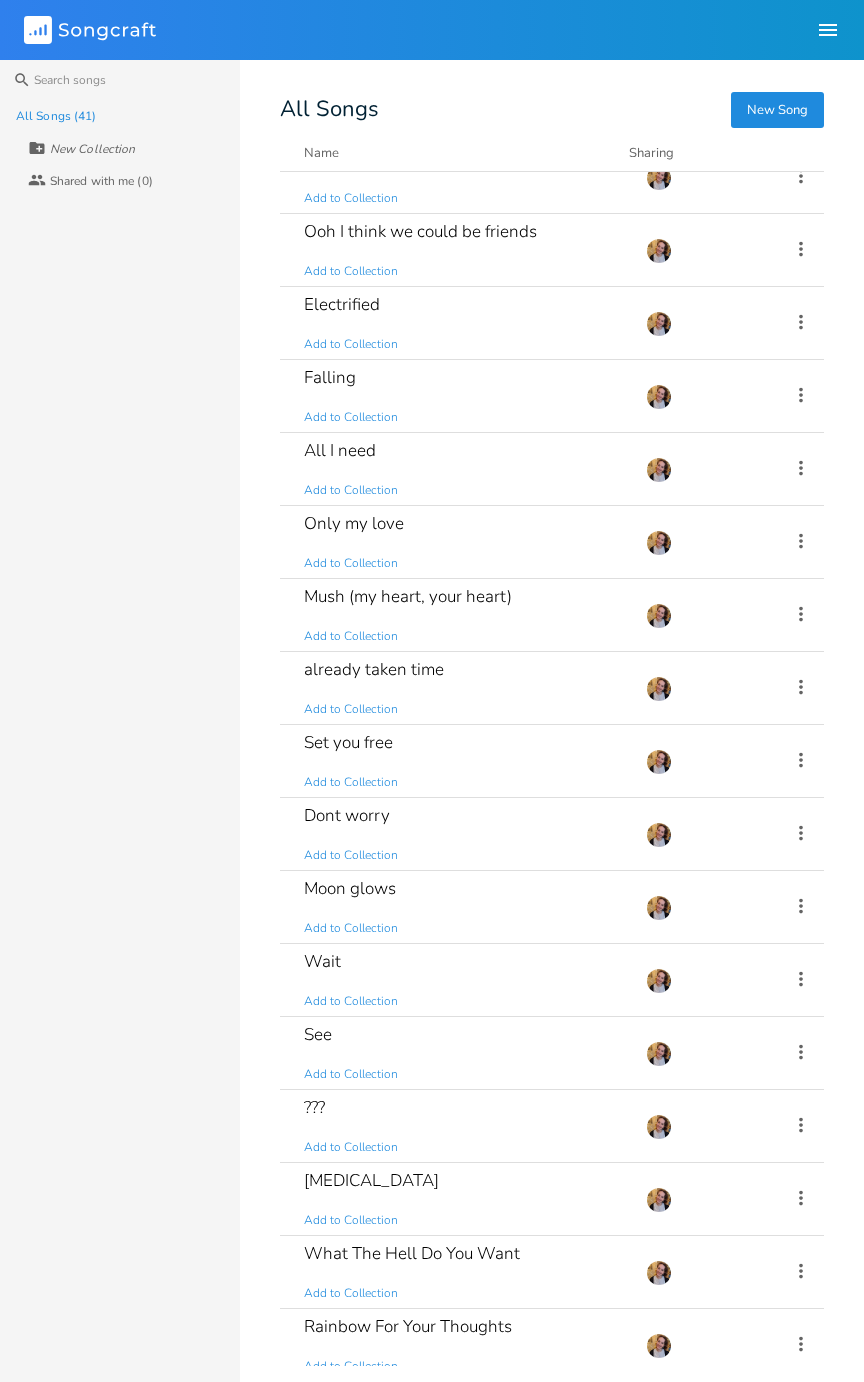 scroll, scrollTop: 552, scrollLeft: 0, axis: vertical 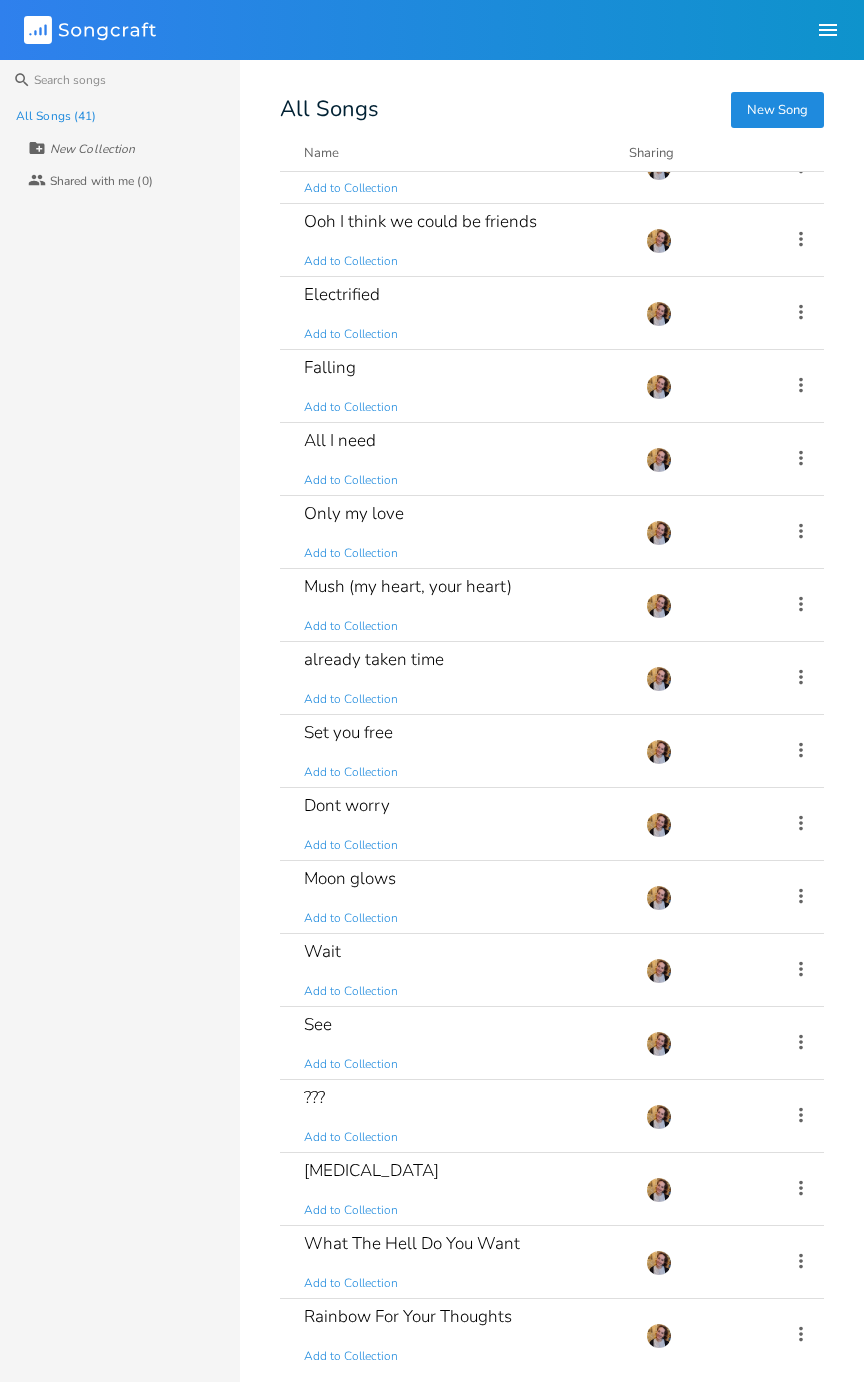 click on "Moon glows Add to Collection" at bounding box center (463, 897) 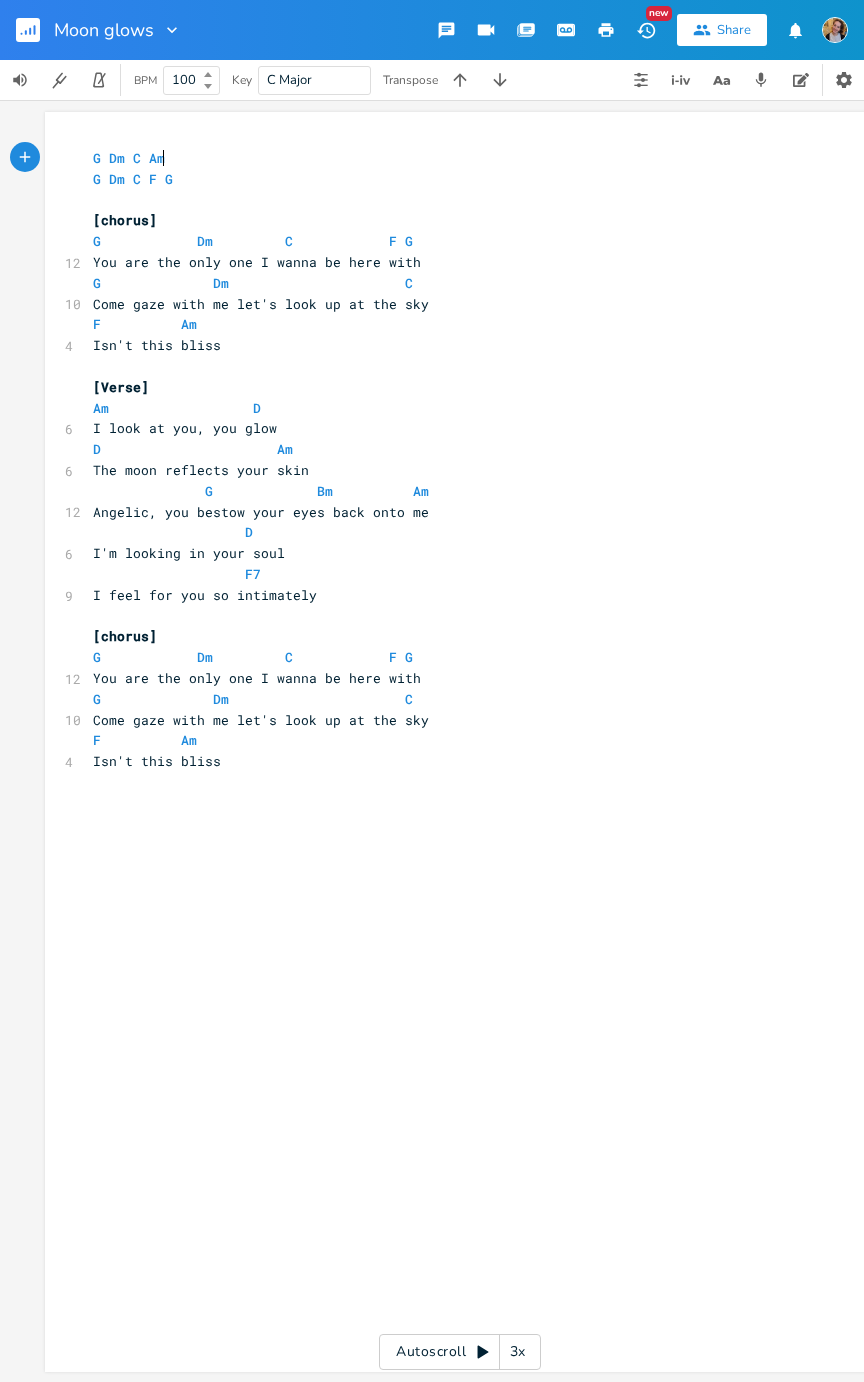 click at bounding box center (36, 30) 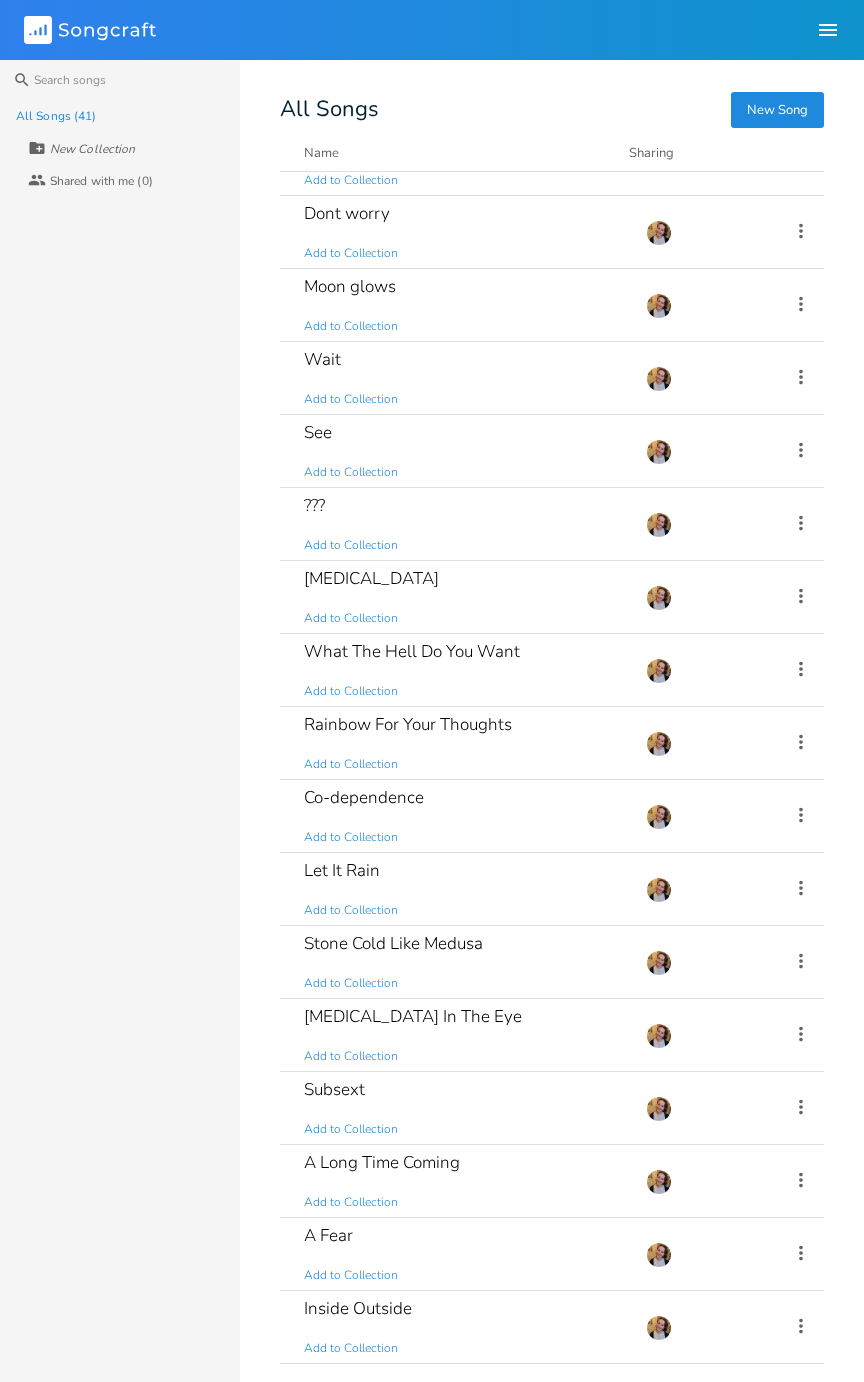 scroll, scrollTop: 1140, scrollLeft: 0, axis: vertical 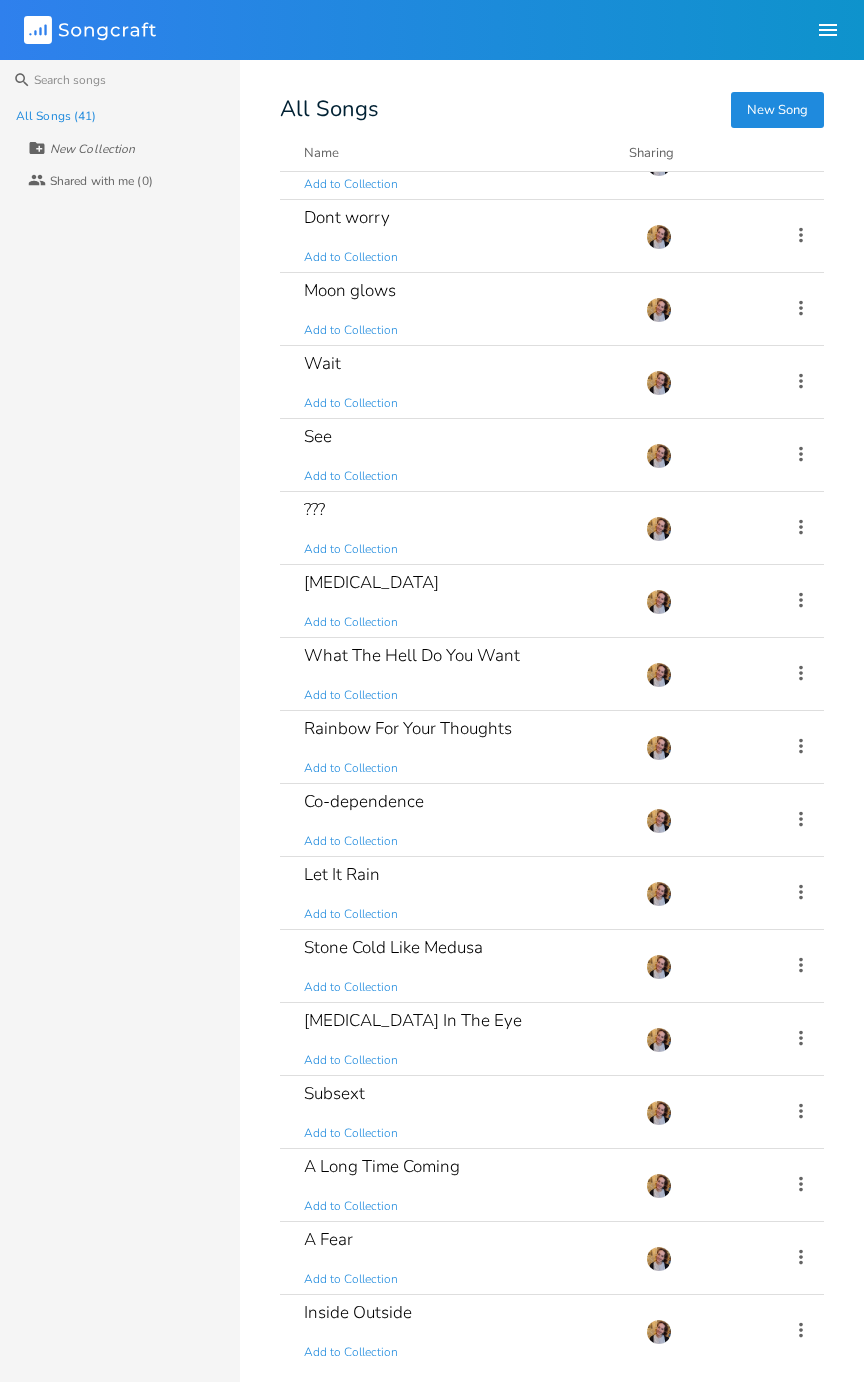 click on "Co-dependence Add to Collection" at bounding box center (463, 820) 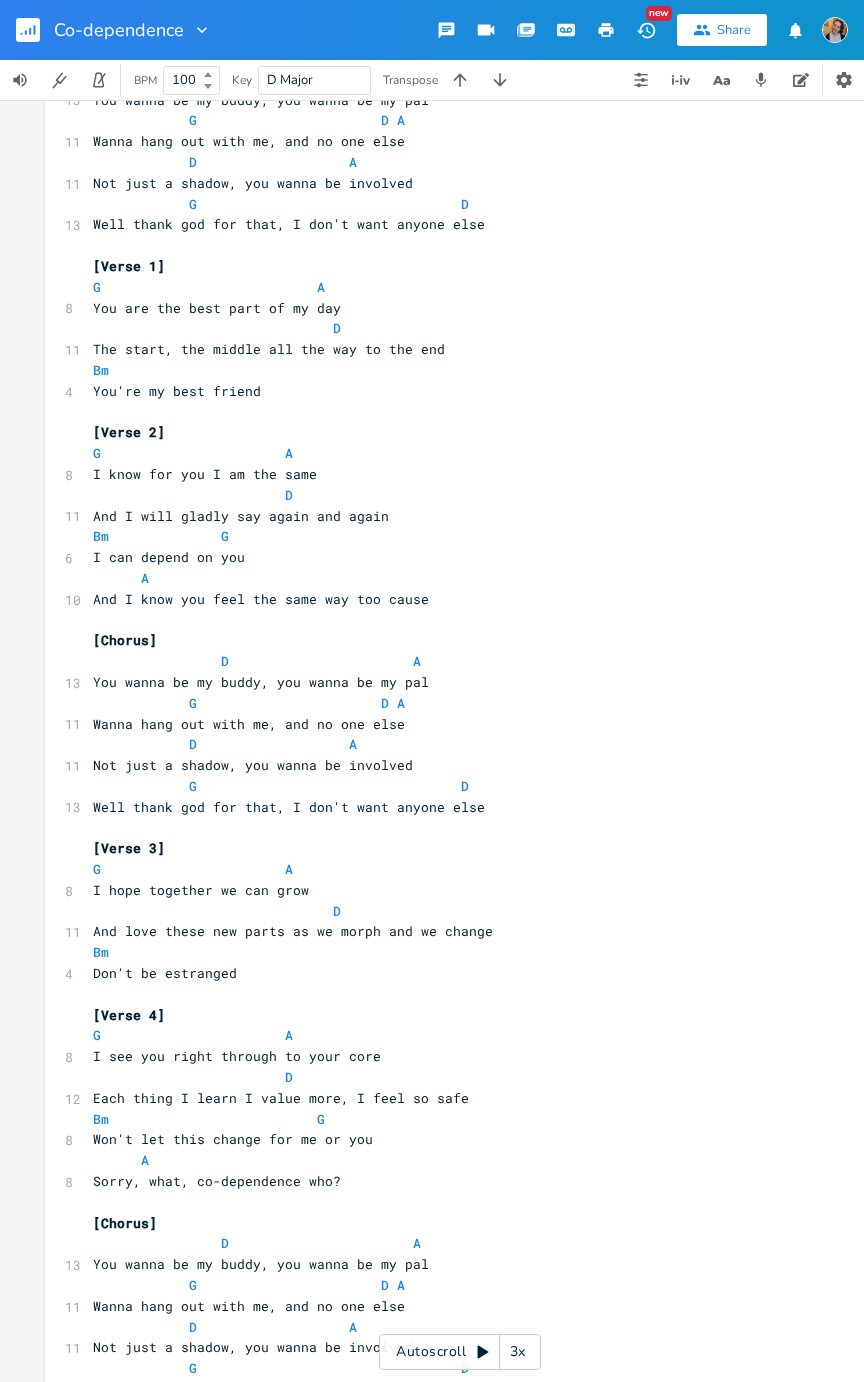 scroll, scrollTop: 232, scrollLeft: 0, axis: vertical 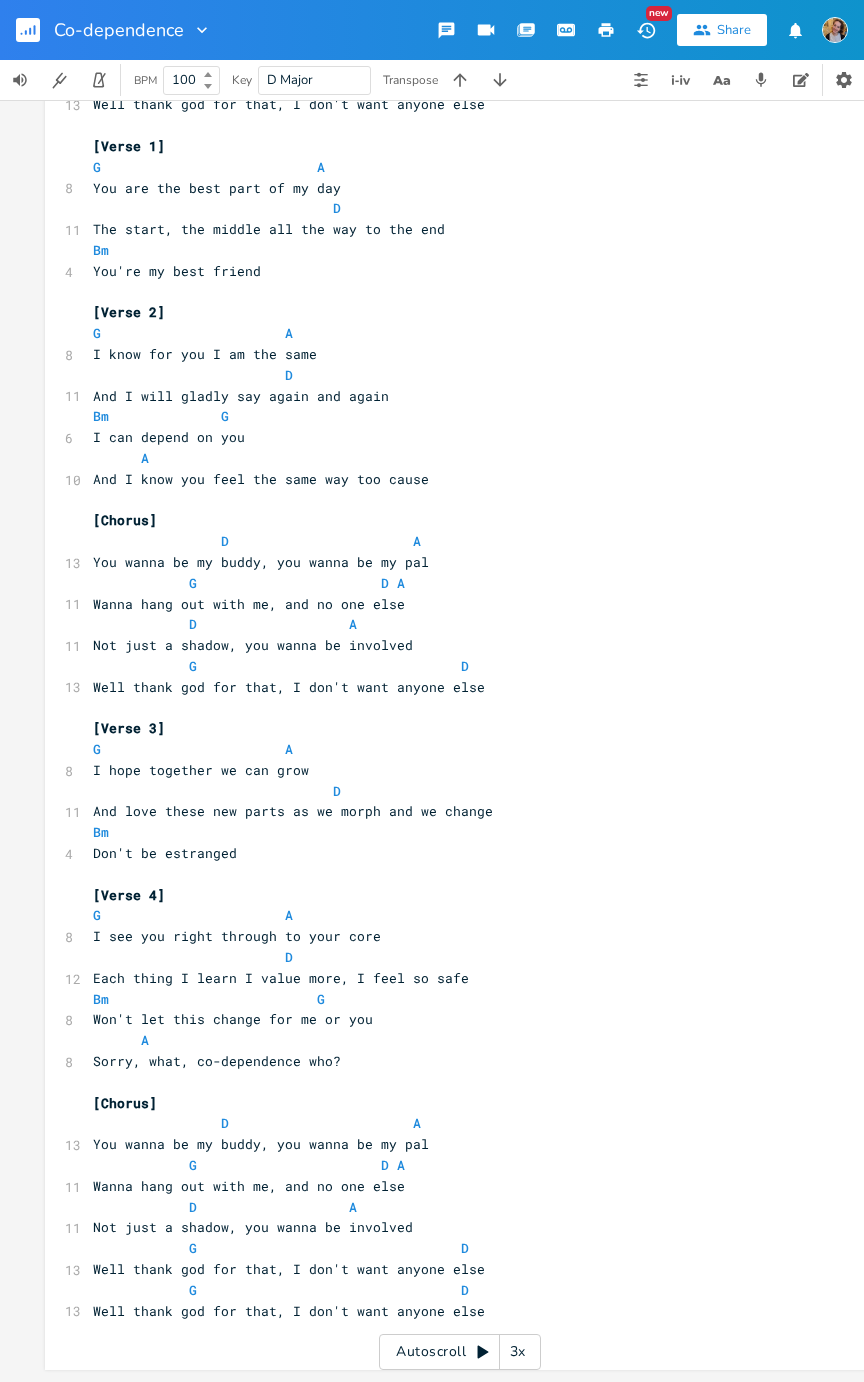 click 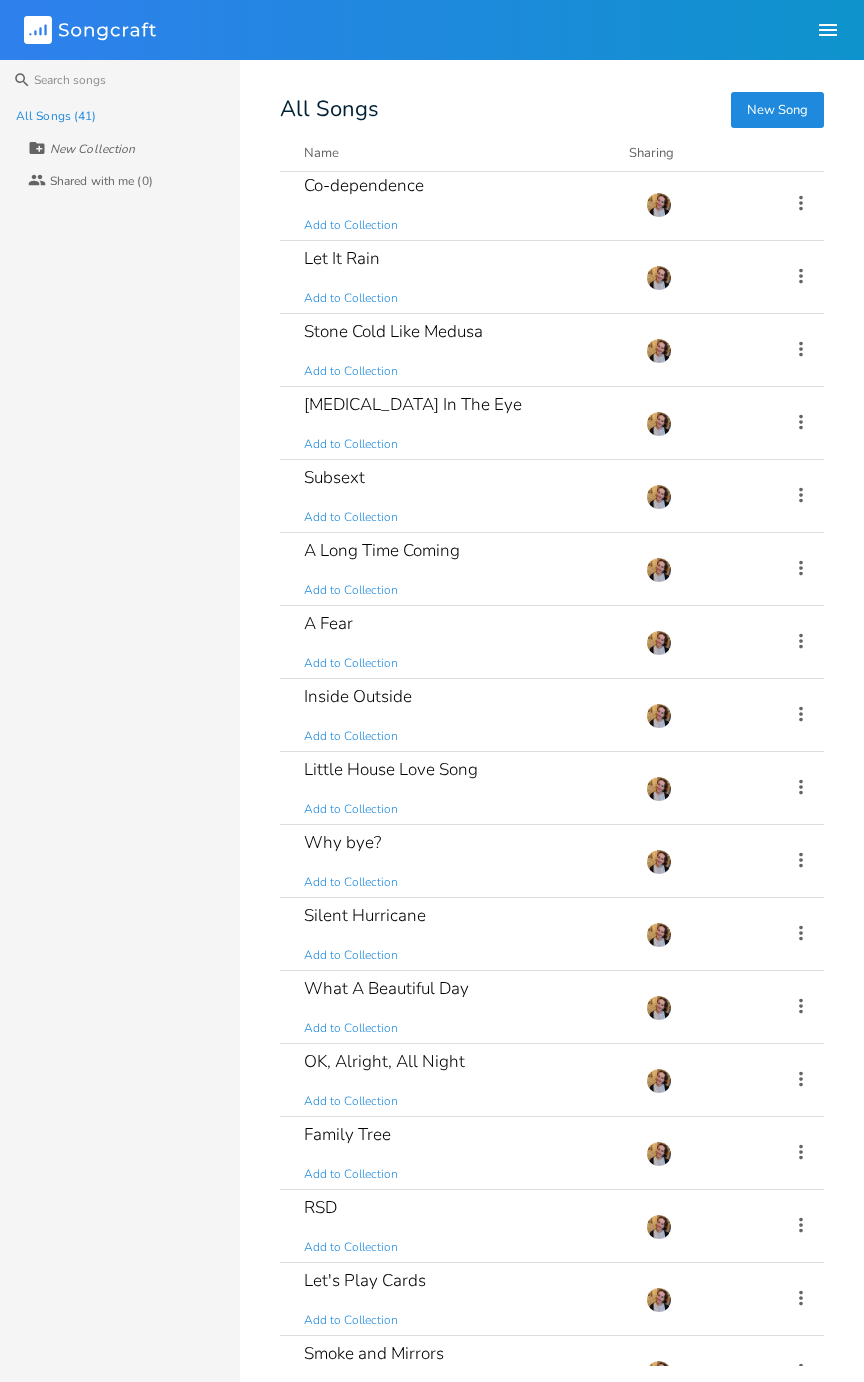 scroll, scrollTop: 1791, scrollLeft: 0, axis: vertical 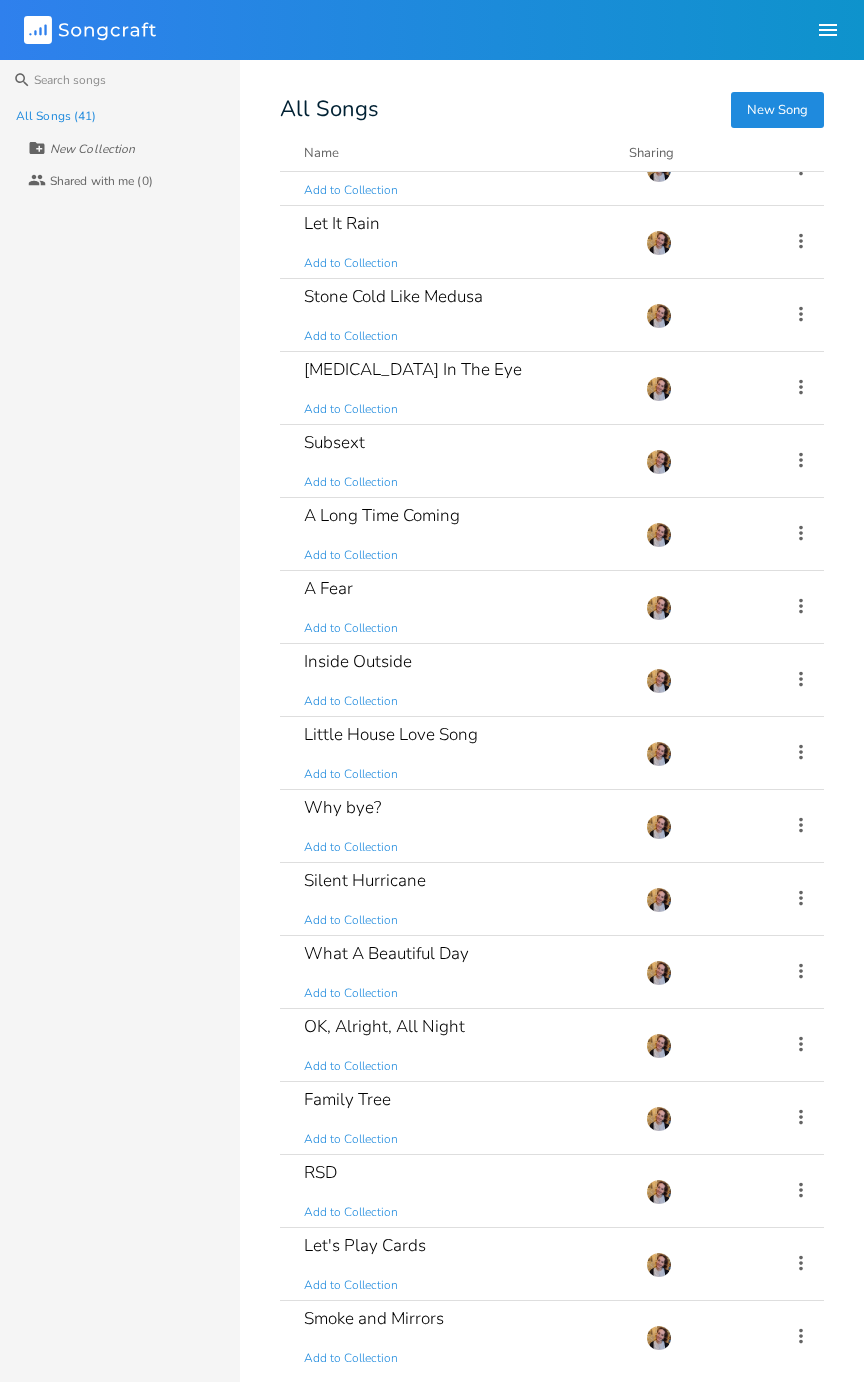 click on "Silent Hurricane Add to Collection" at bounding box center (463, 899) 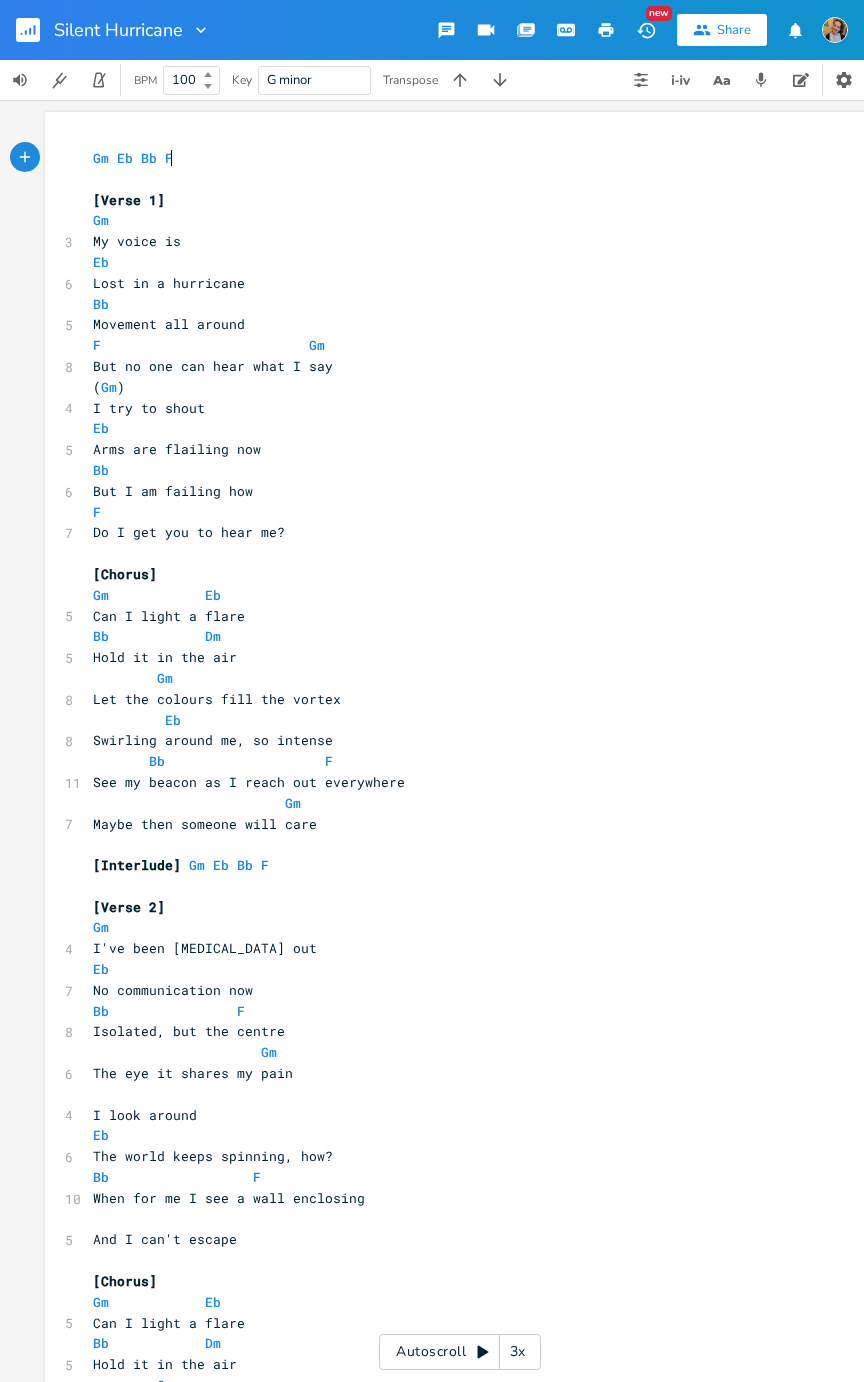 click 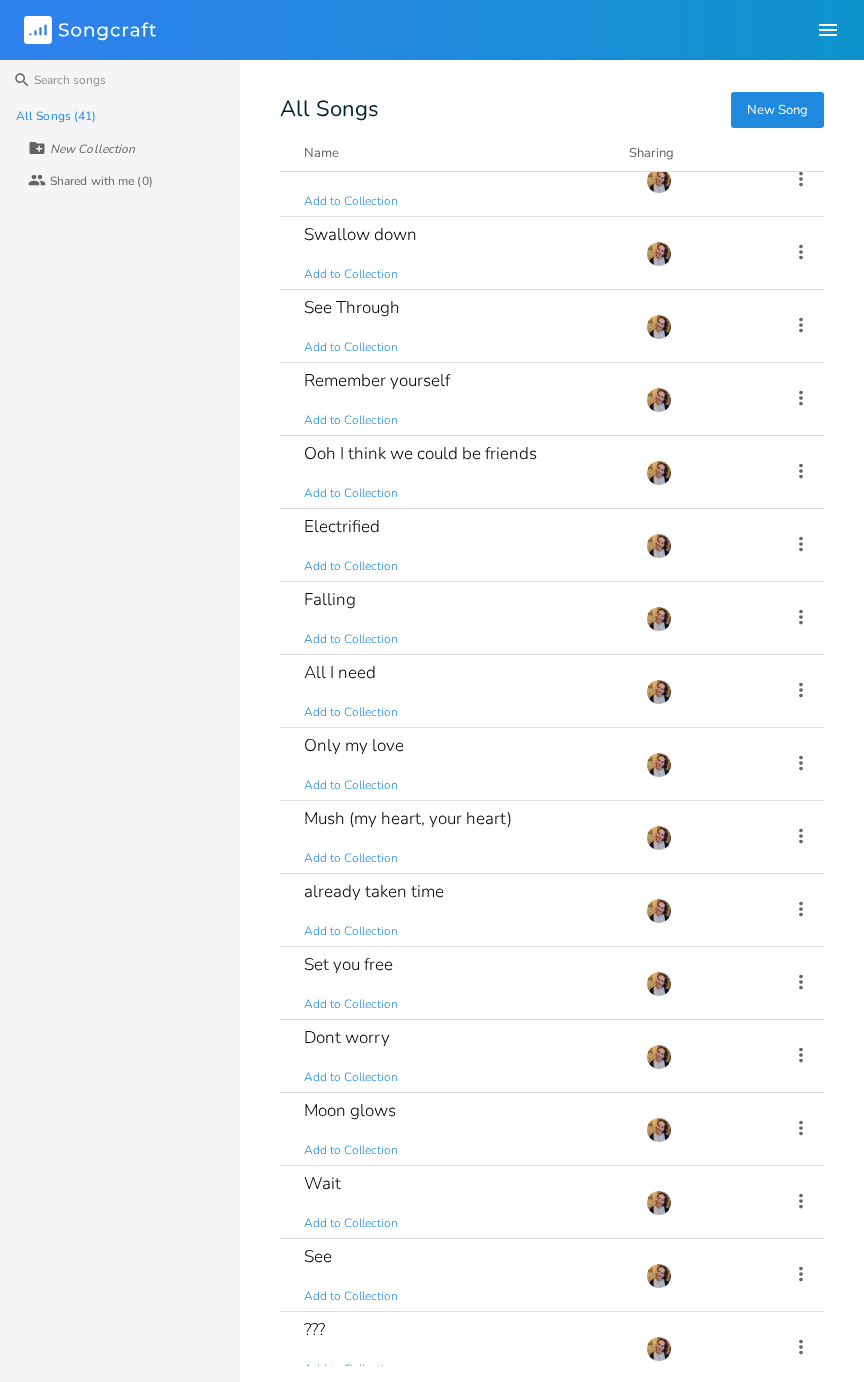 scroll, scrollTop: 321, scrollLeft: 0, axis: vertical 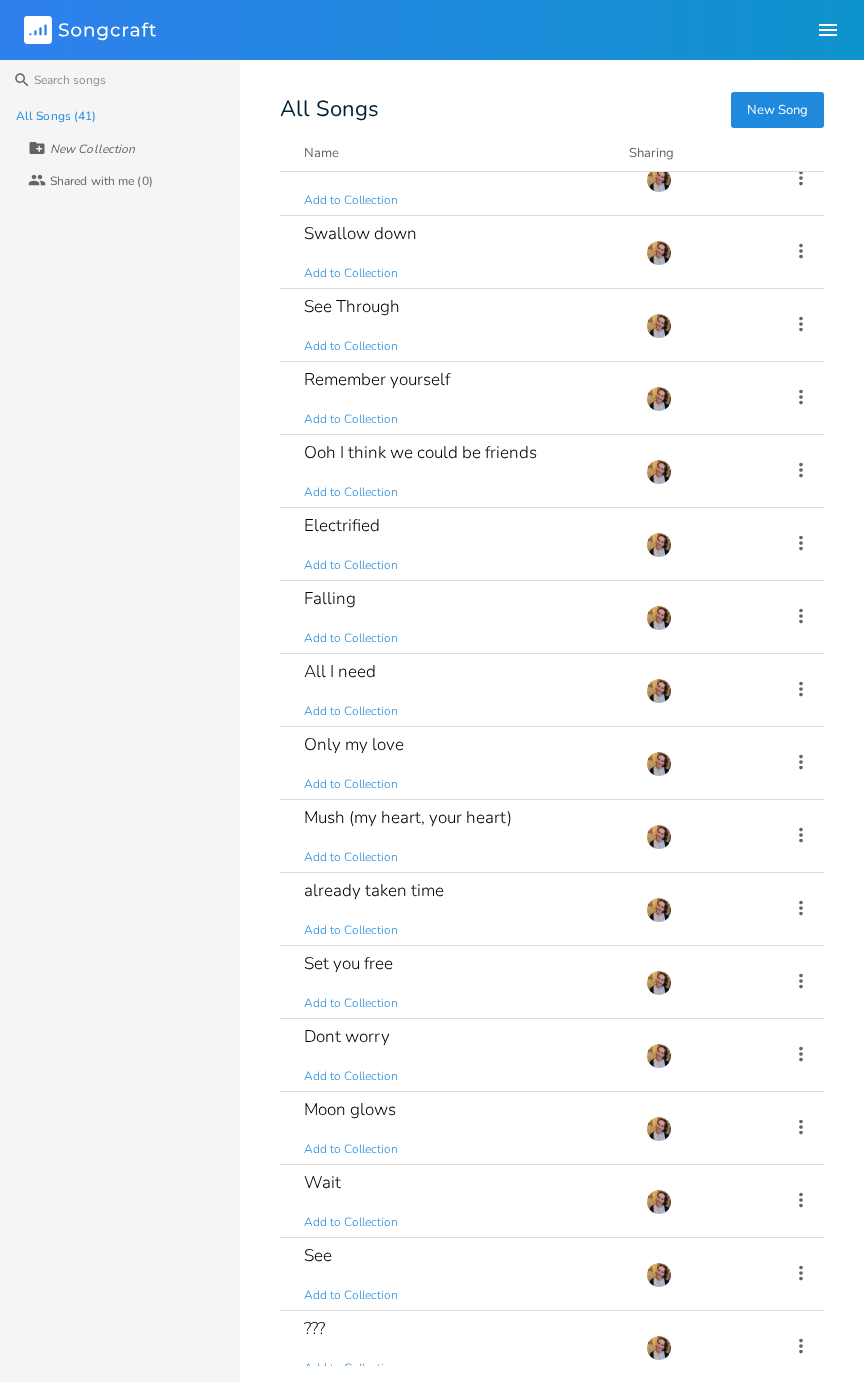 click on "All I need Add to Collection" at bounding box center (463, 690) 